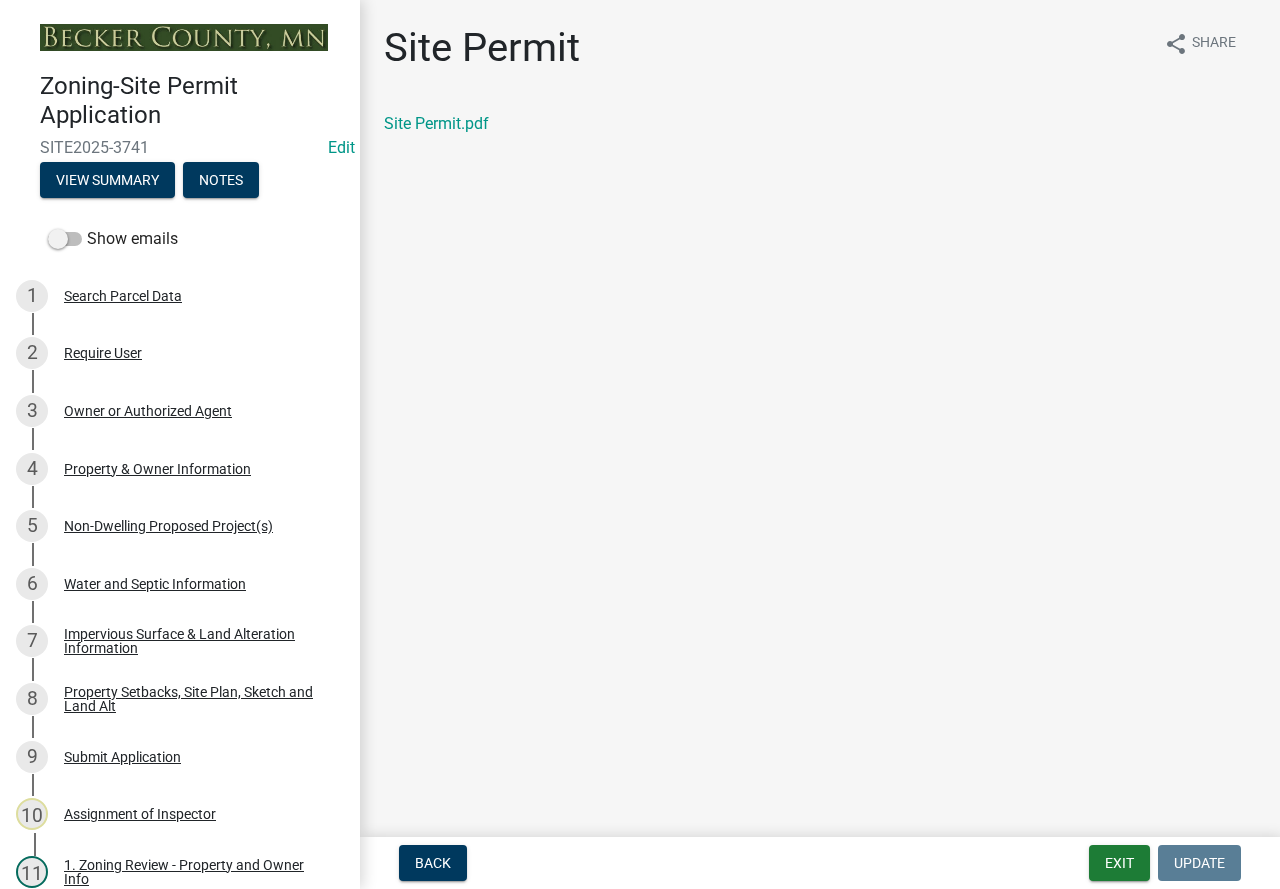 scroll, scrollTop: 0, scrollLeft: 0, axis: both 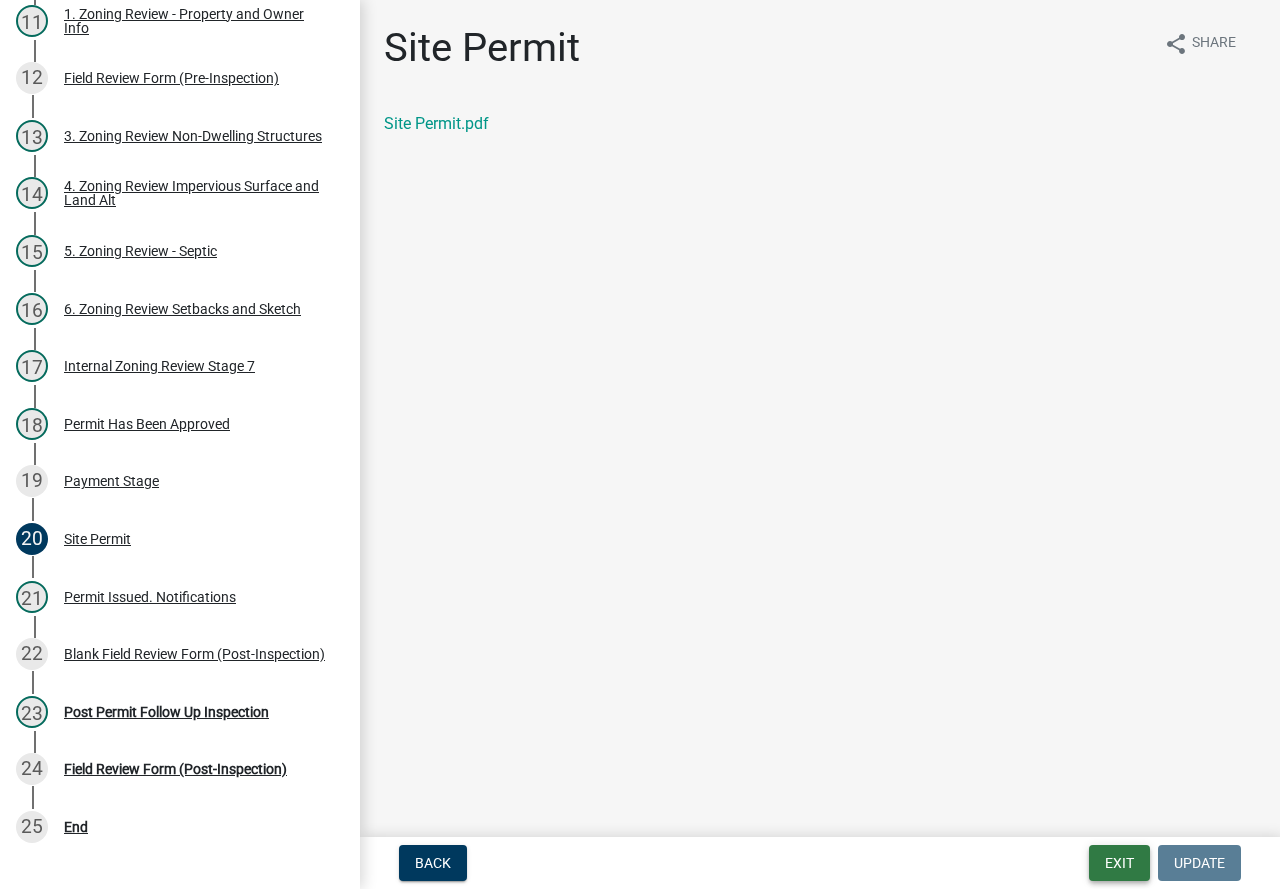 click on "Exit" at bounding box center [1119, 863] 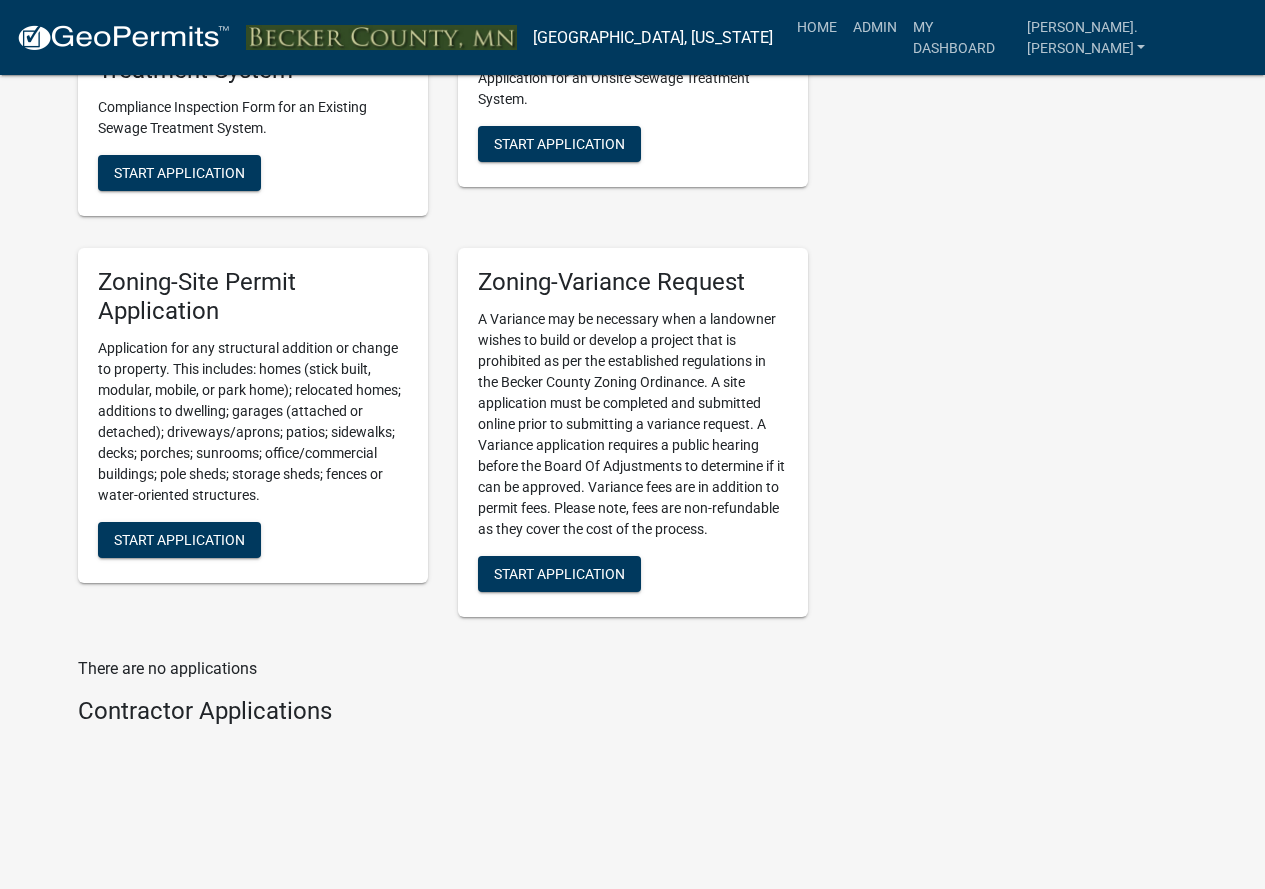 scroll, scrollTop: 2351, scrollLeft: 0, axis: vertical 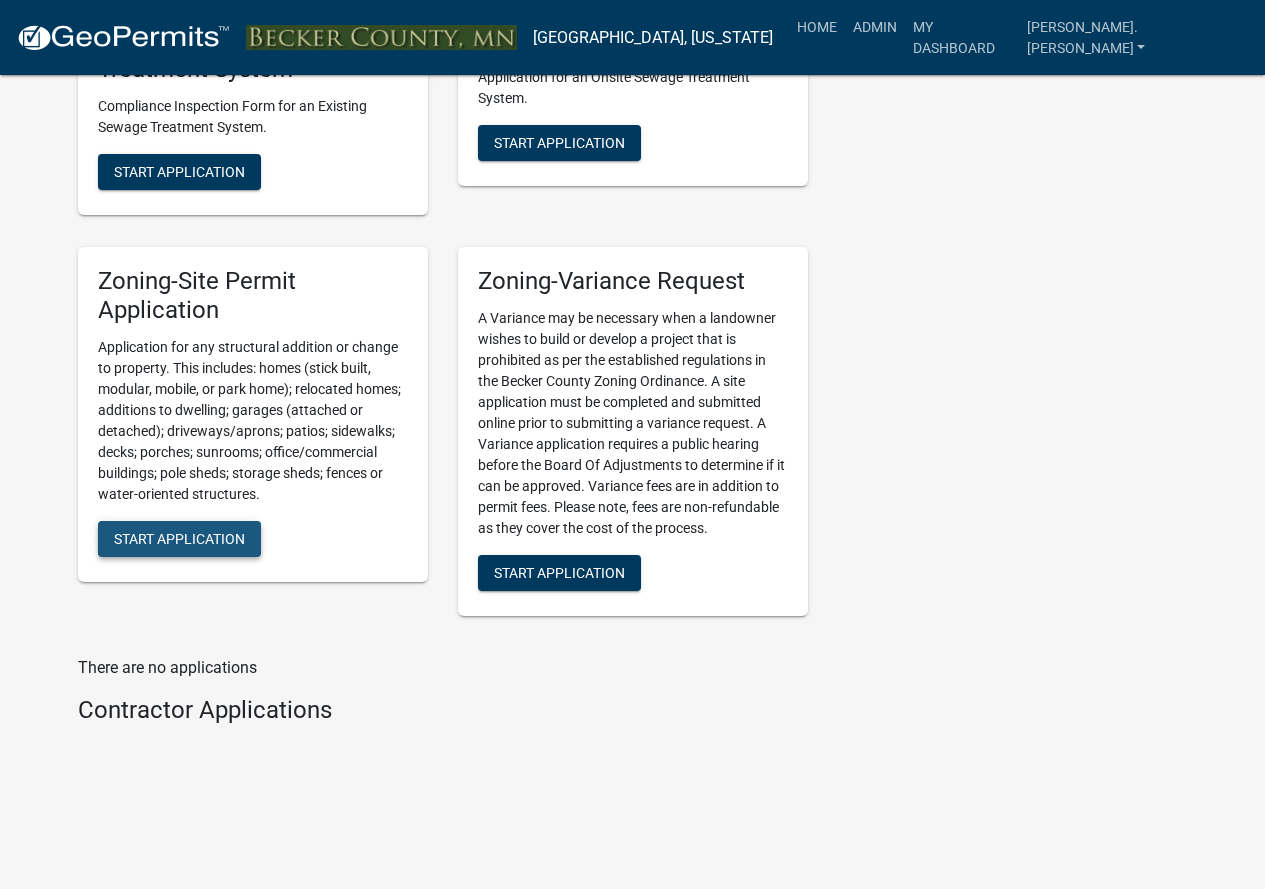 click on "Start Application" 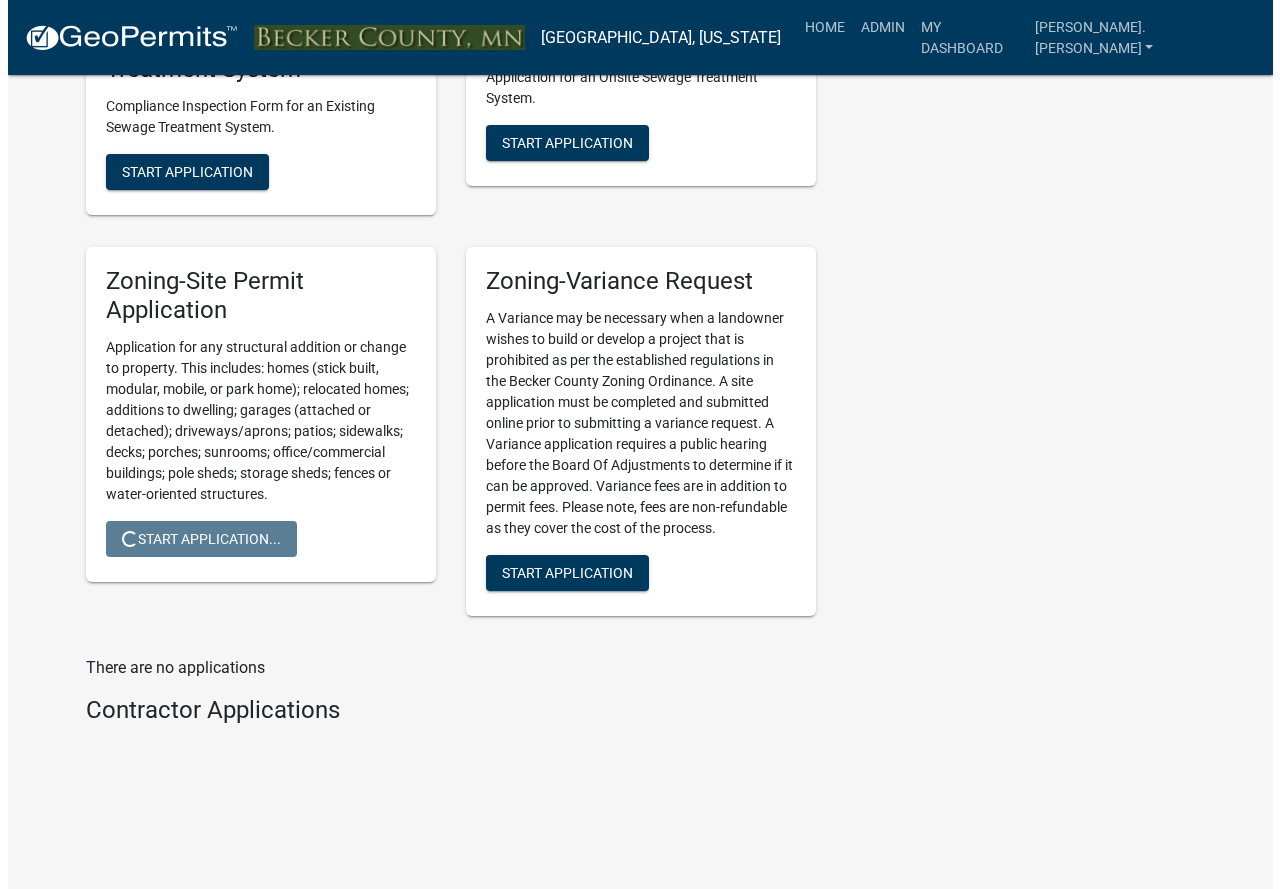 scroll, scrollTop: 0, scrollLeft: 0, axis: both 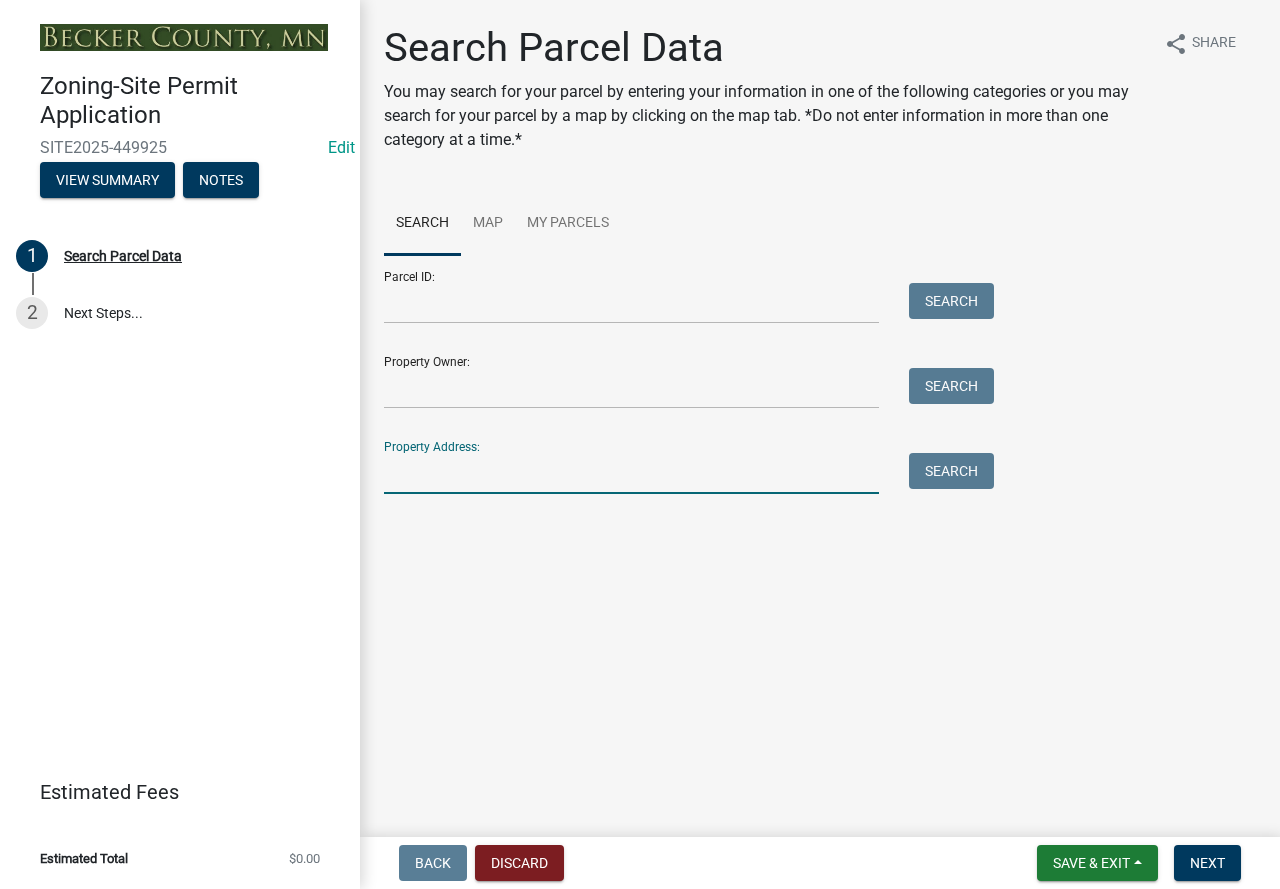 click on "Property Address:" at bounding box center (631, 473) 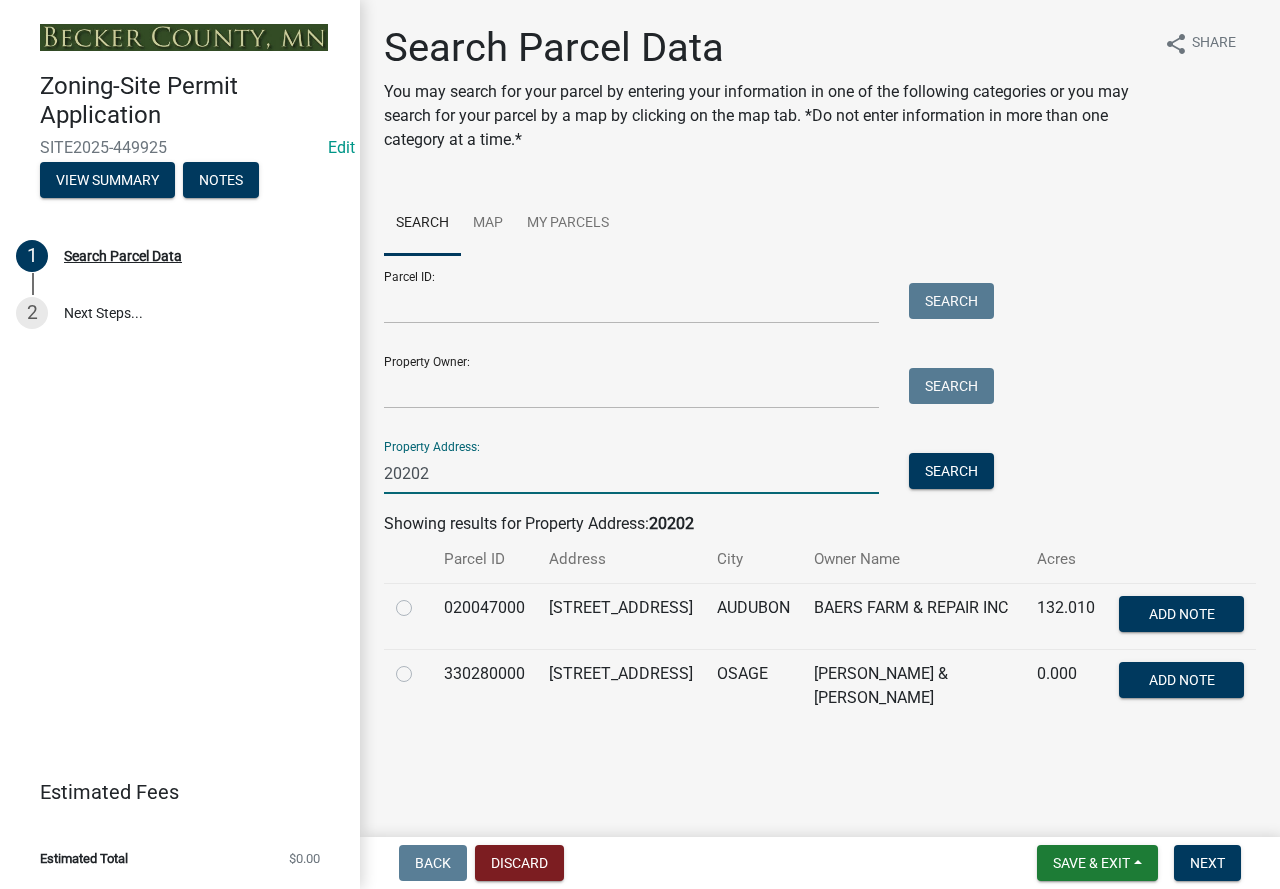 type on "20202" 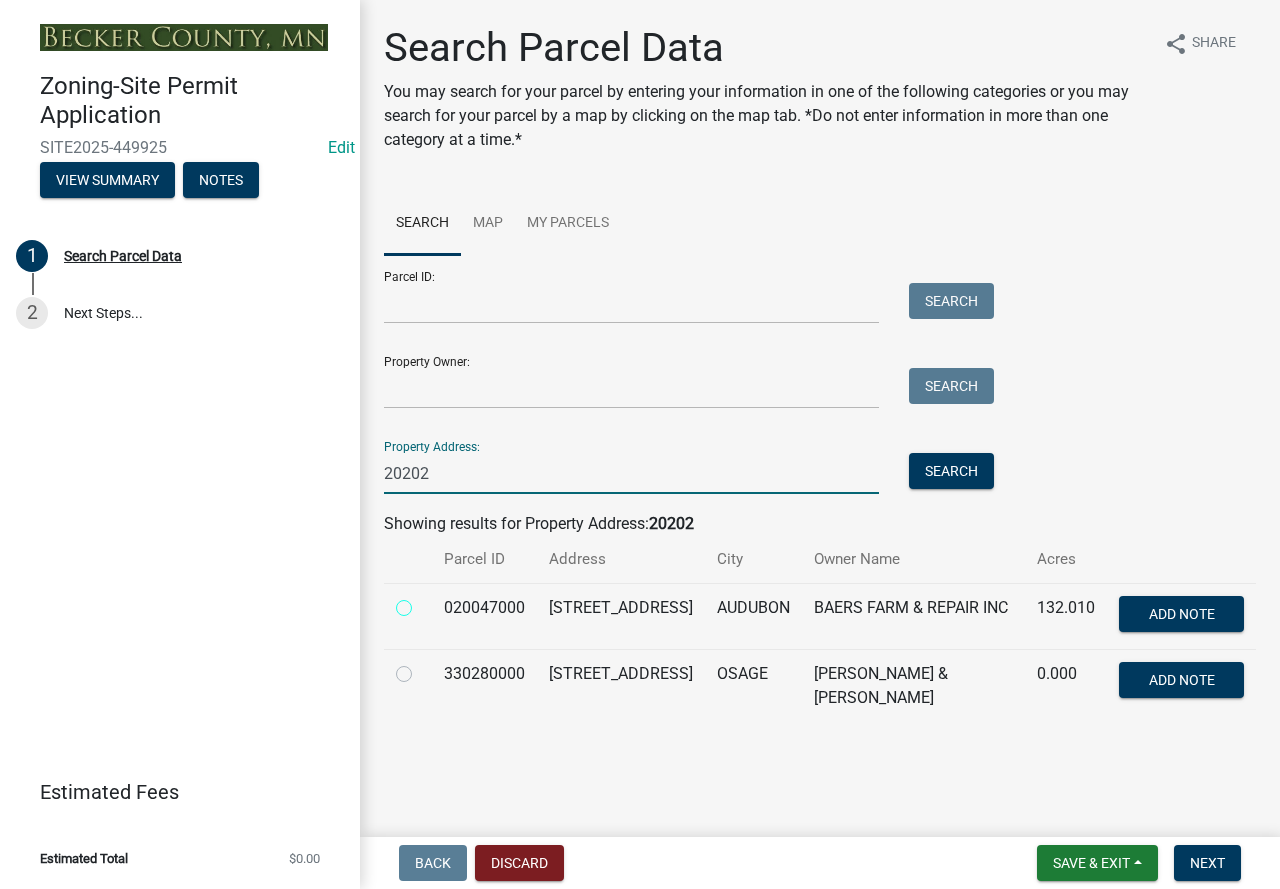 radio on "true" 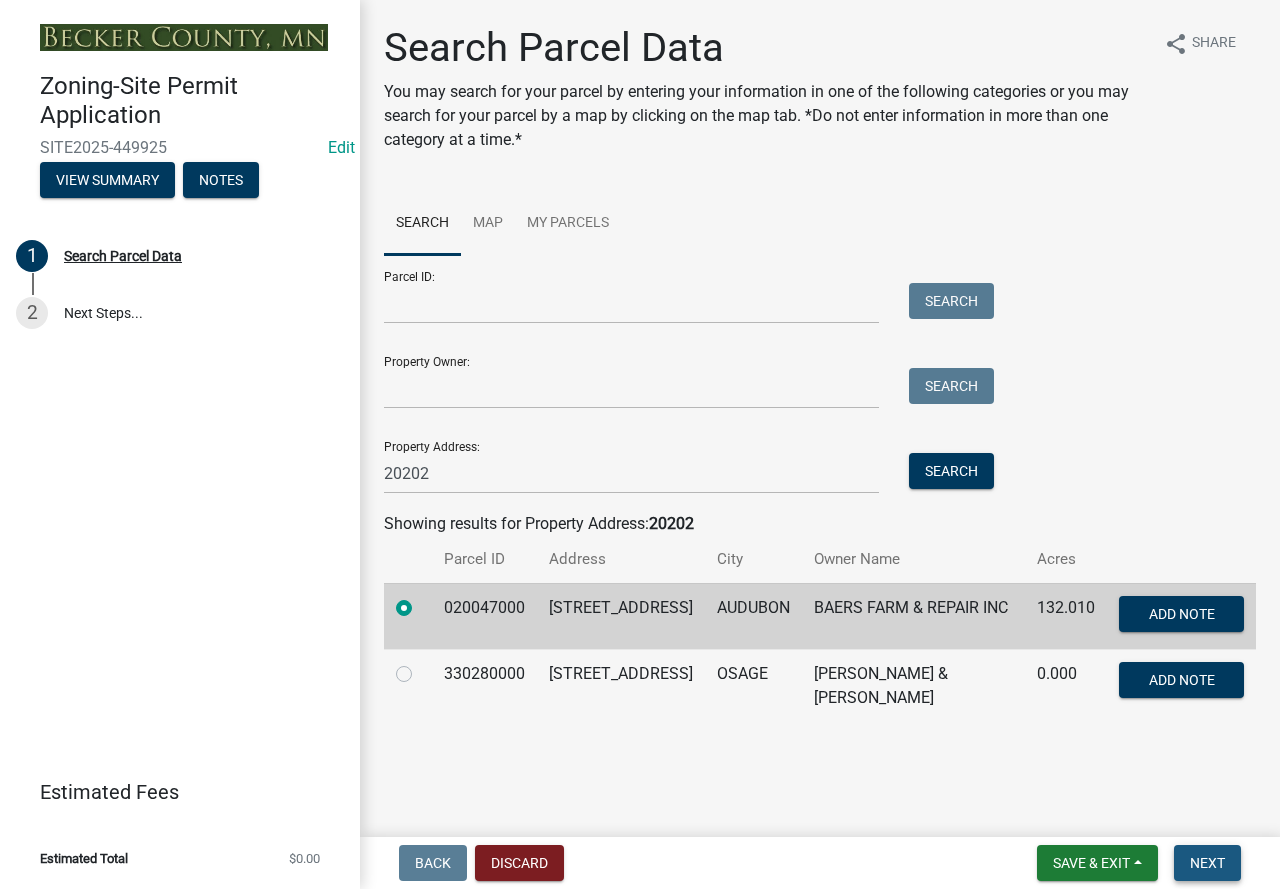 click on "Next" at bounding box center [1207, 863] 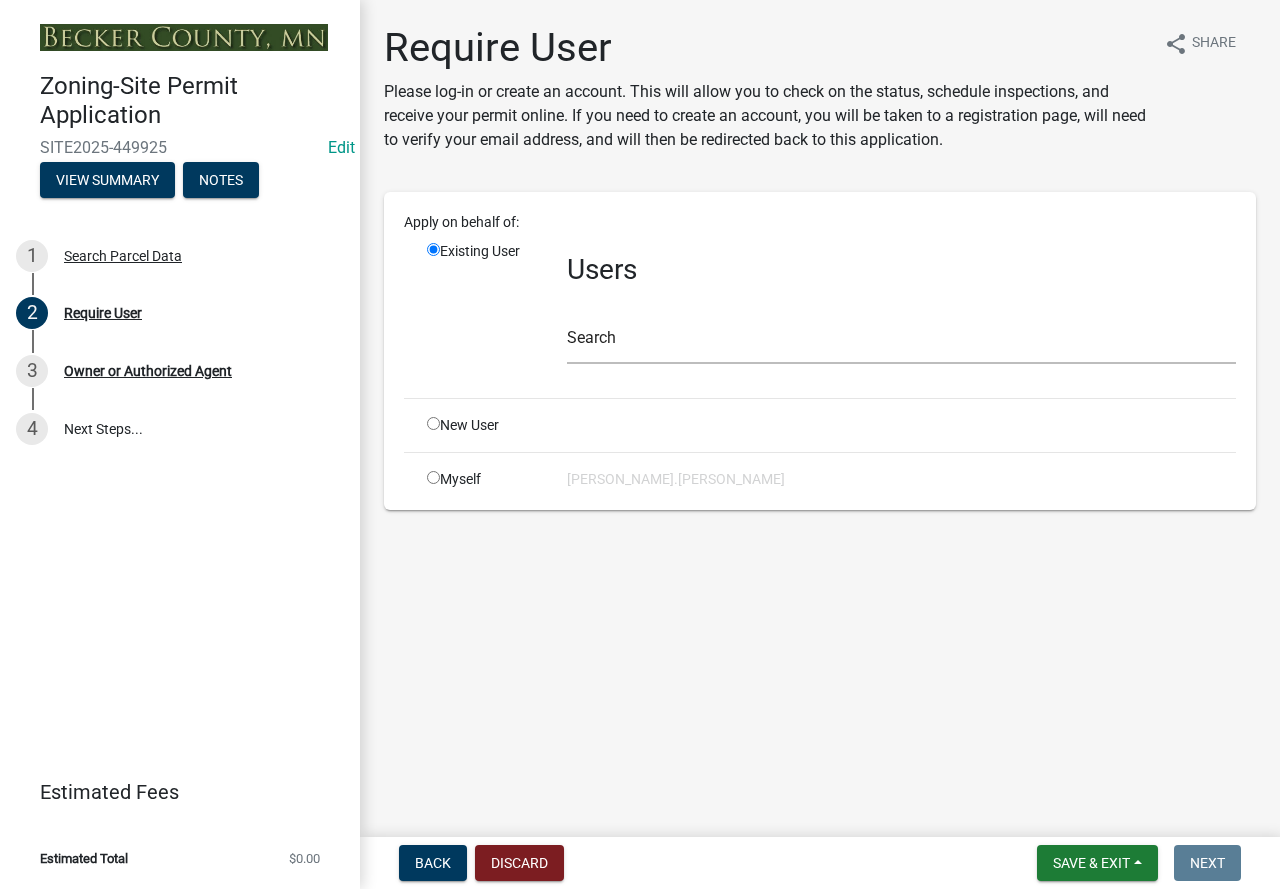 drag, startPoint x: 607, startPoint y: 462, endPoint x: 532, endPoint y: 440, distance: 78.160095 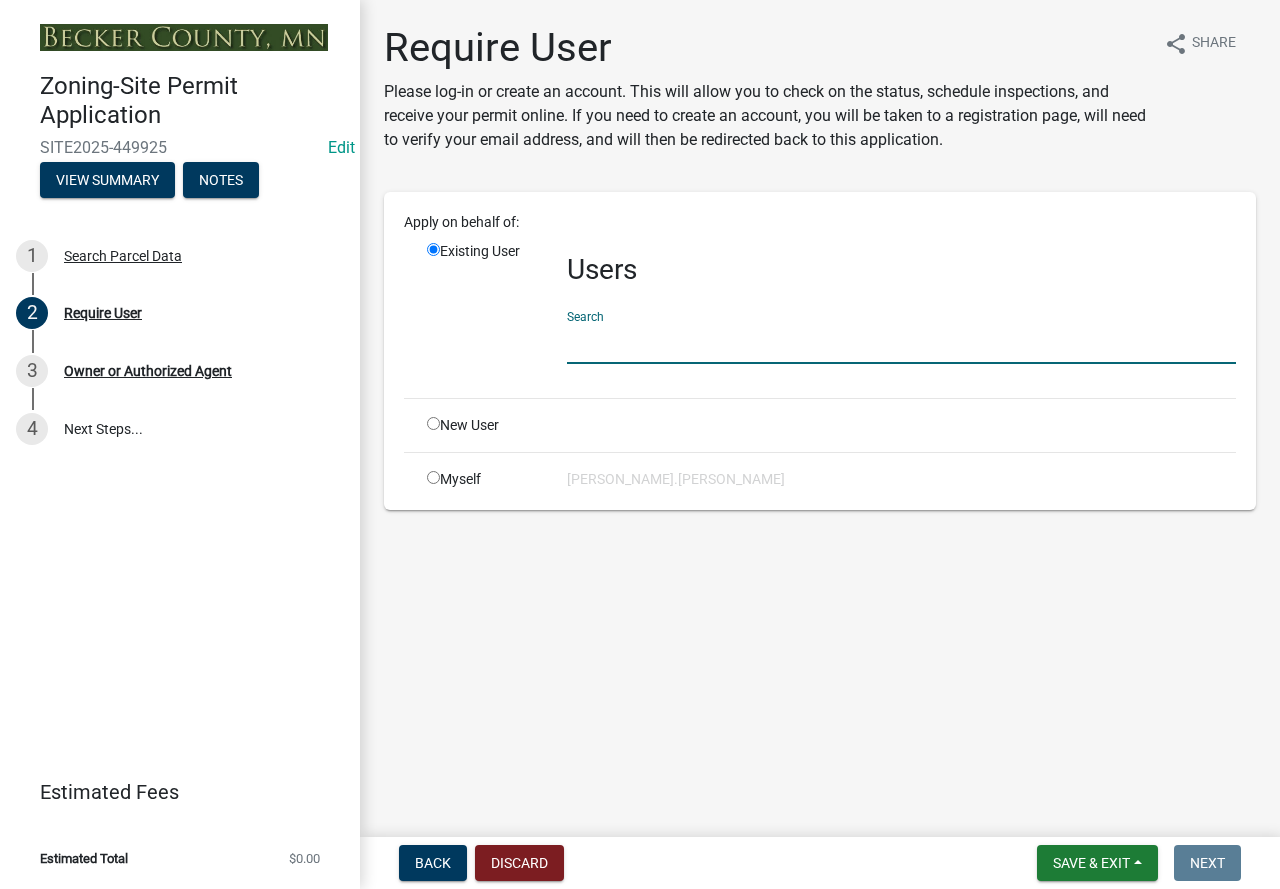 drag, startPoint x: 592, startPoint y: 355, endPoint x: 593, endPoint y: 335, distance: 20.024984 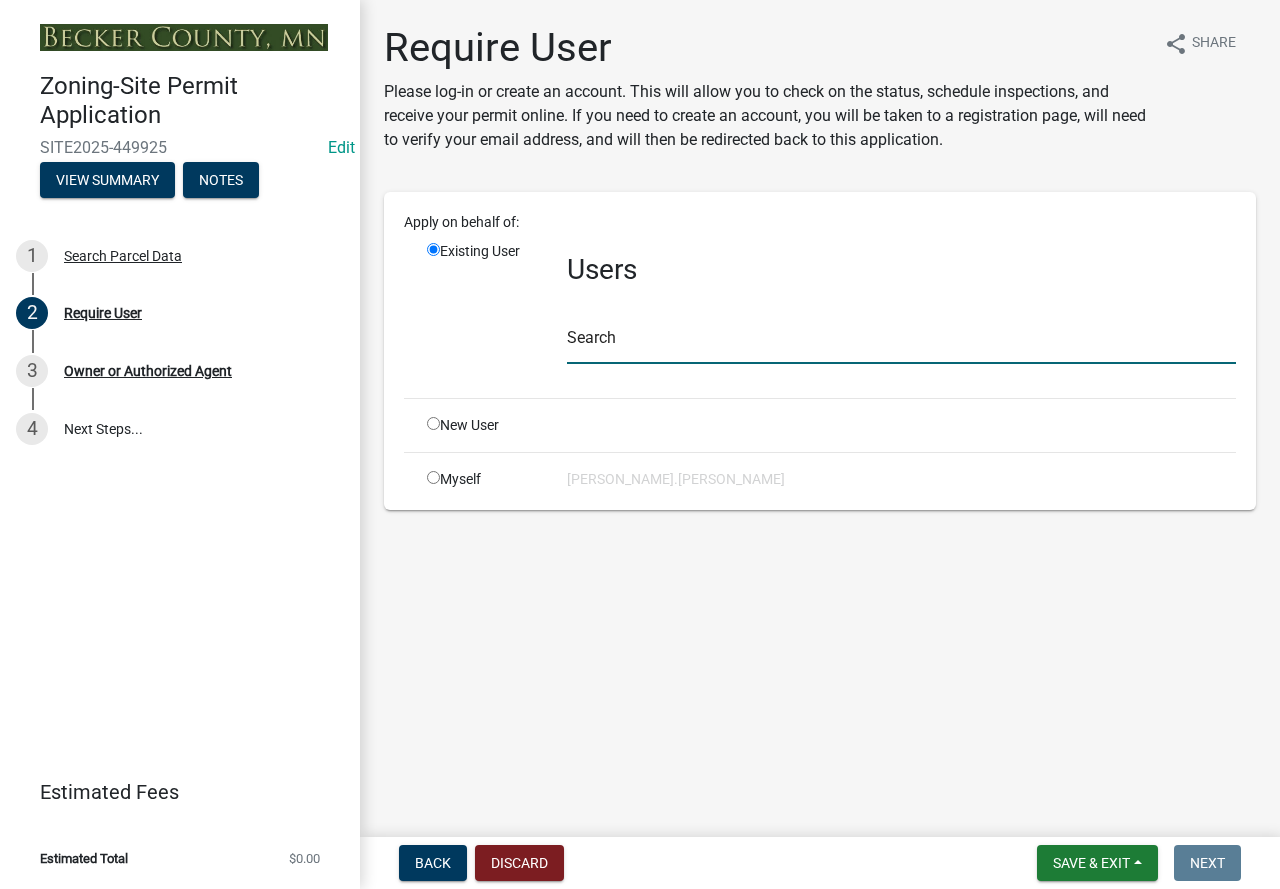 click 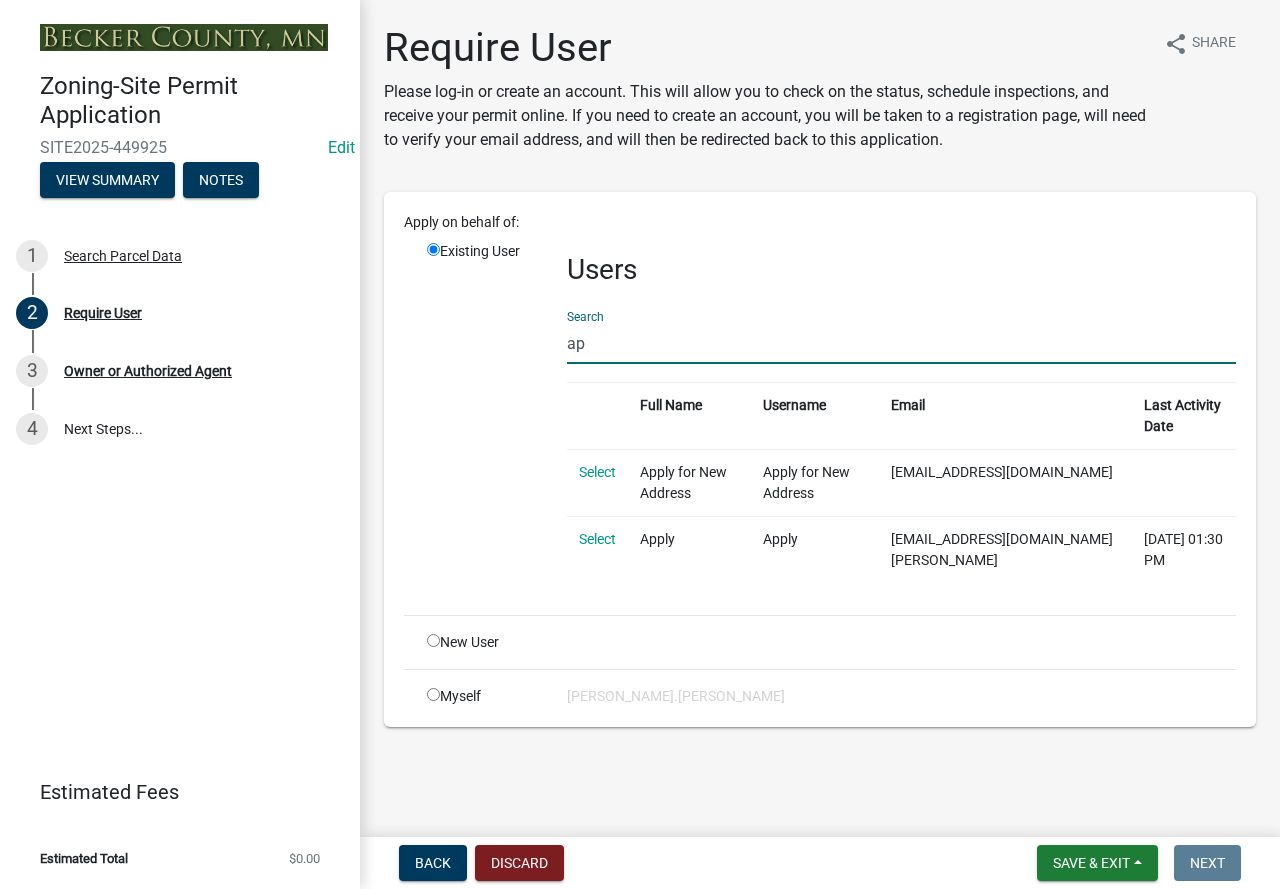 type on "a" 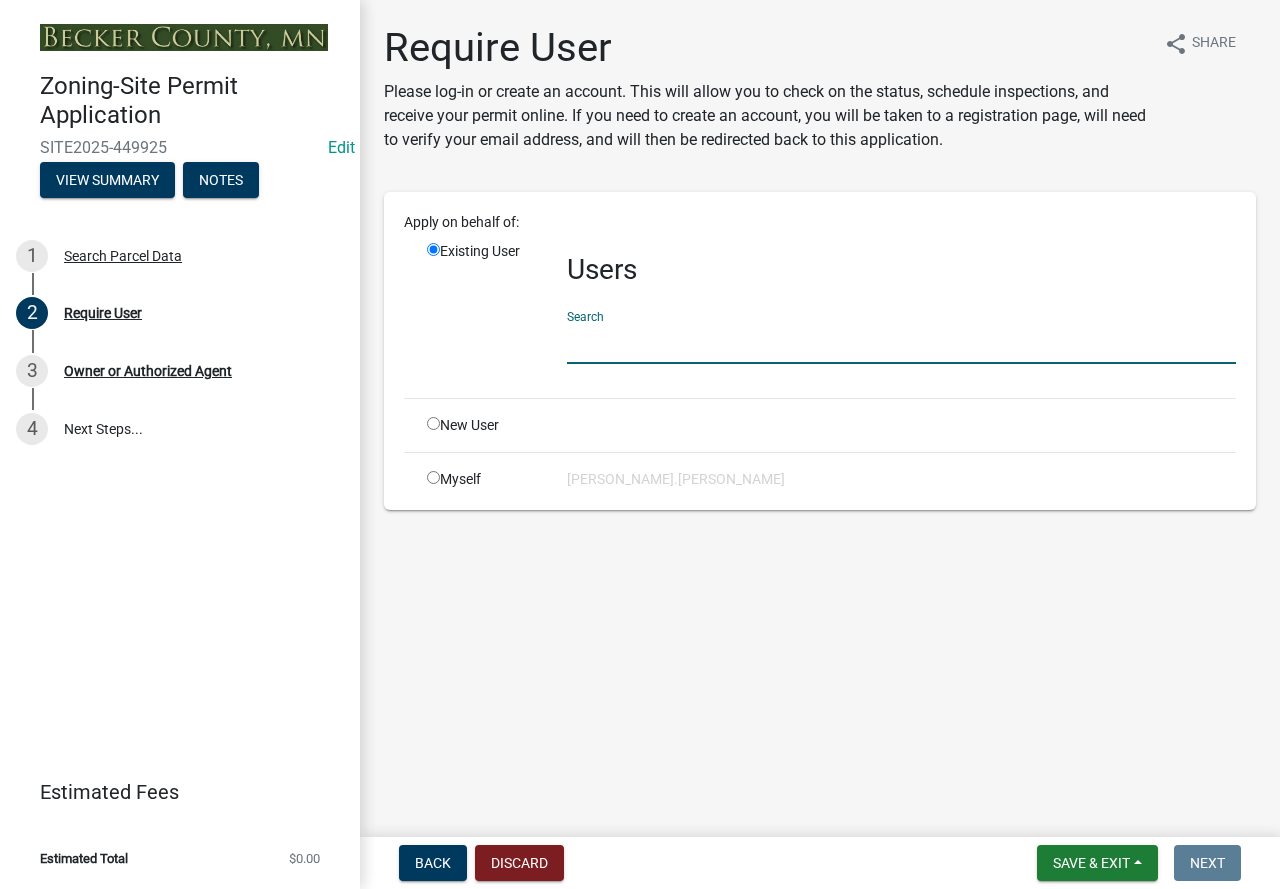 type 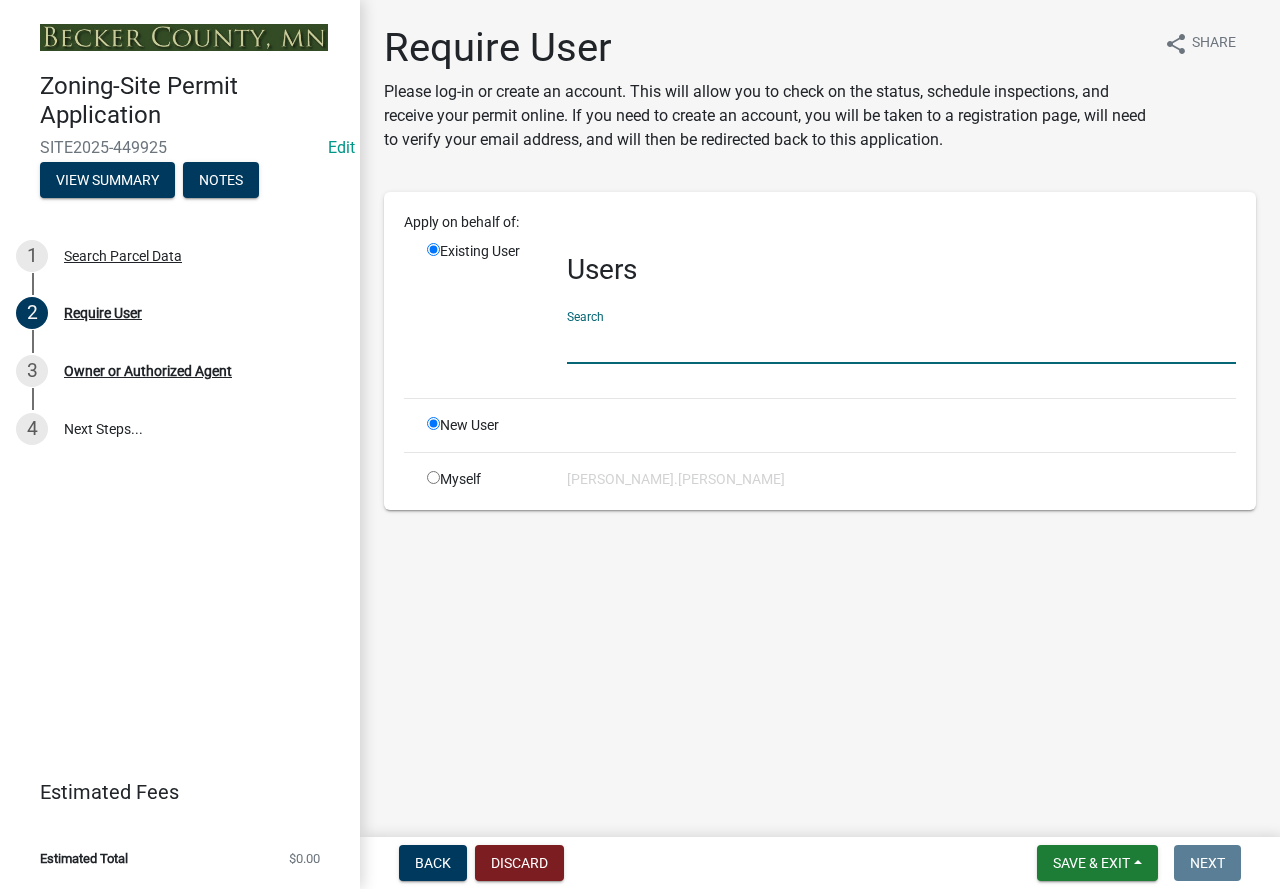 radio on "false" 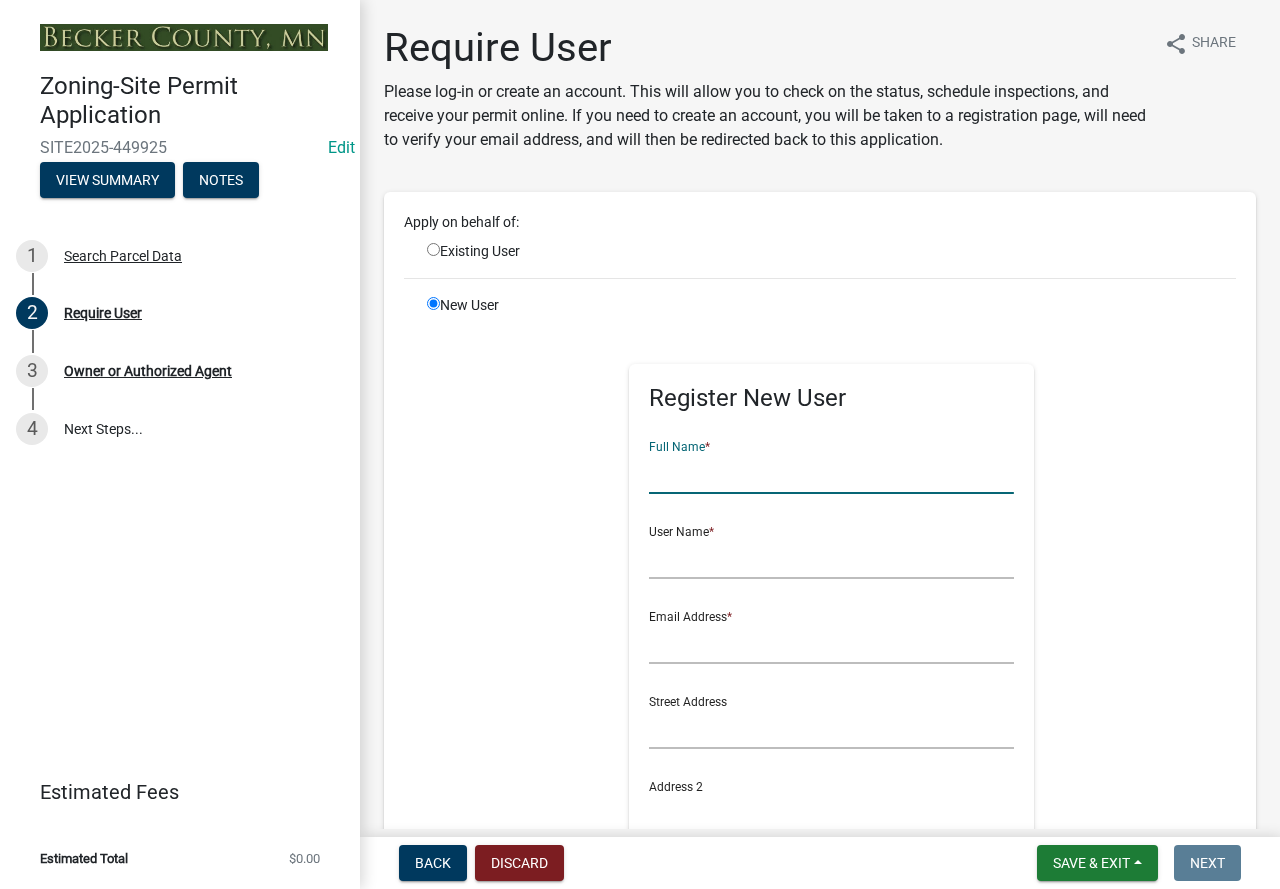 click 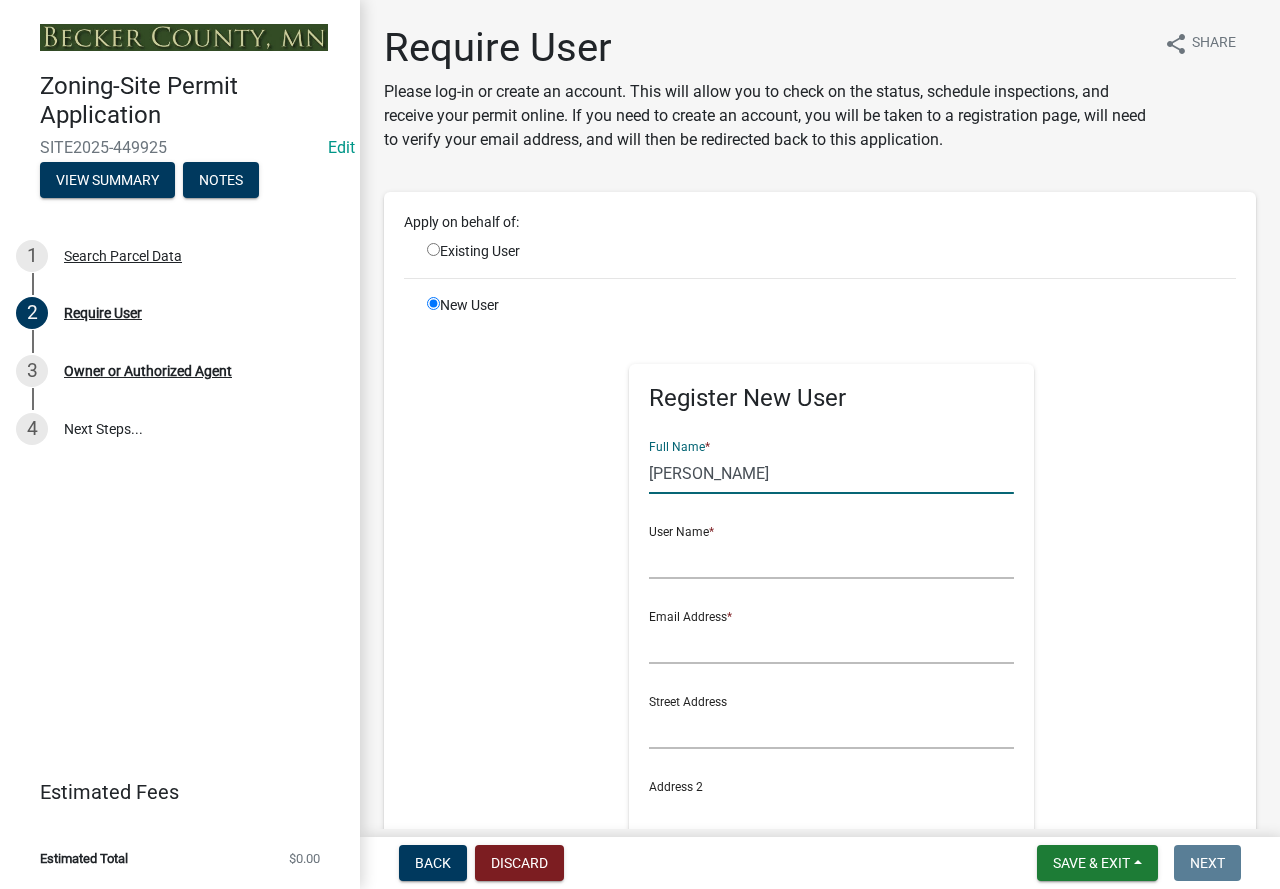type on "[PERSON_NAME]" 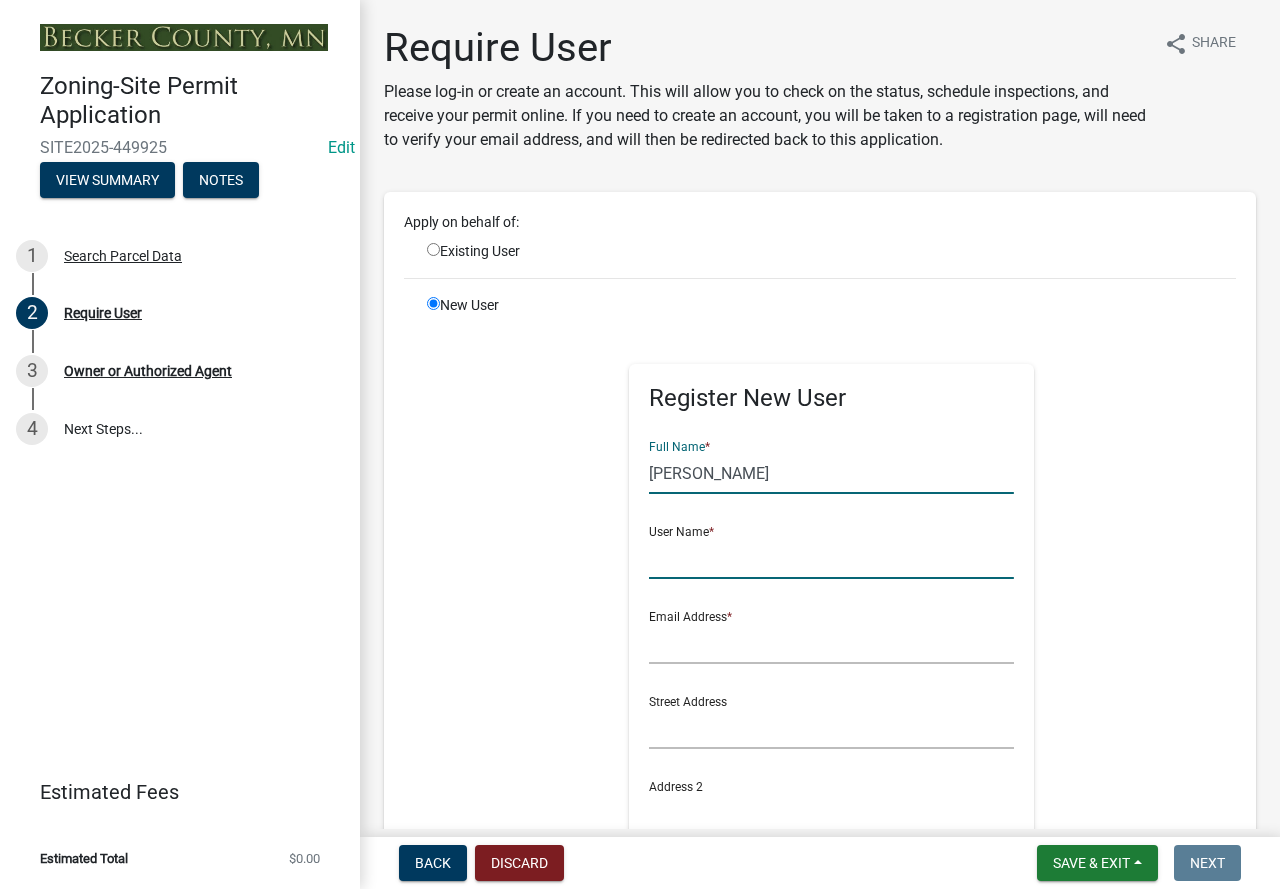 click 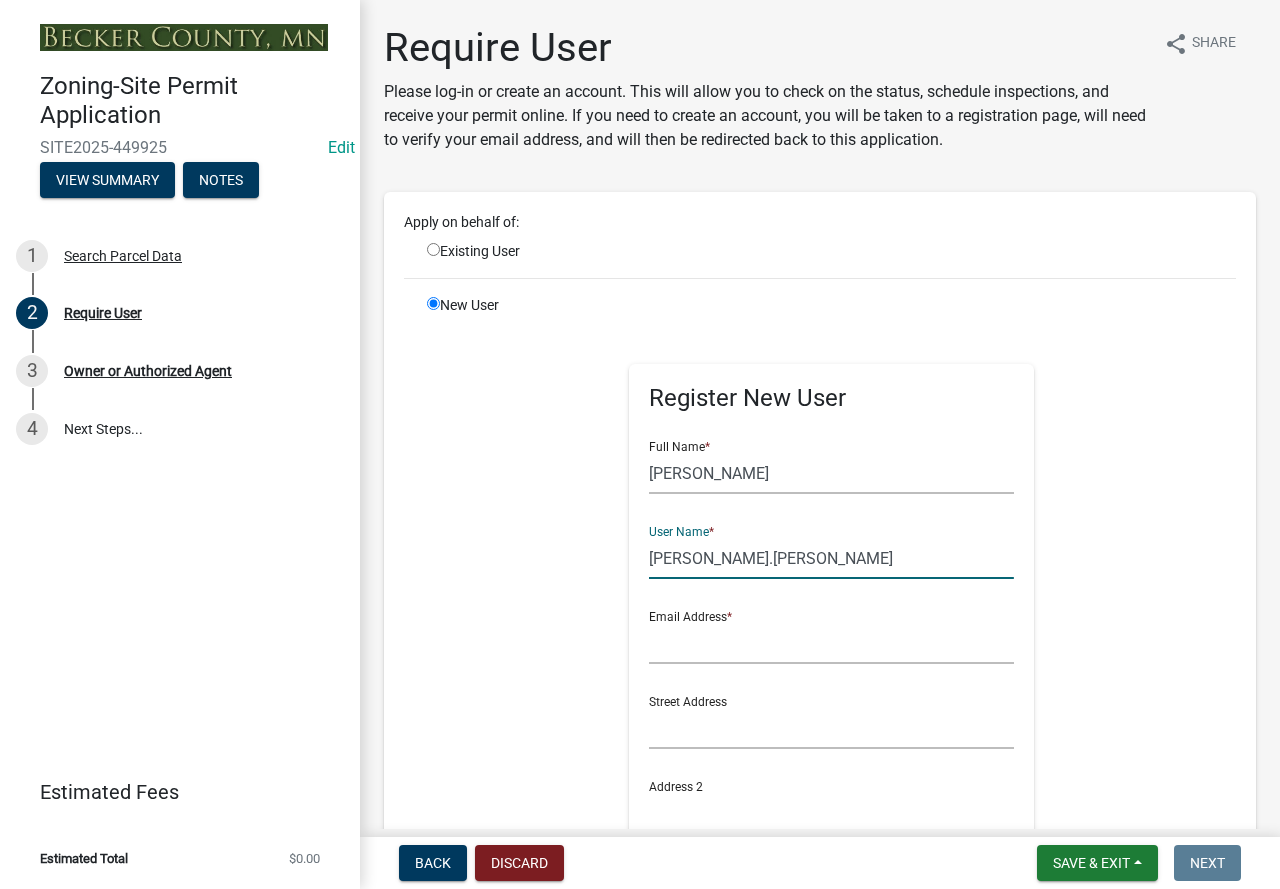 type on "[PERSON_NAME].[PERSON_NAME]" 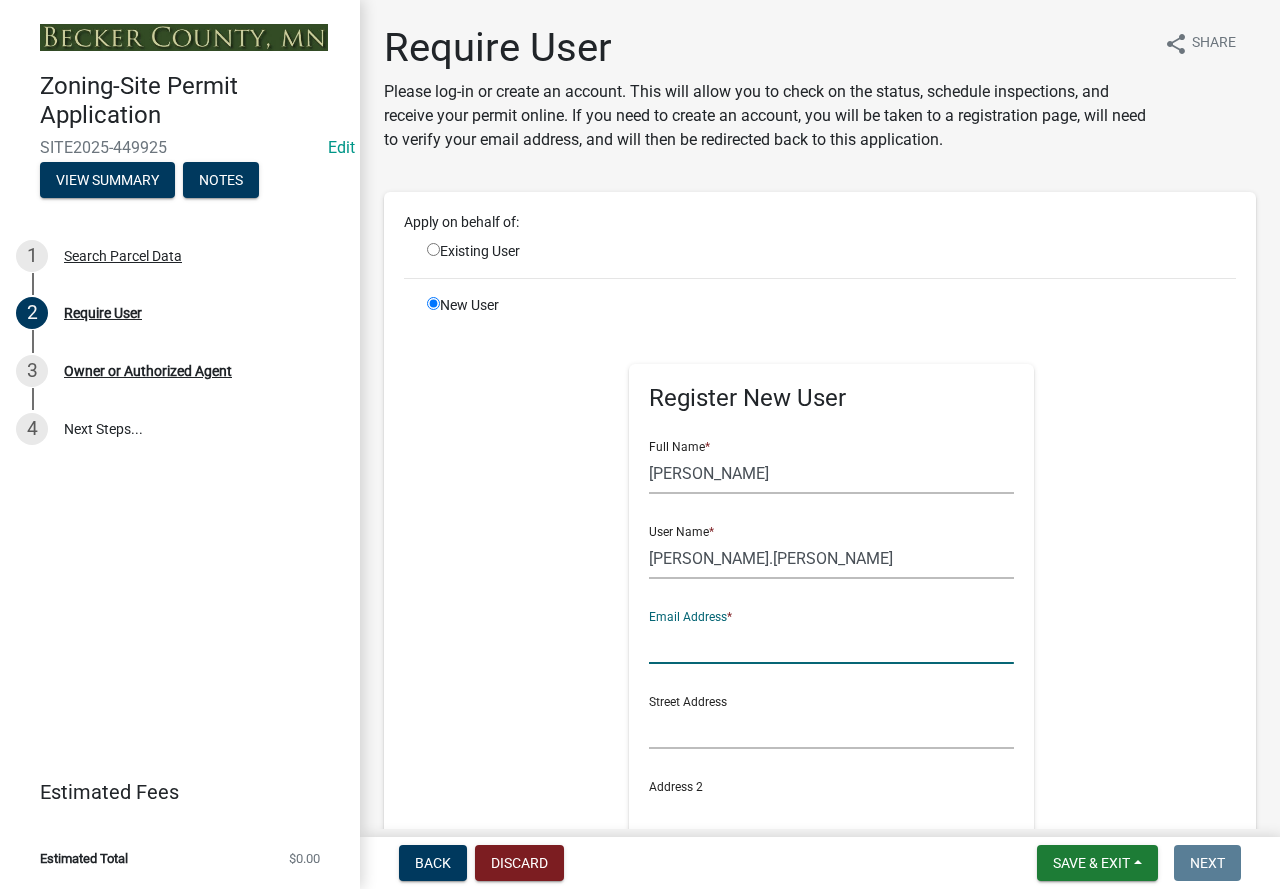 click 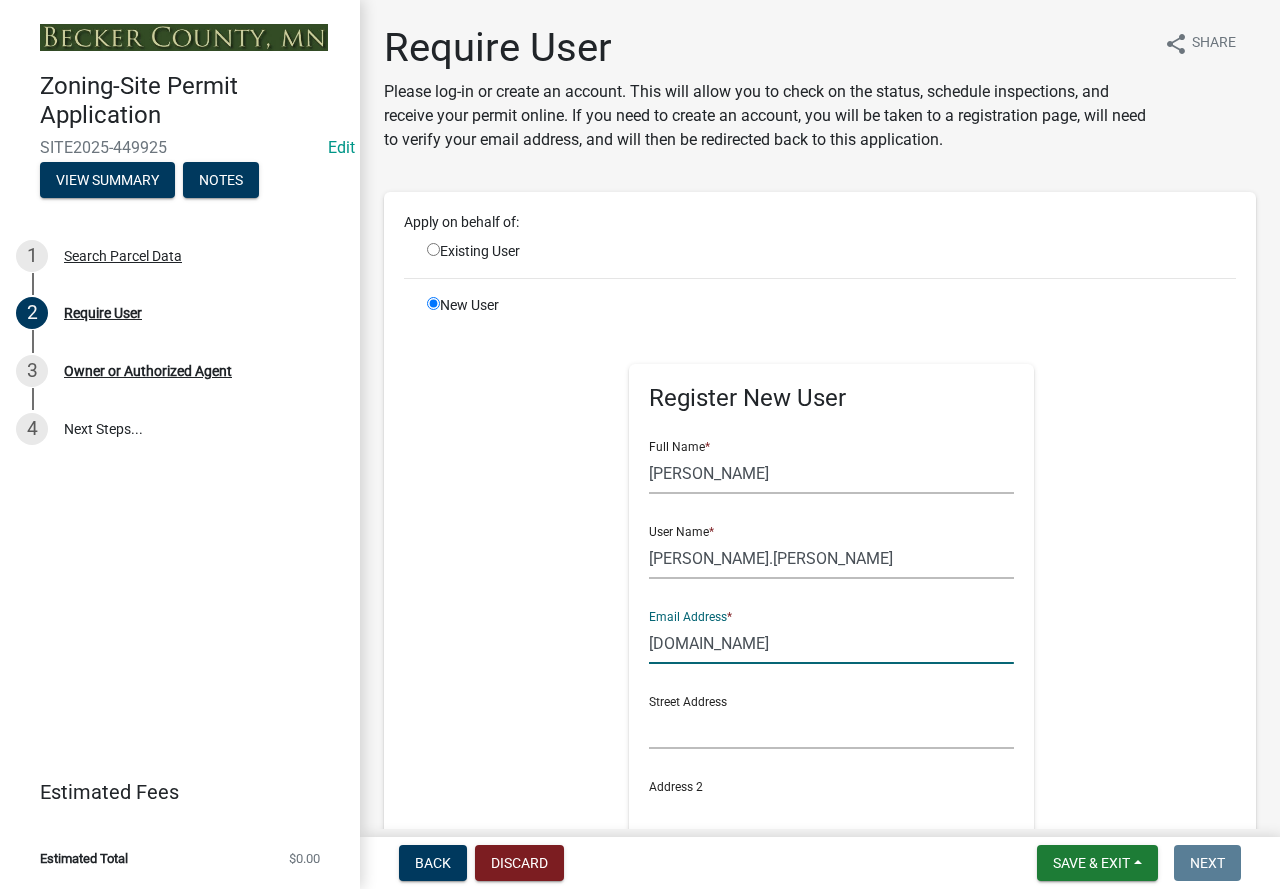 type on "[DOMAIN_NAME]" 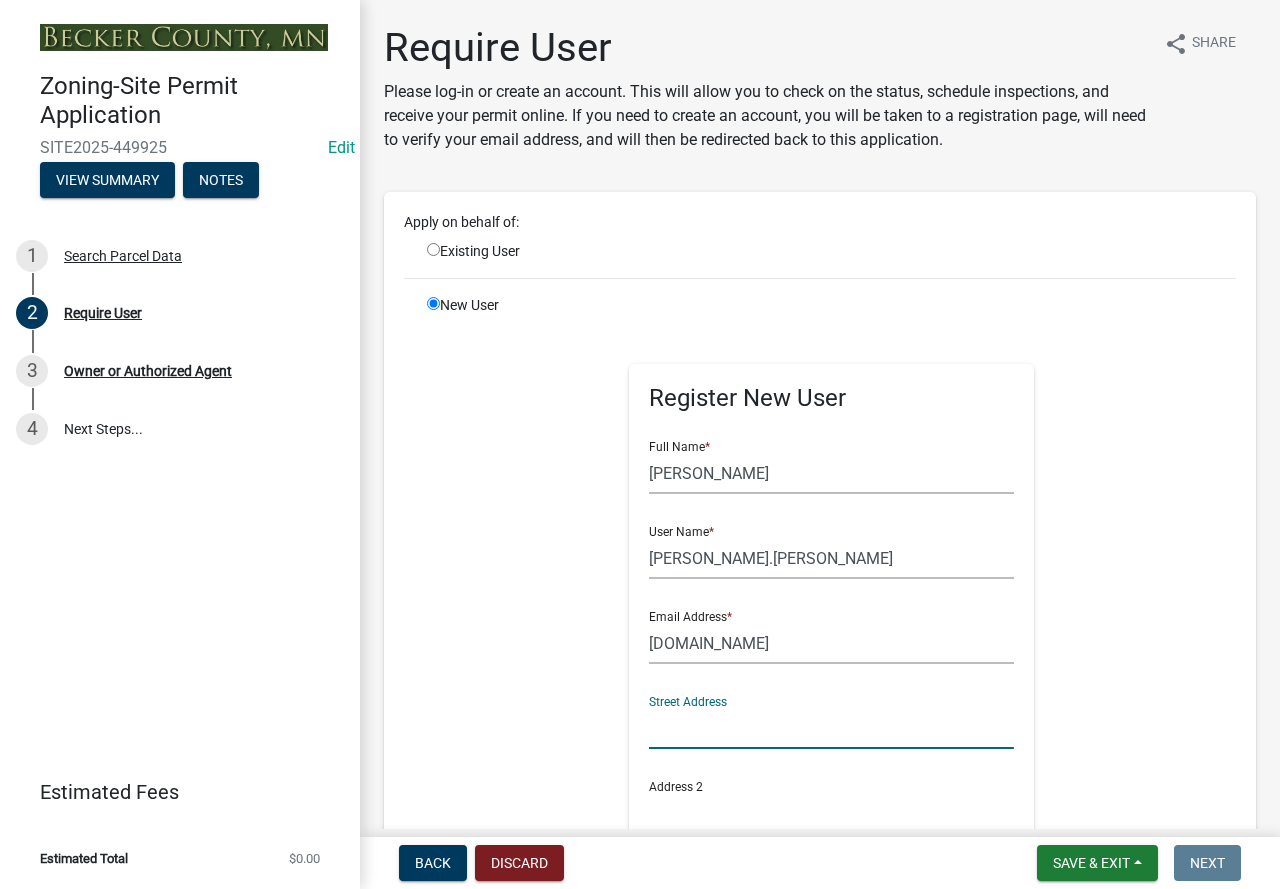 click 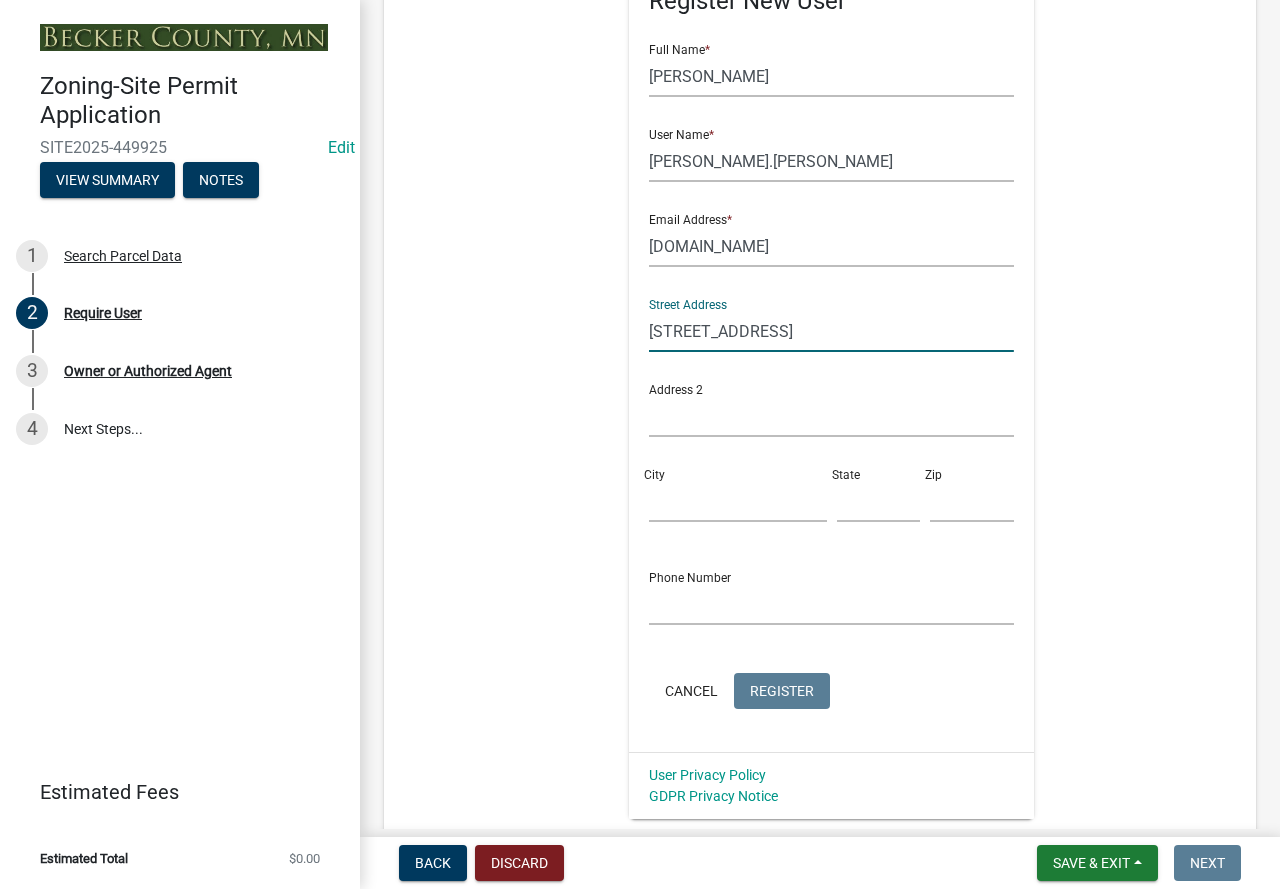 scroll, scrollTop: 400, scrollLeft: 0, axis: vertical 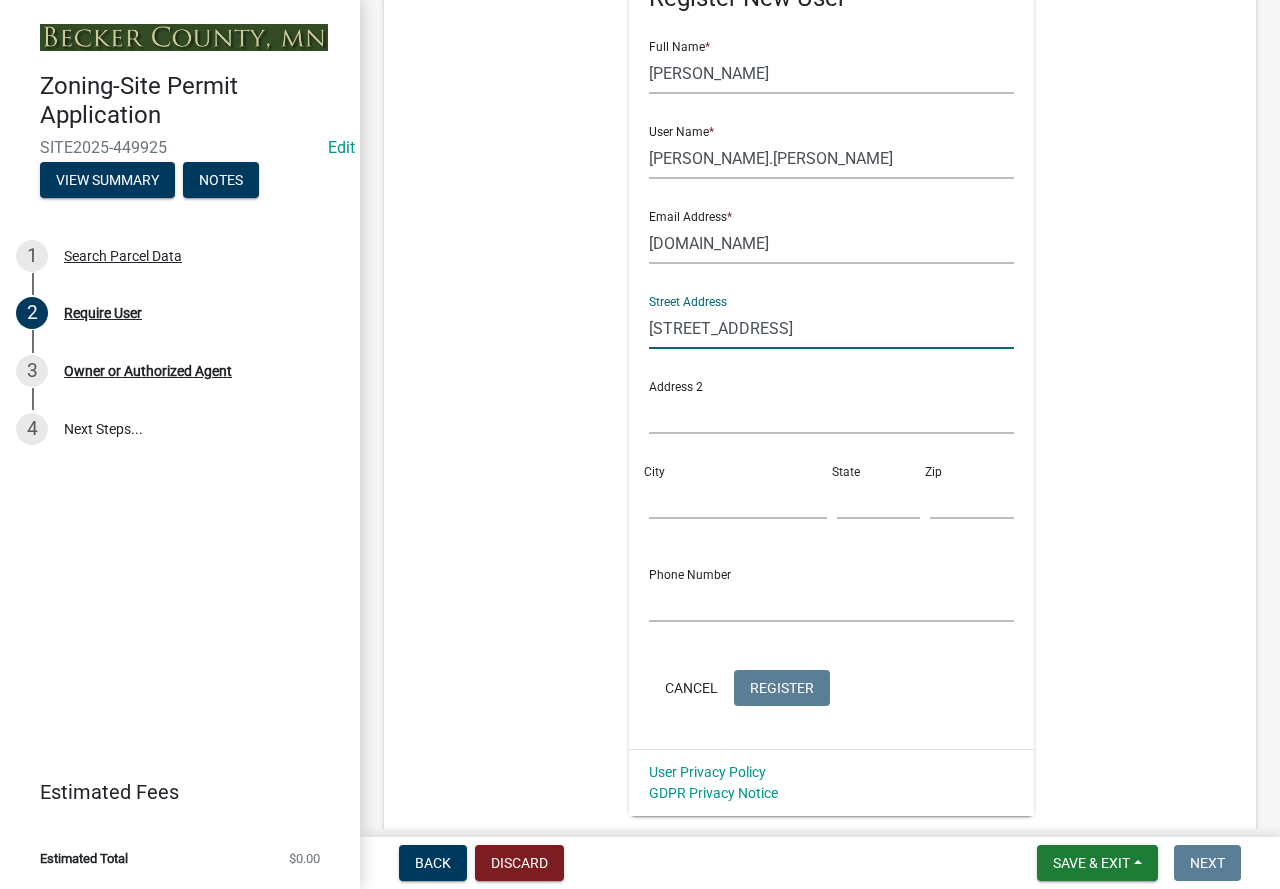 type on "[STREET_ADDRESS]" 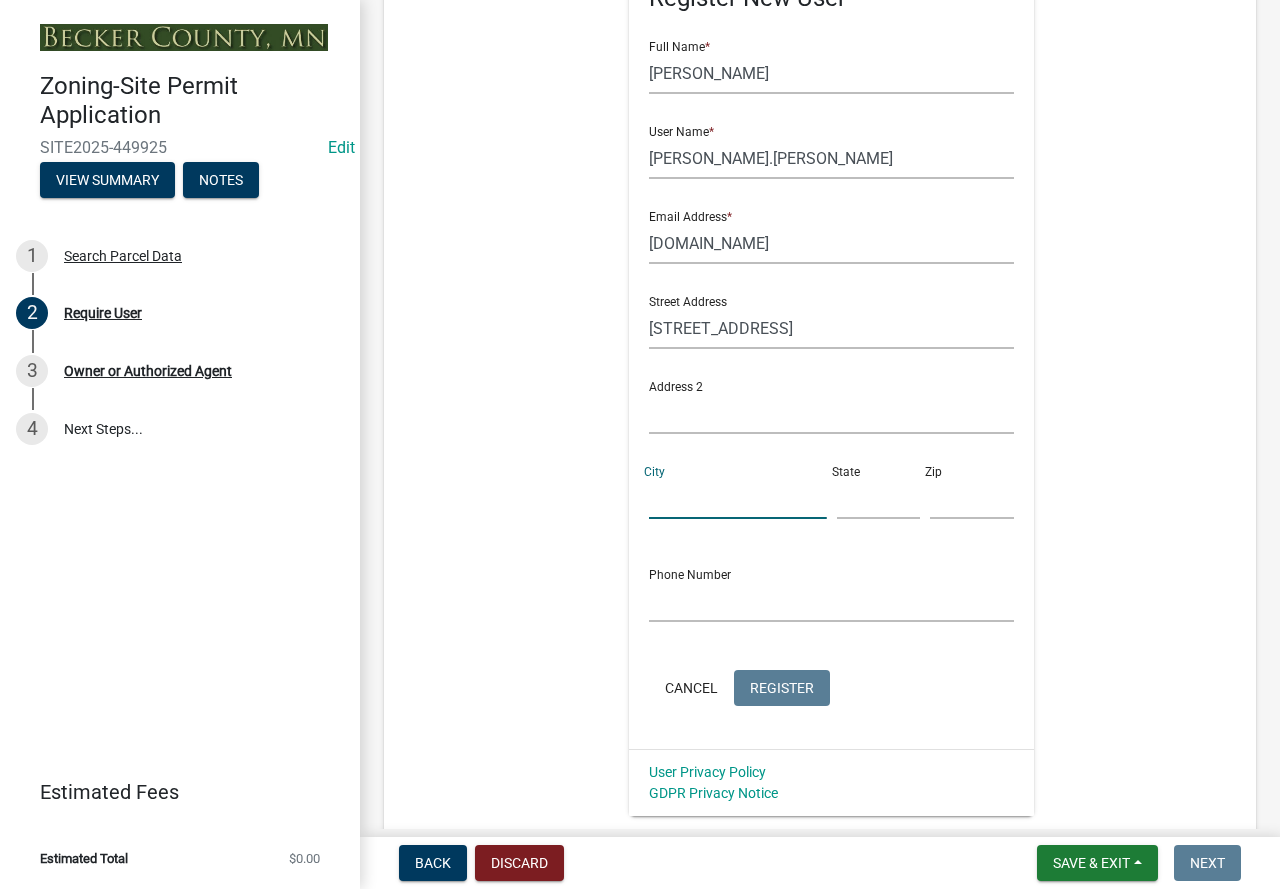 click on "City" at bounding box center [737, 498] 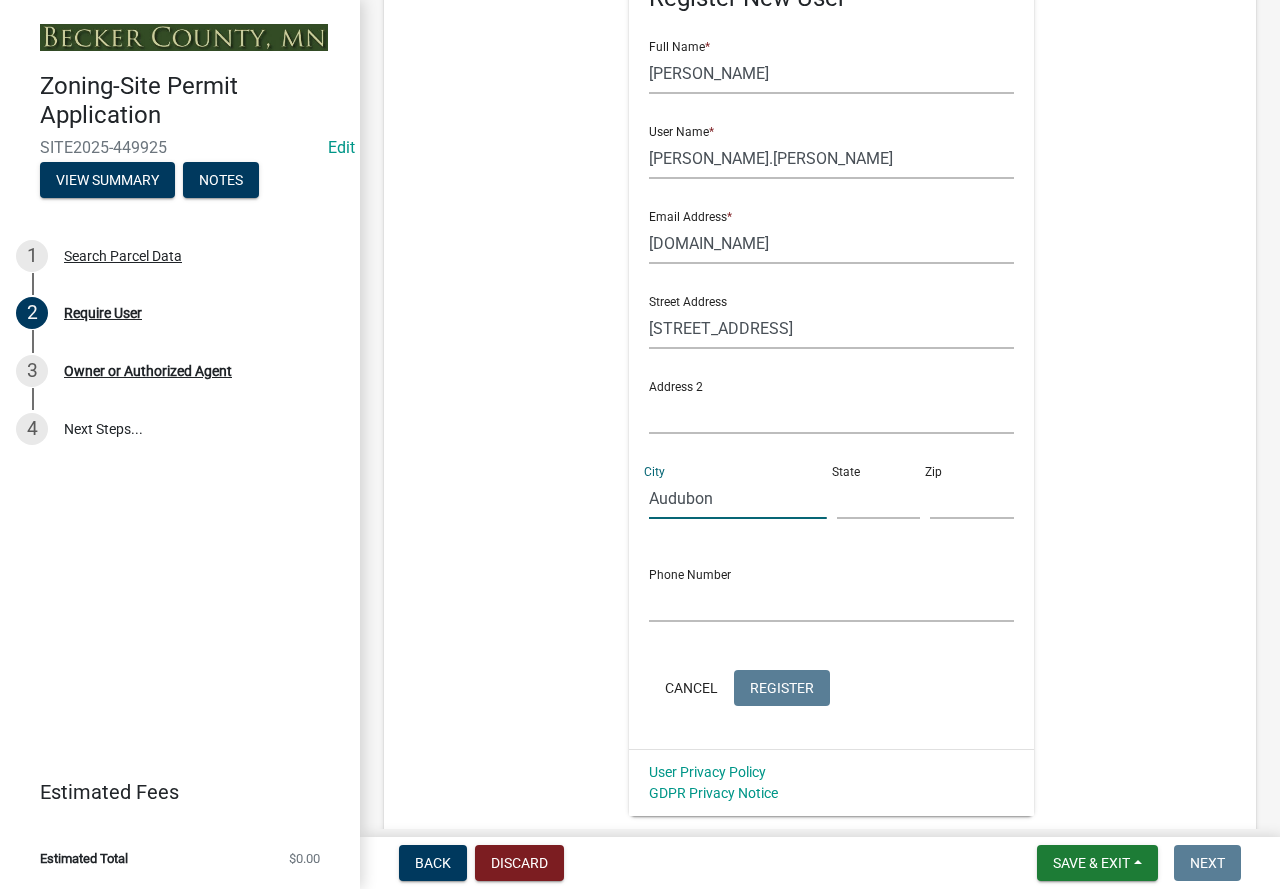 type on "Audubon" 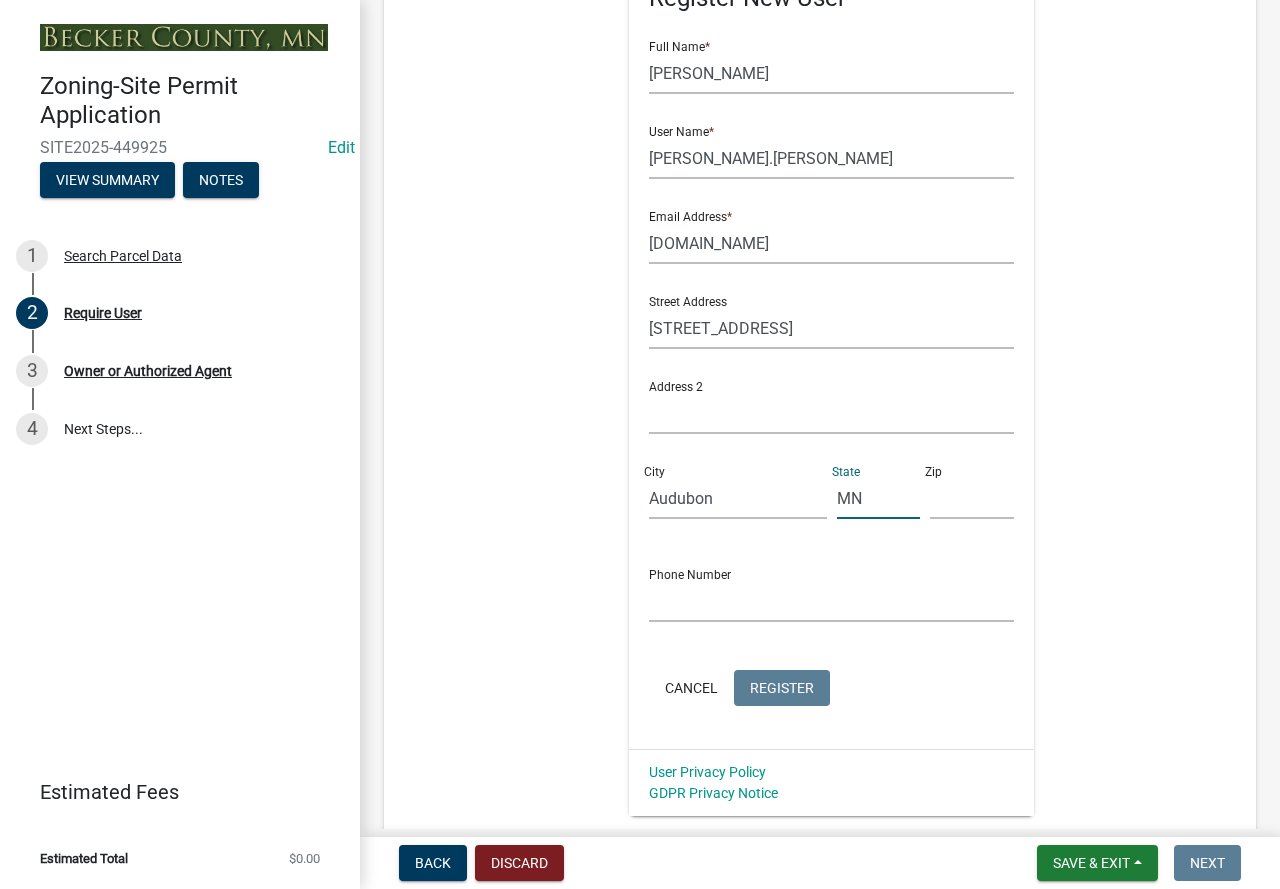 type on "MN" 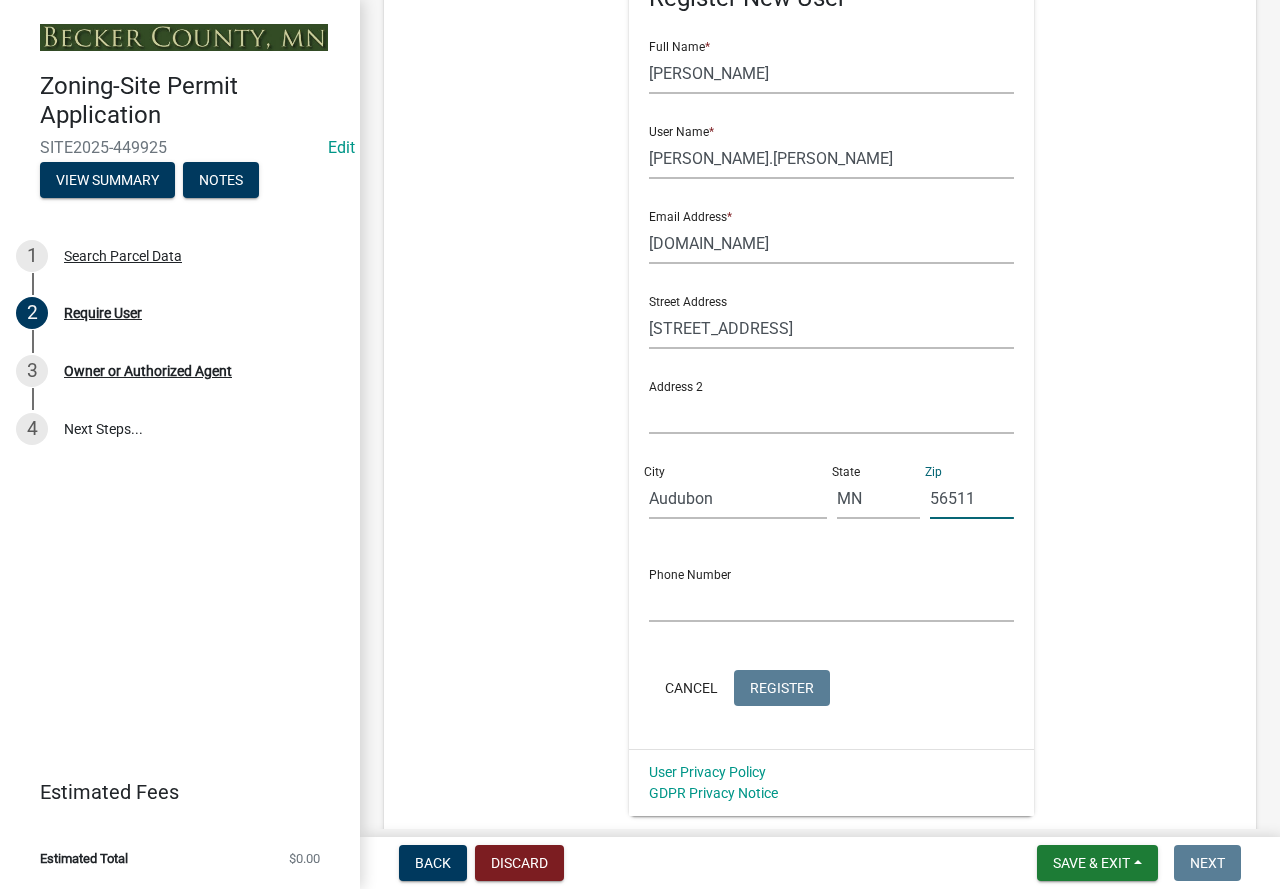 type on "56511" 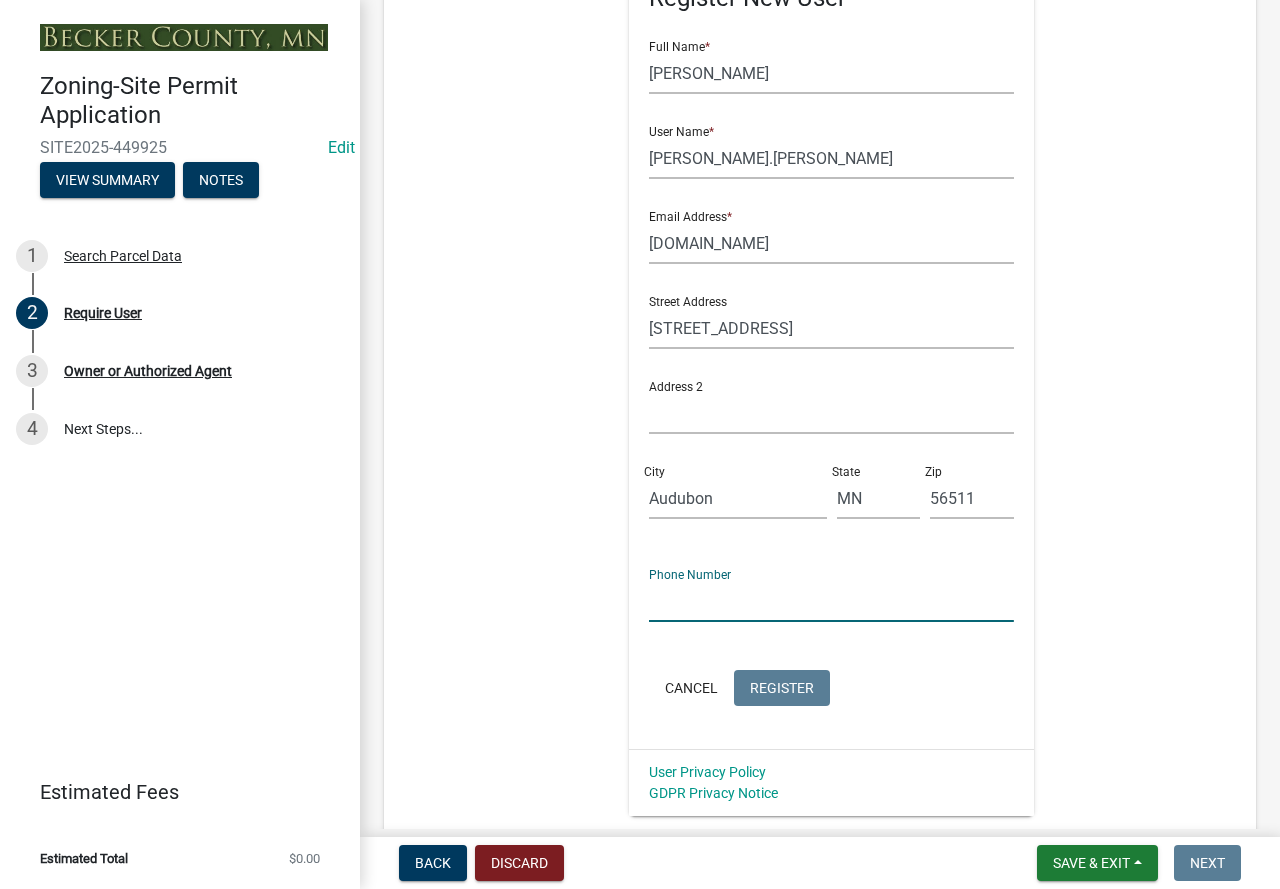 click 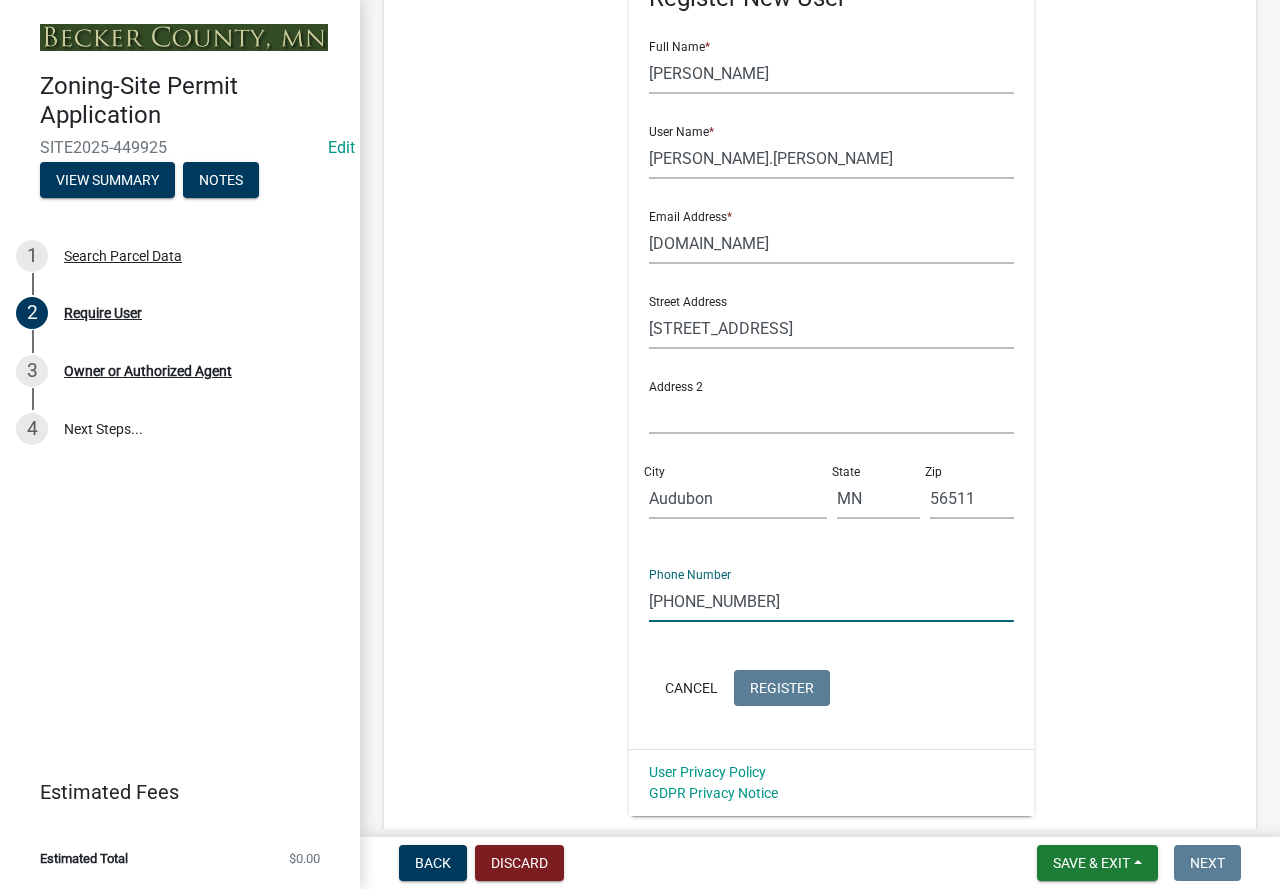 type on "[PHONE_NUMBER]" 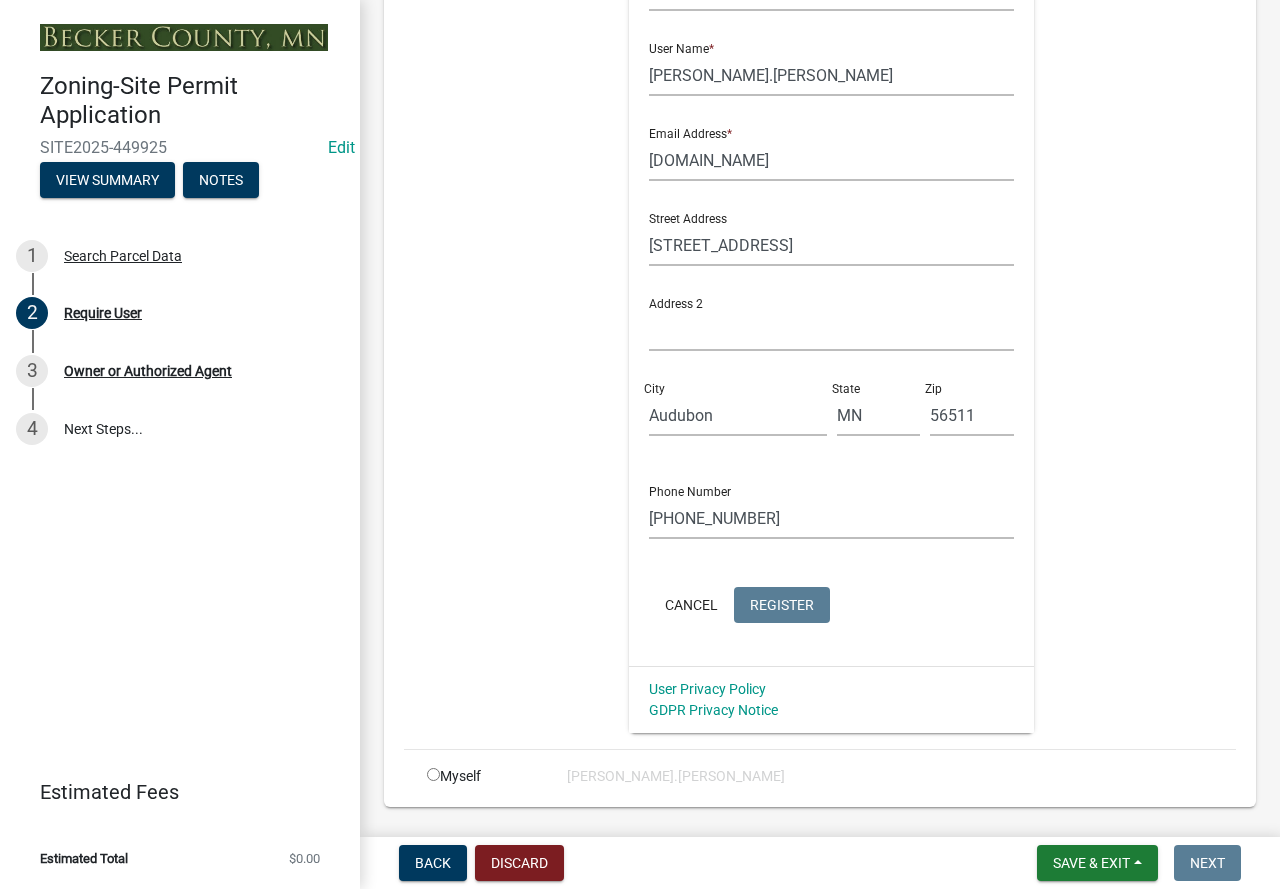 scroll, scrollTop: 539, scrollLeft: 0, axis: vertical 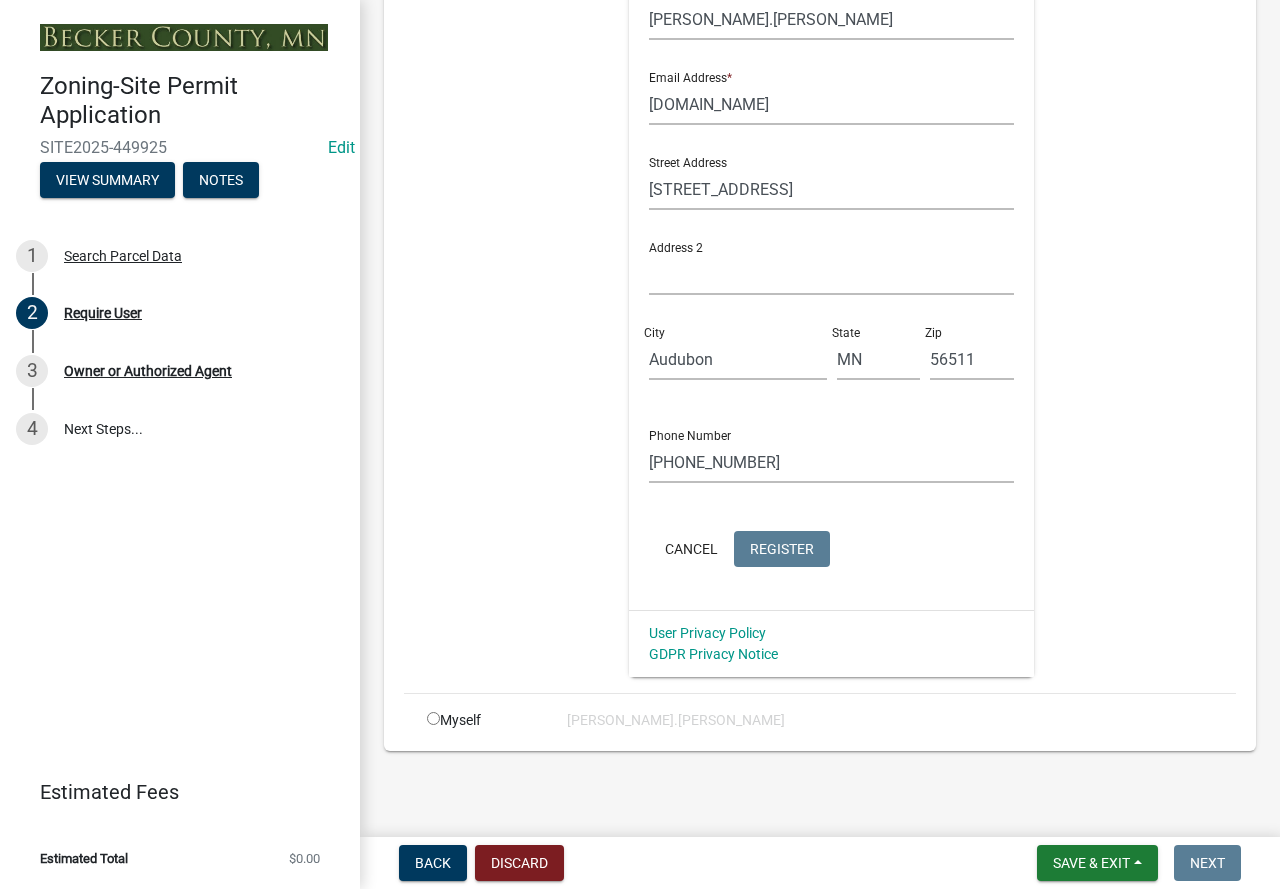 click 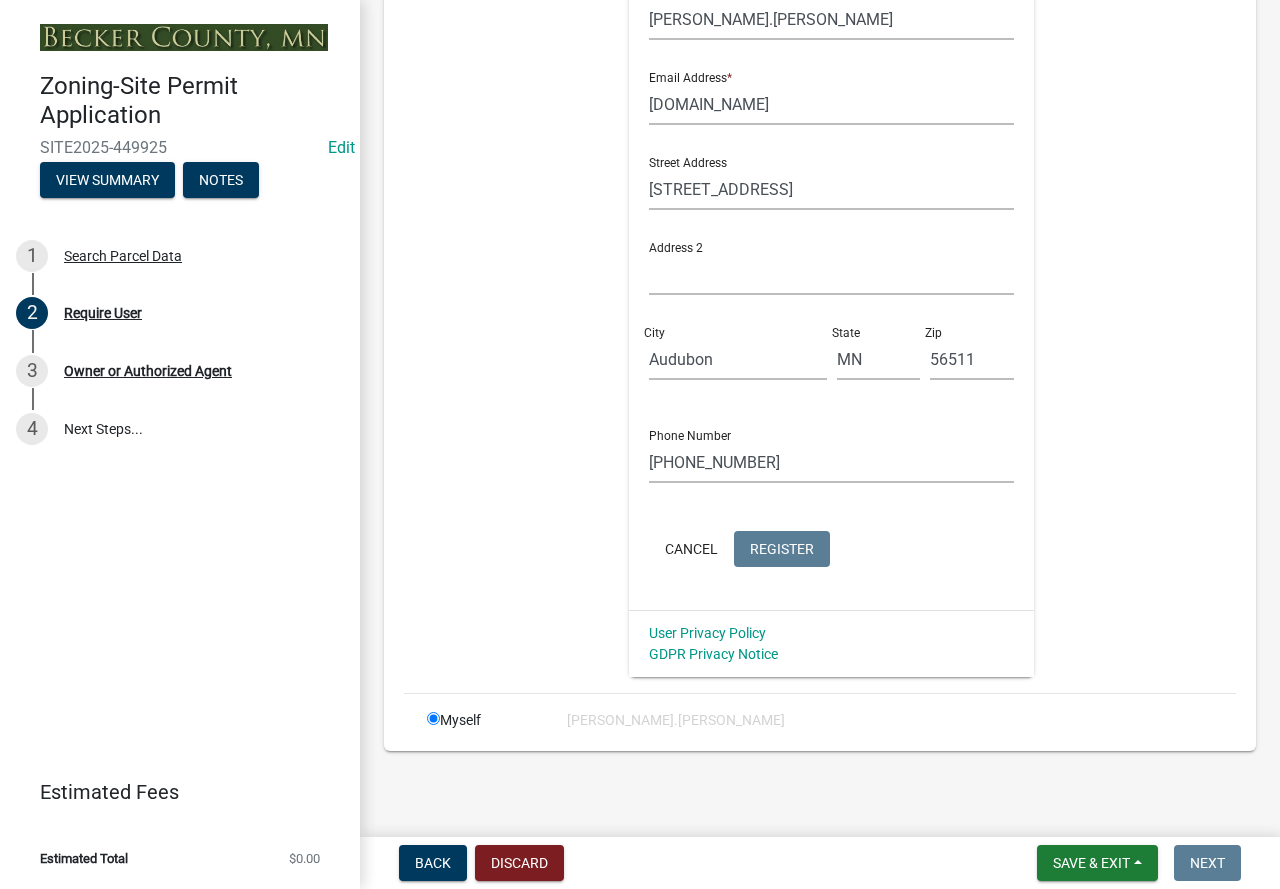 radio on "false" 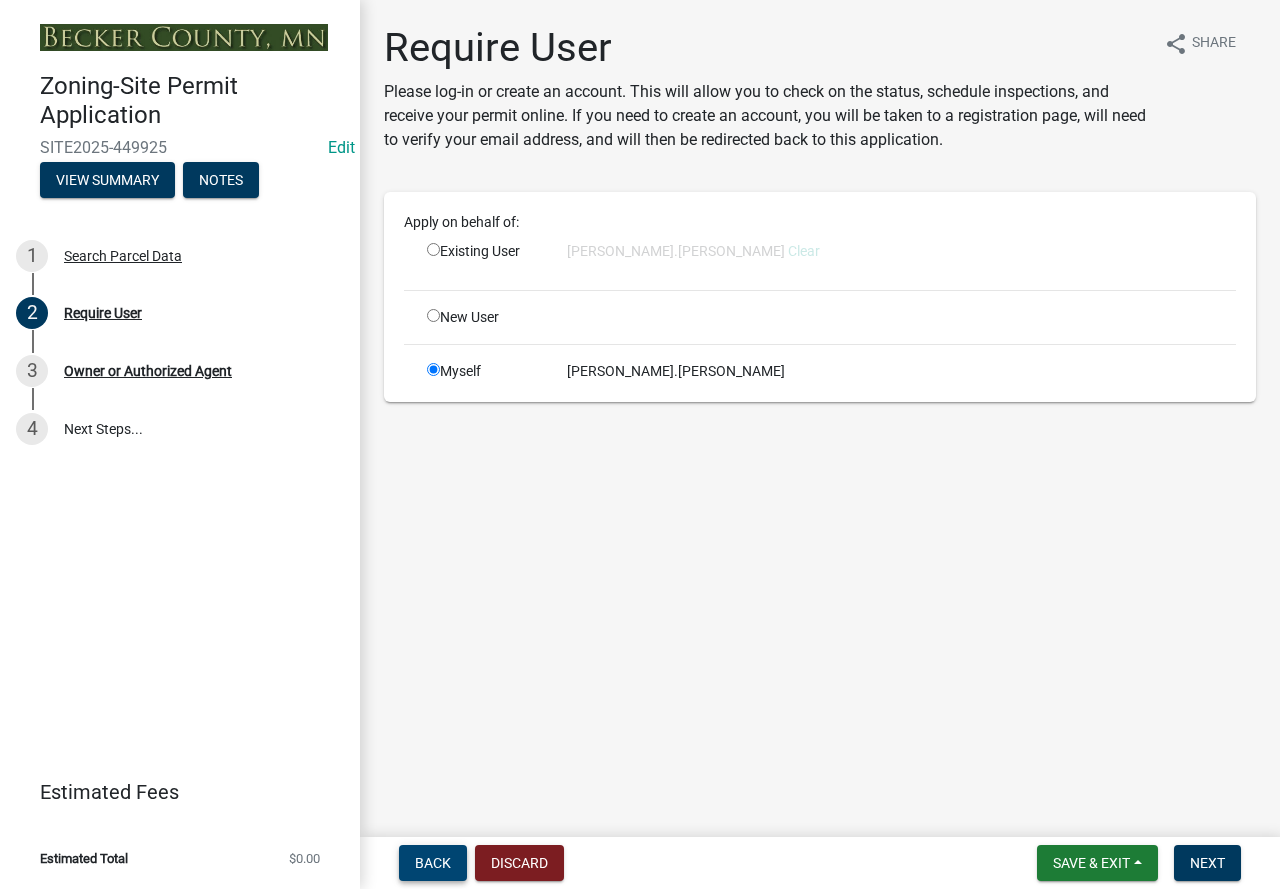 click on "Back" at bounding box center [433, 863] 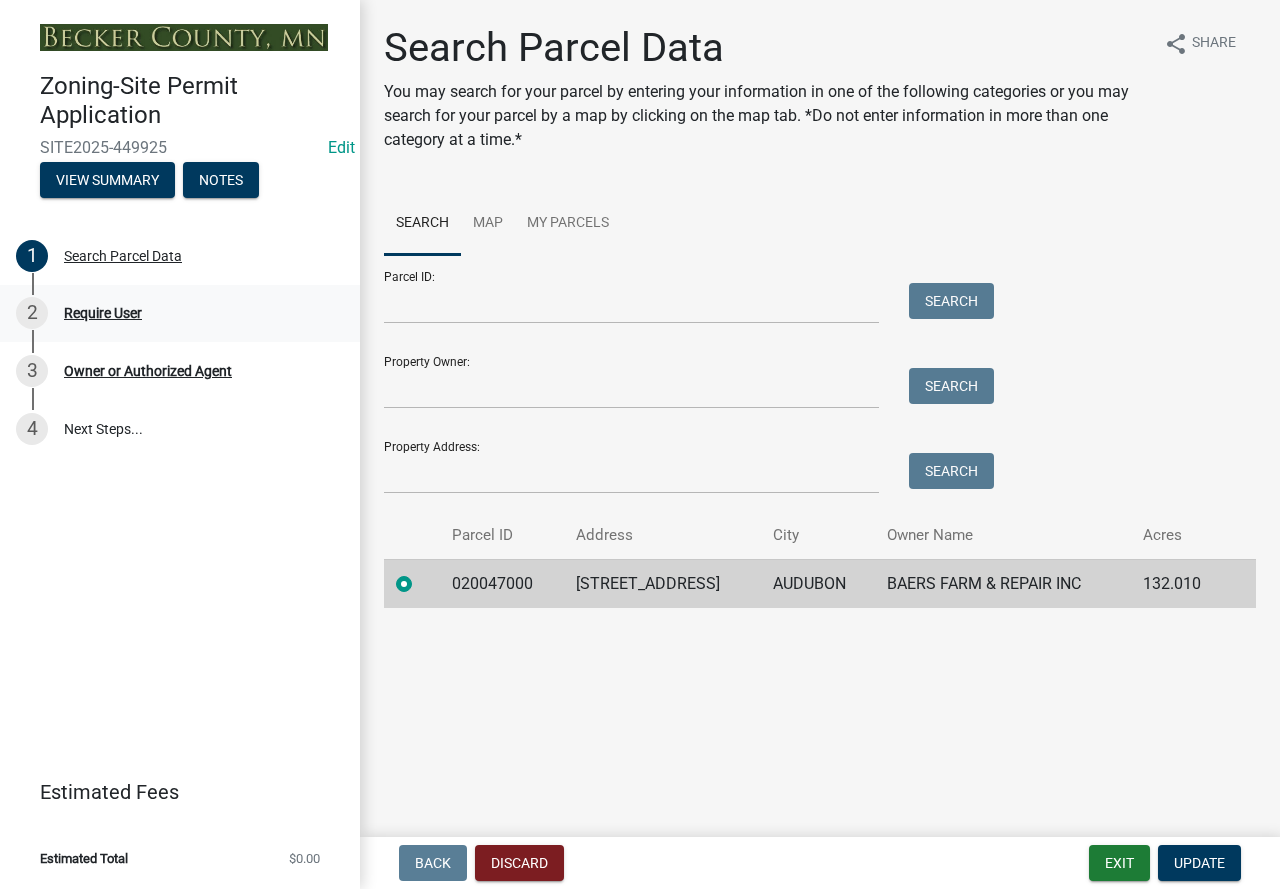 click on "Require User" at bounding box center (103, 313) 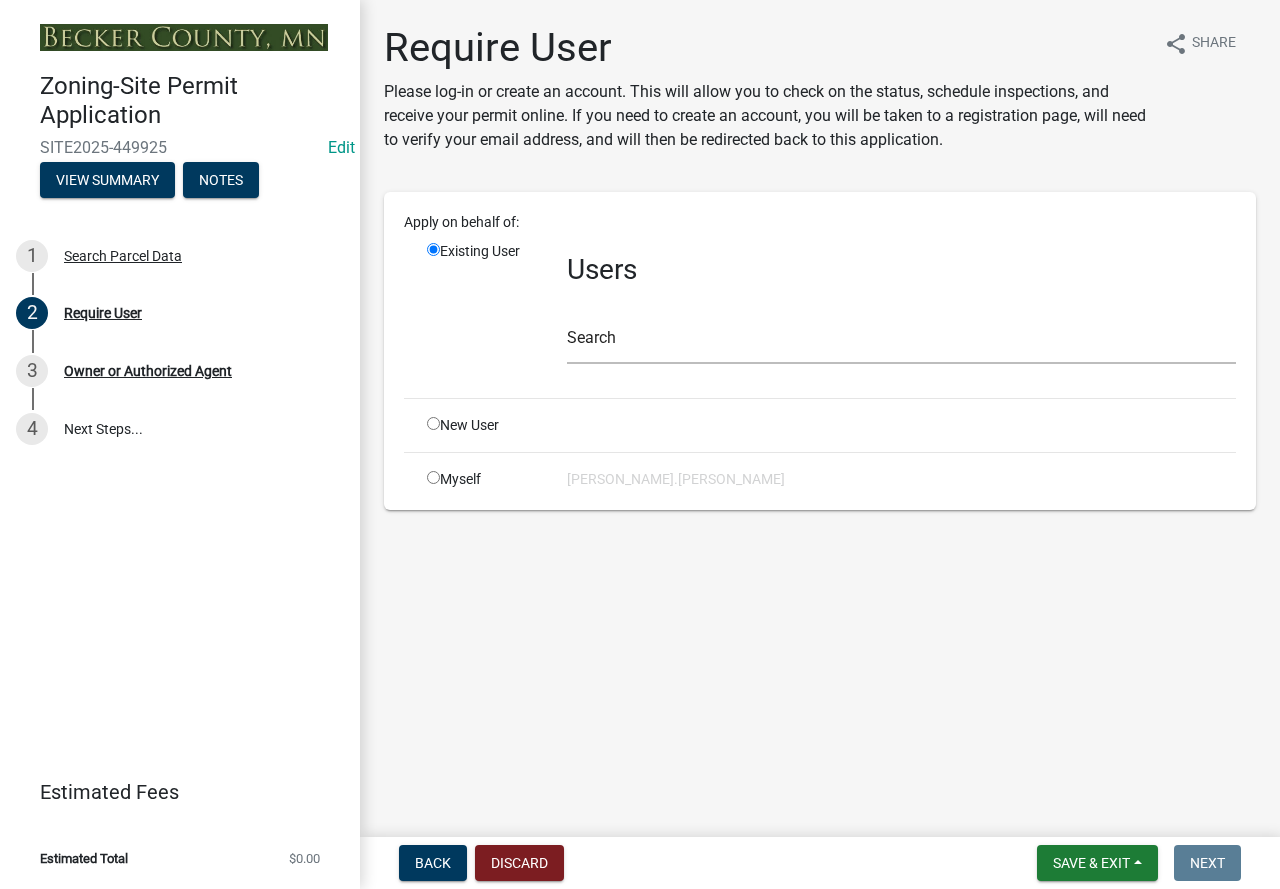 click 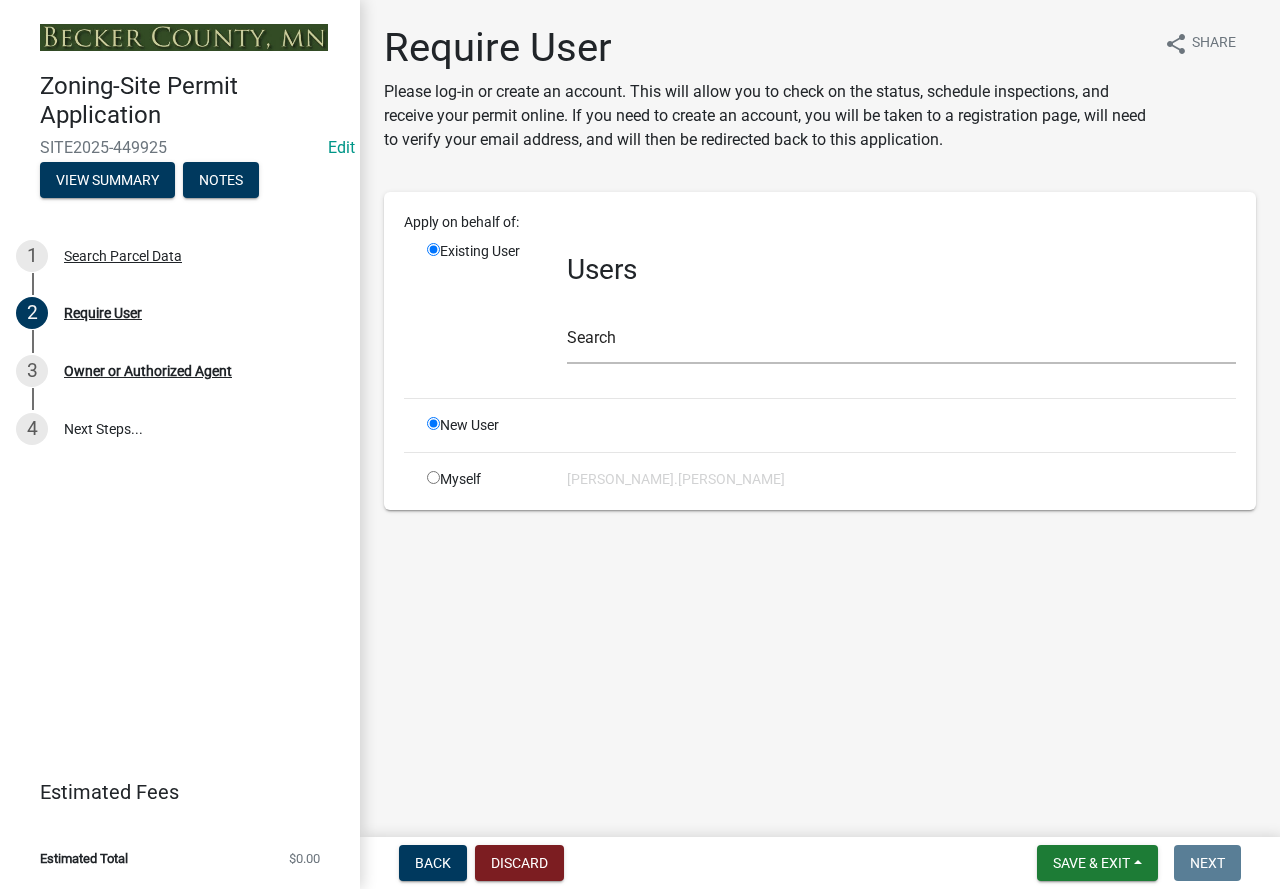 radio on "false" 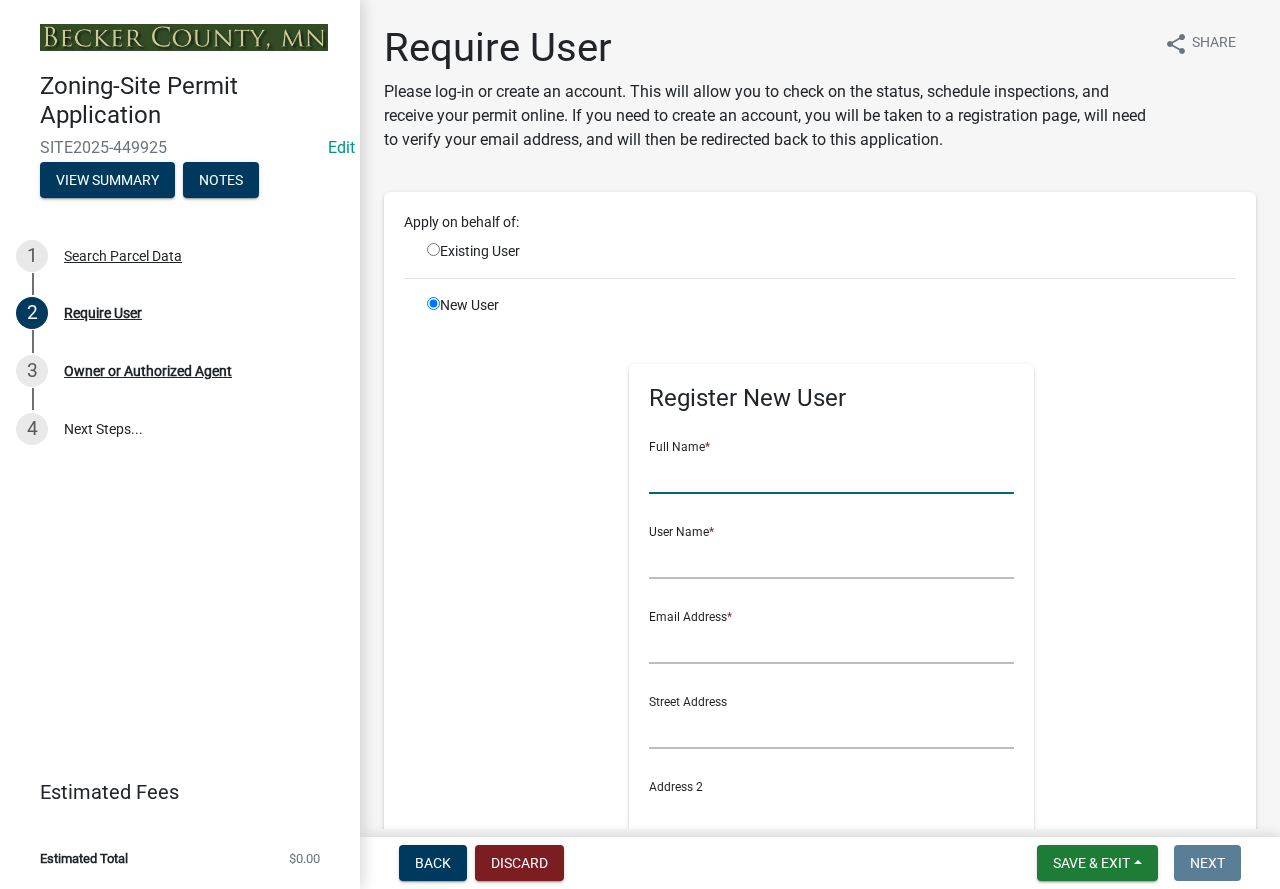 click 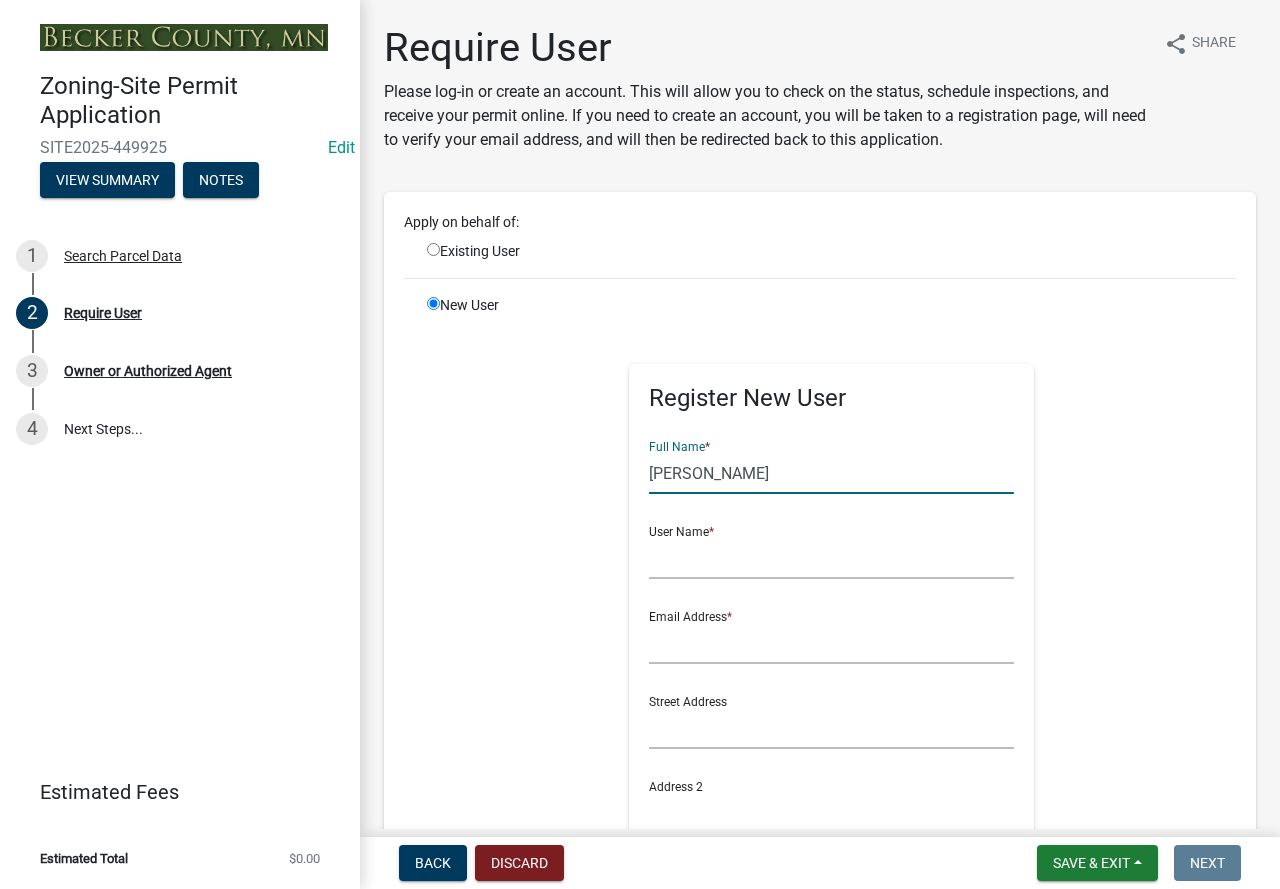 type on "[PERSON_NAME]" 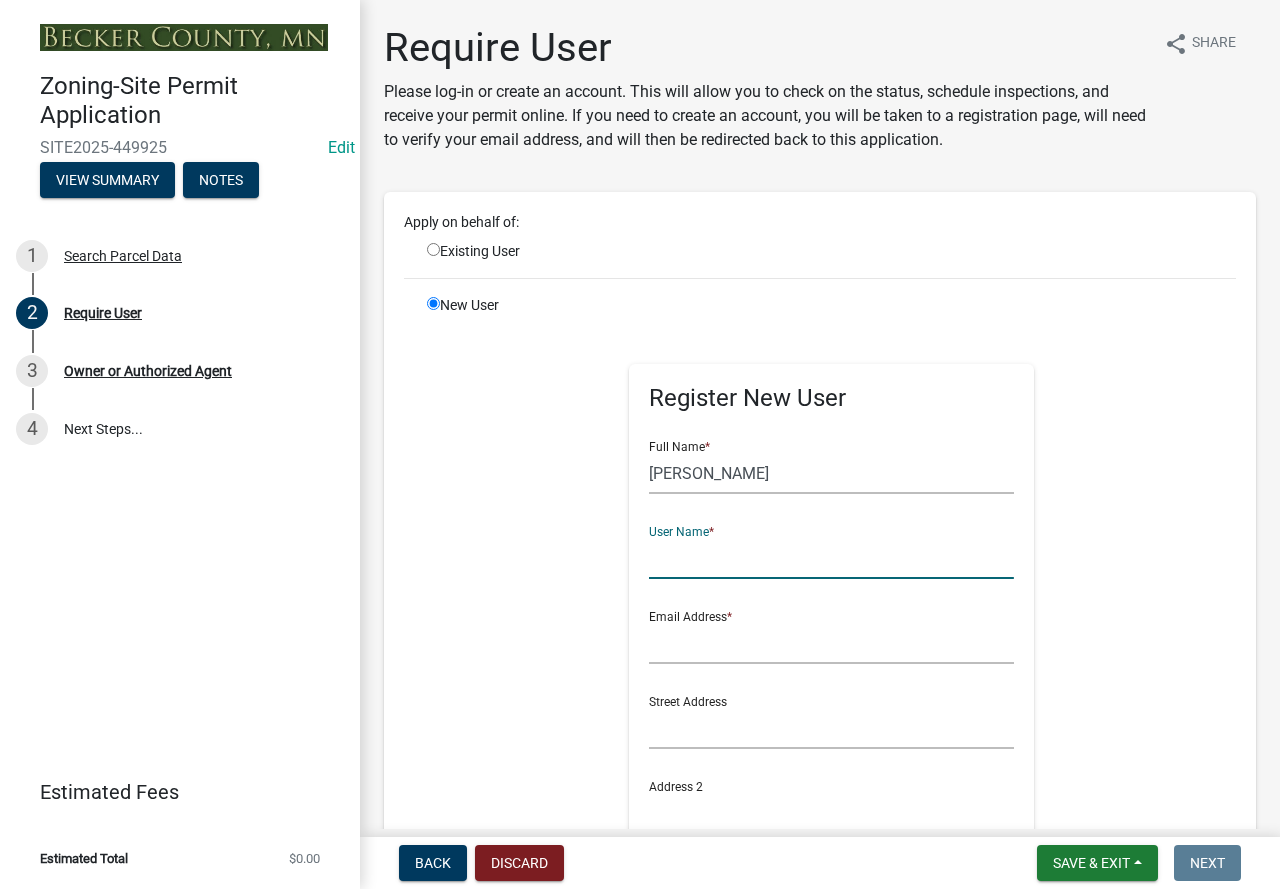 click 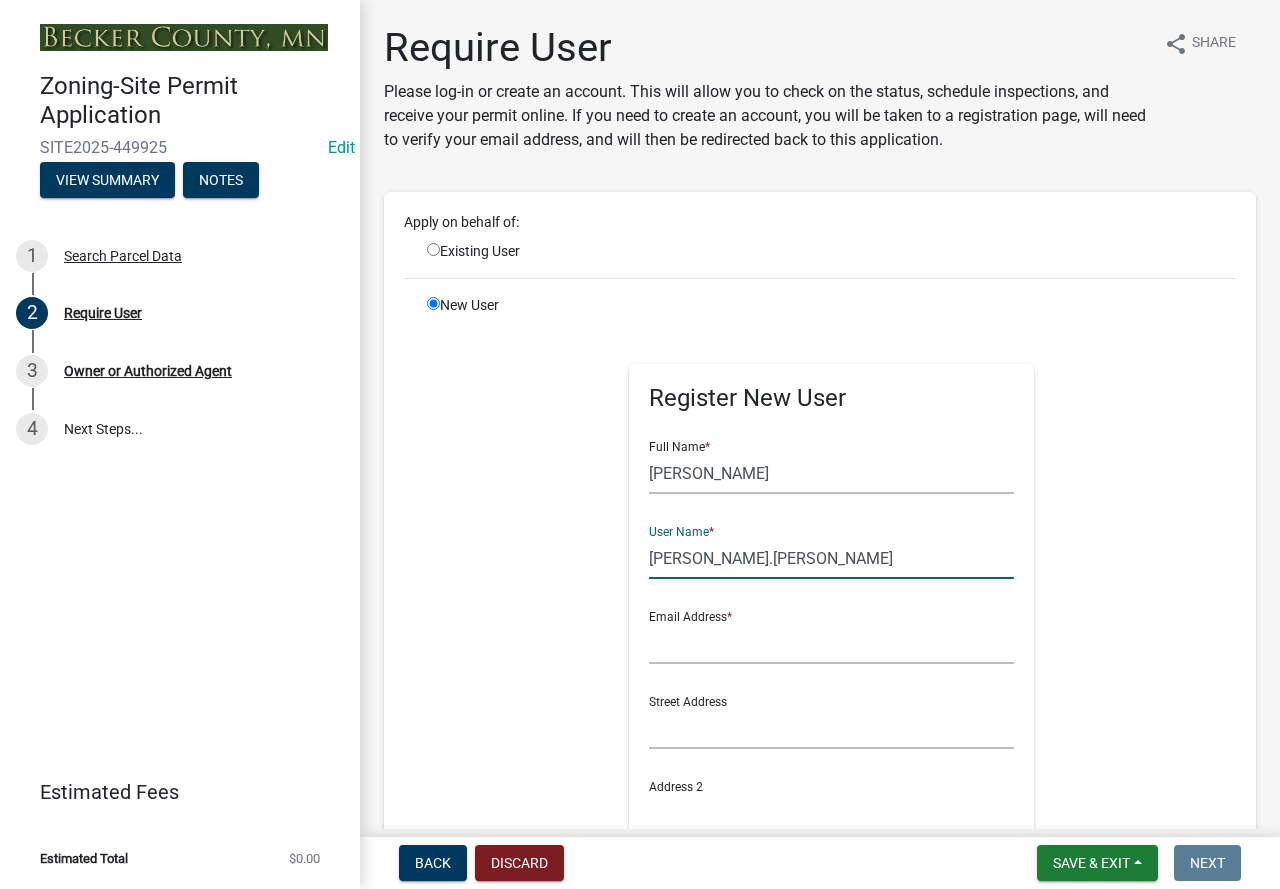 type on "[PERSON_NAME].[PERSON_NAME]" 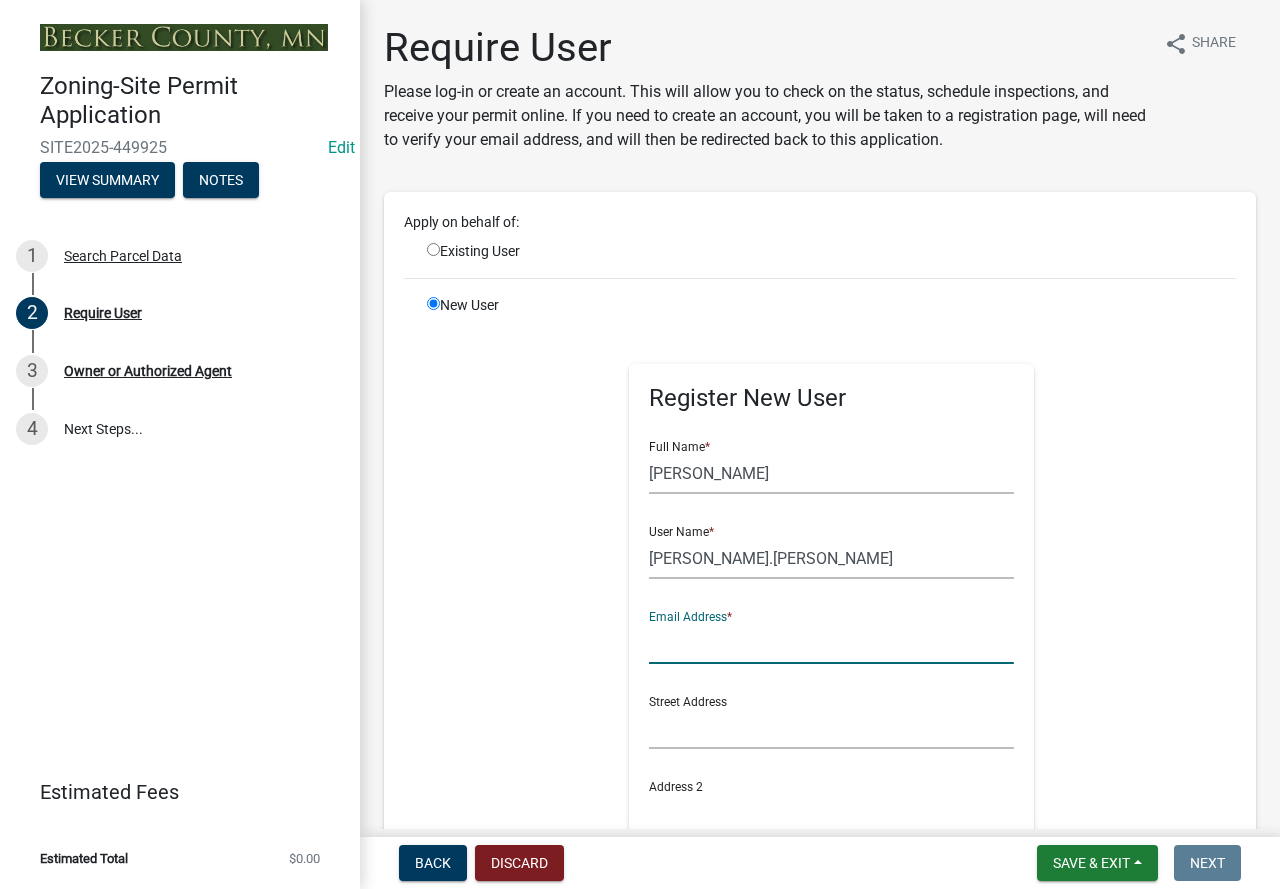 click 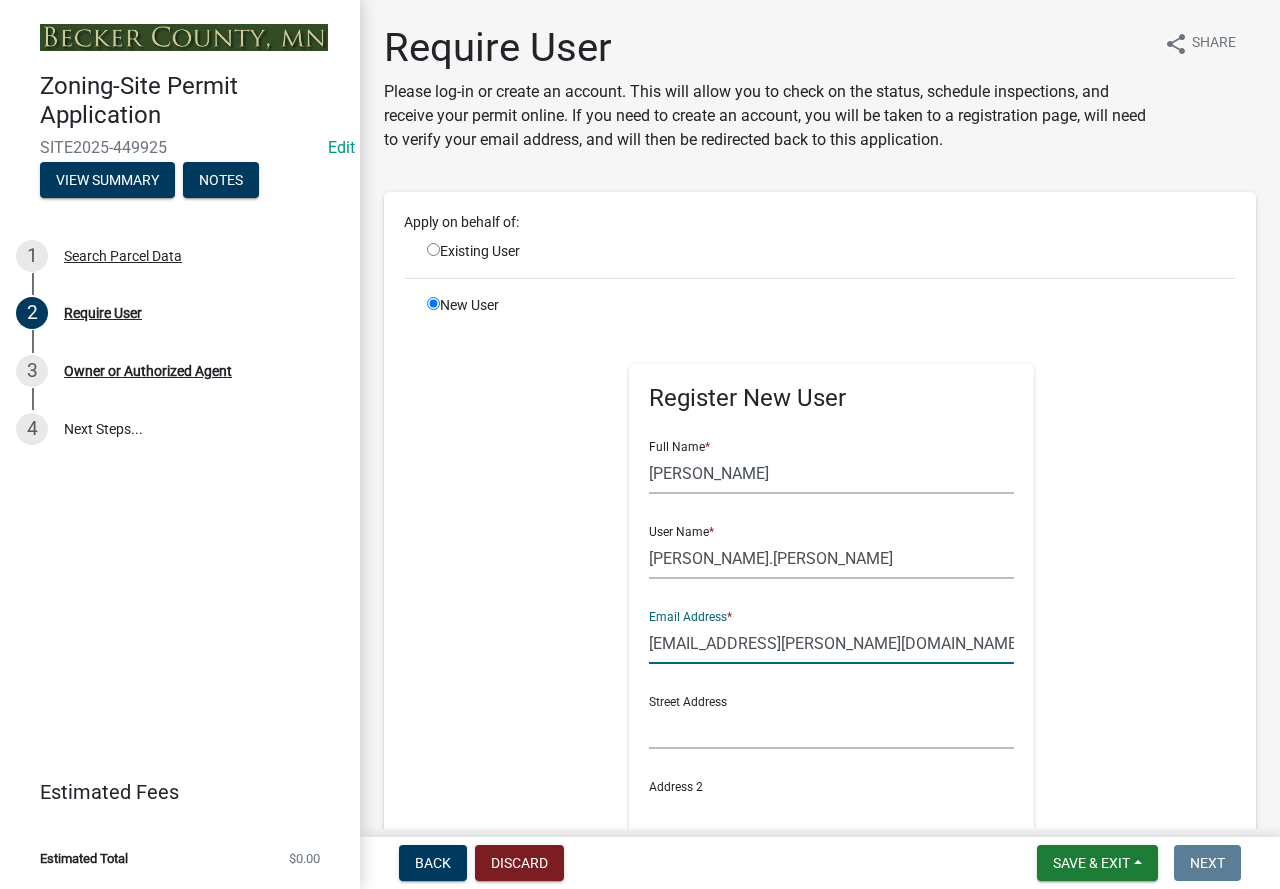 type on "[EMAIL_ADDRESS][PERSON_NAME][DOMAIN_NAME]" 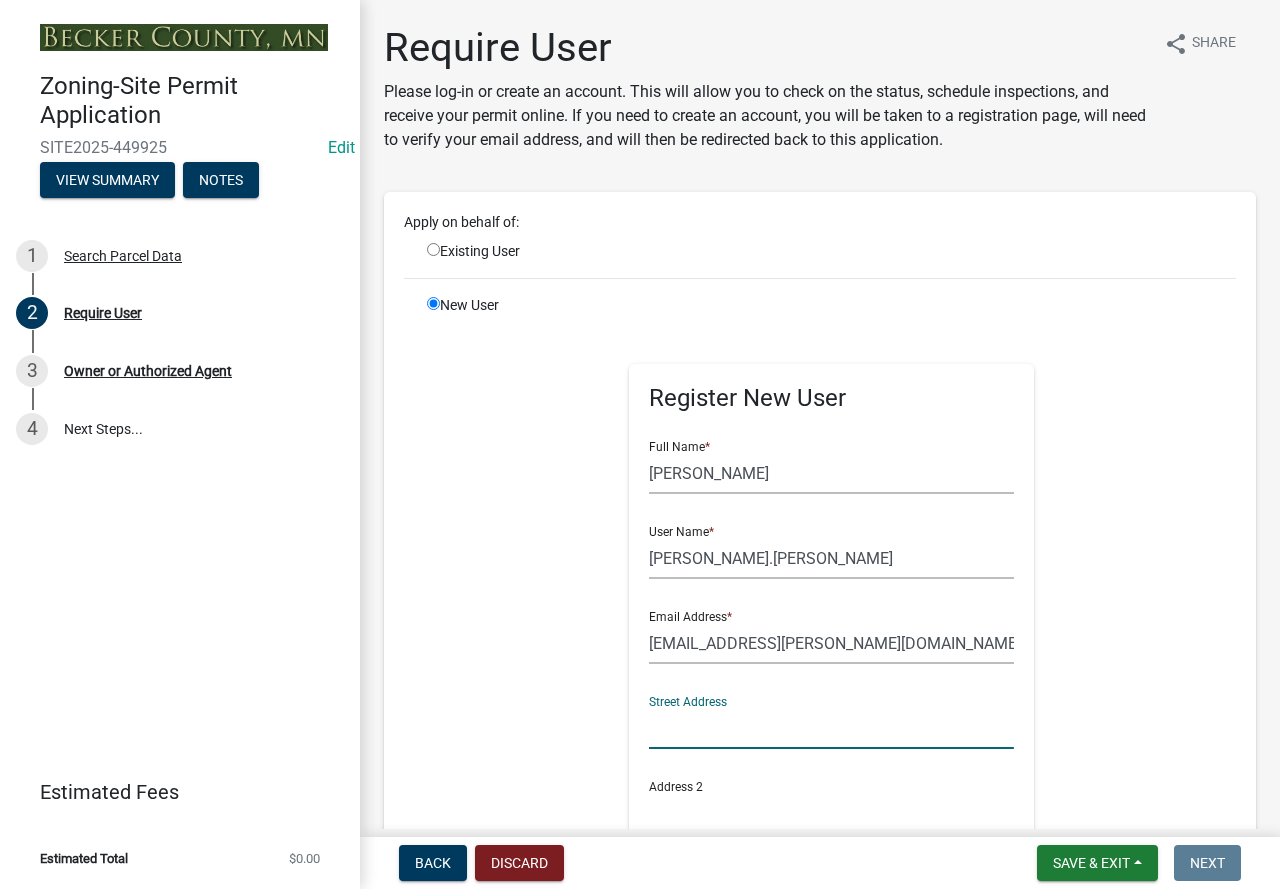 click 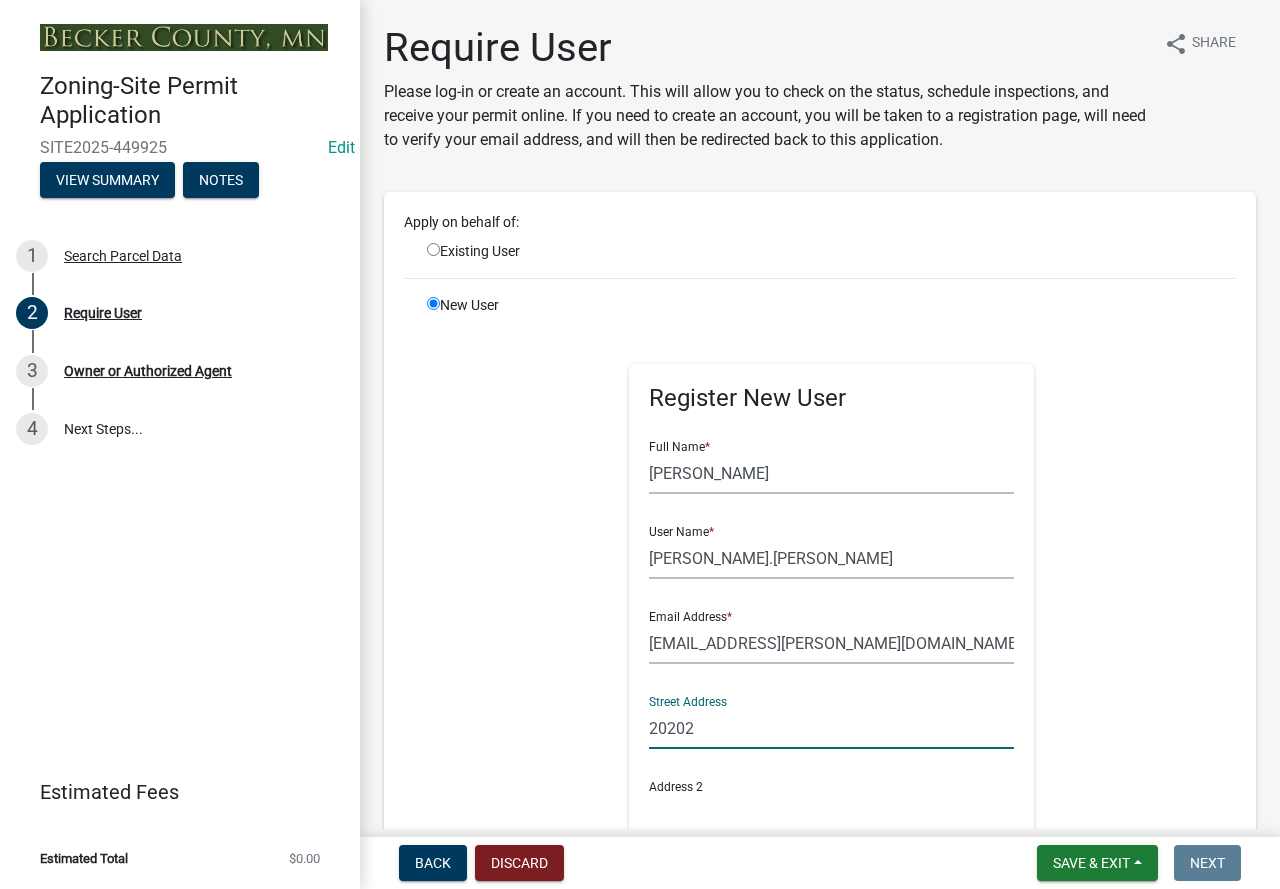 type on "[STREET_ADDRESS]" 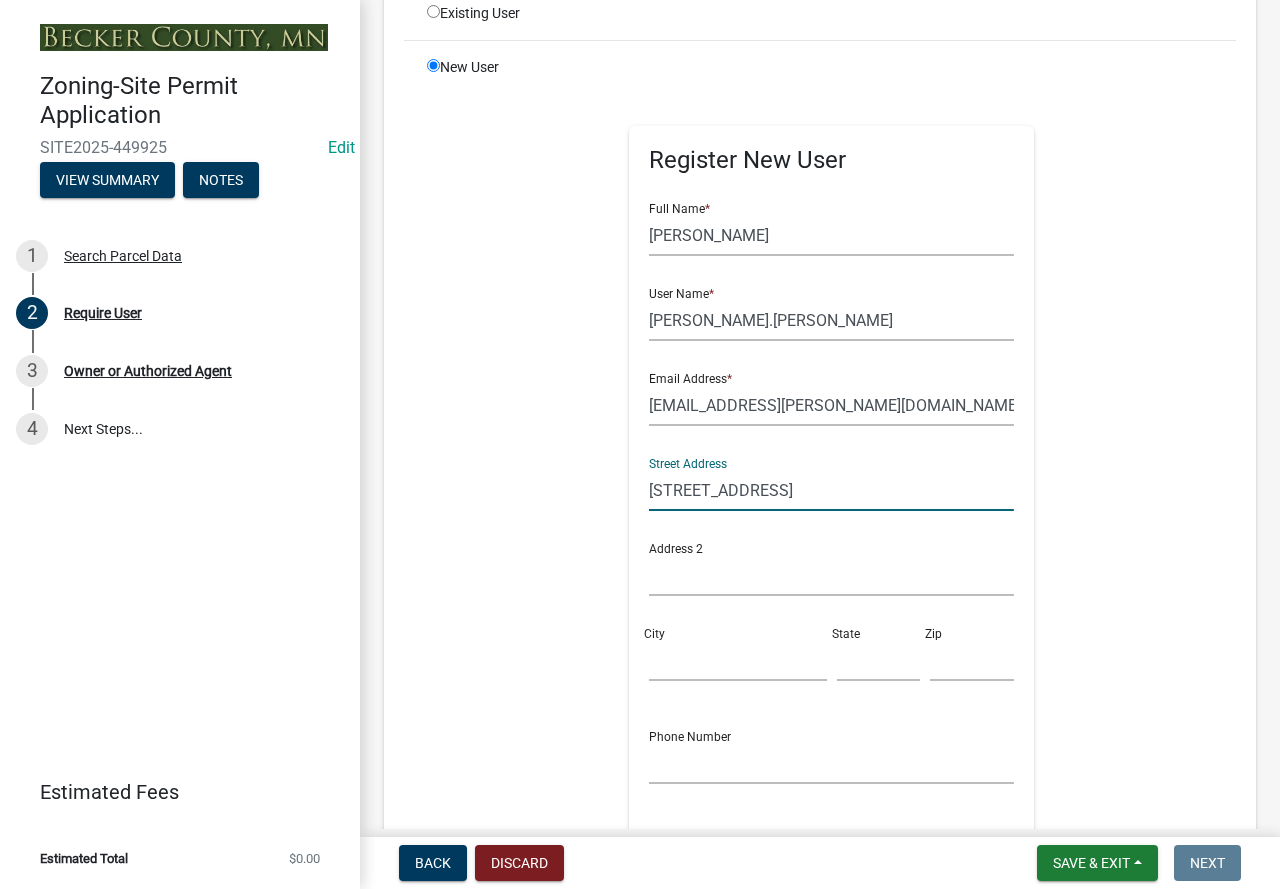 scroll, scrollTop: 300, scrollLeft: 0, axis: vertical 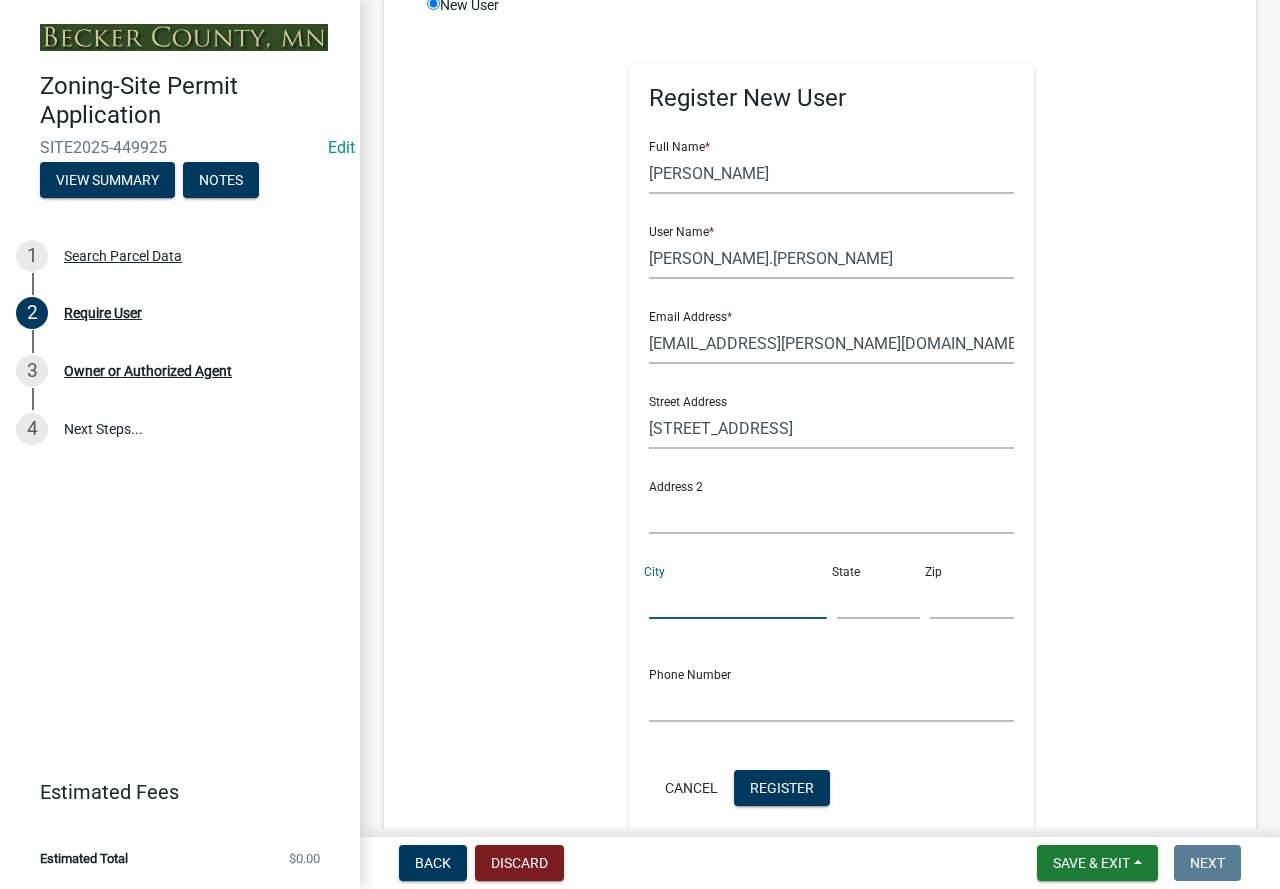 click on "City" at bounding box center [737, 598] 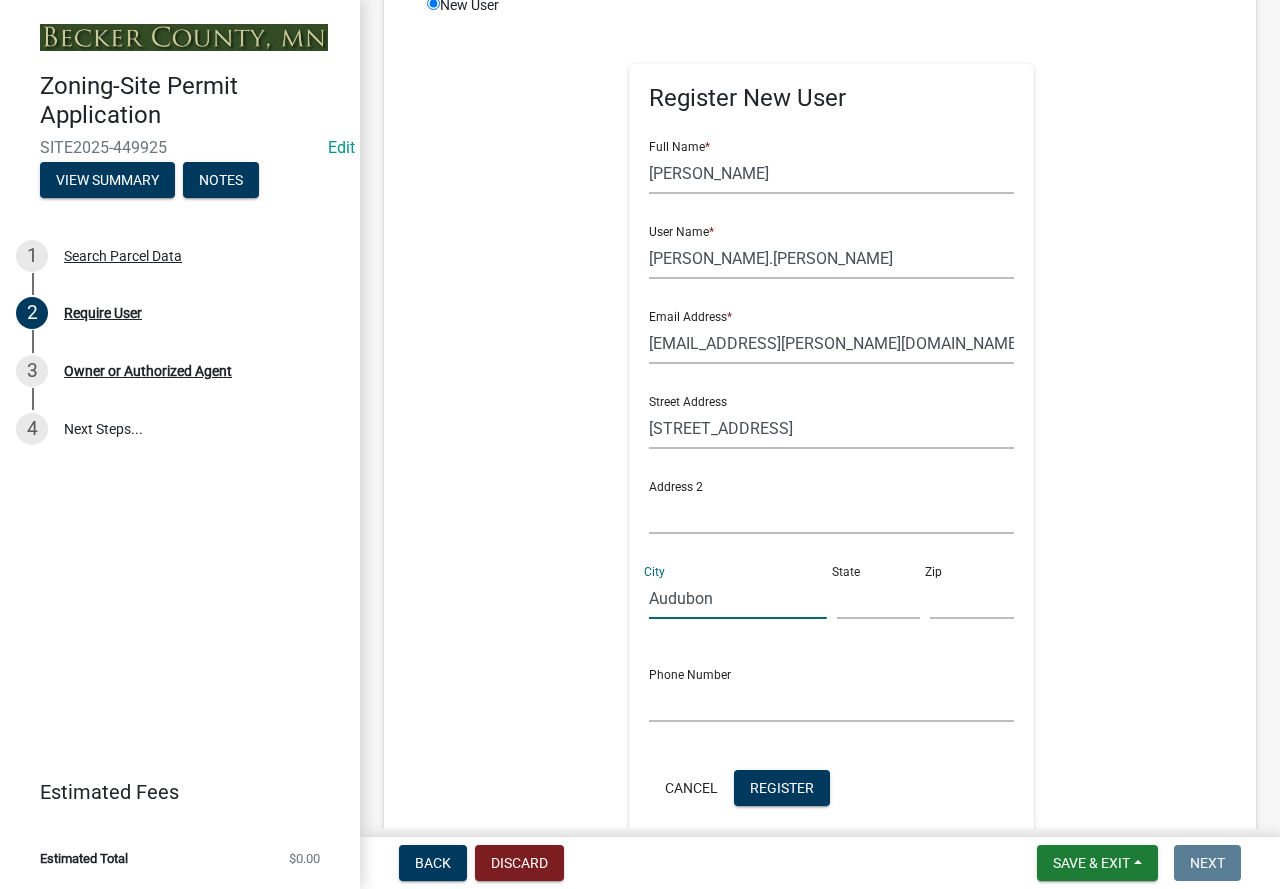 type on "Audubon" 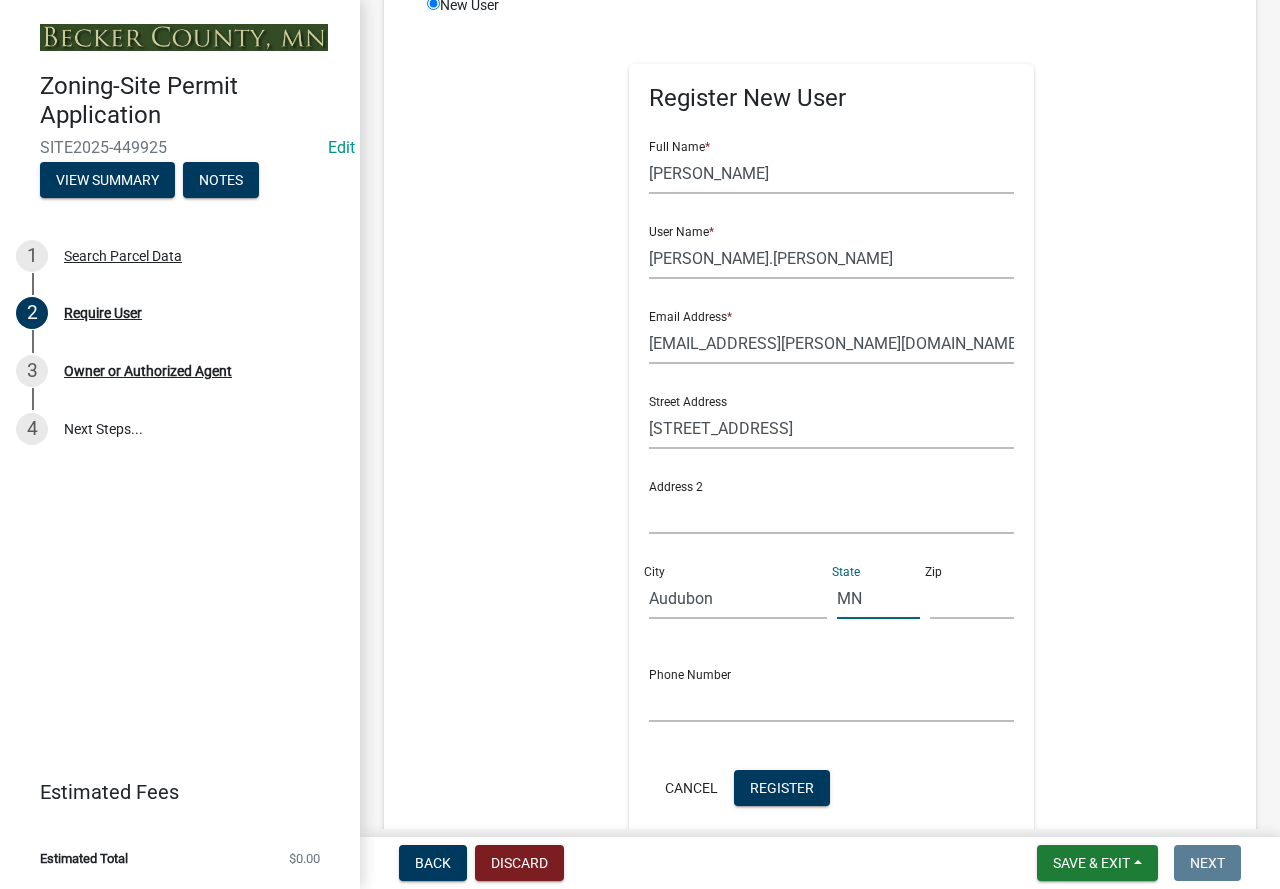 type on "MN" 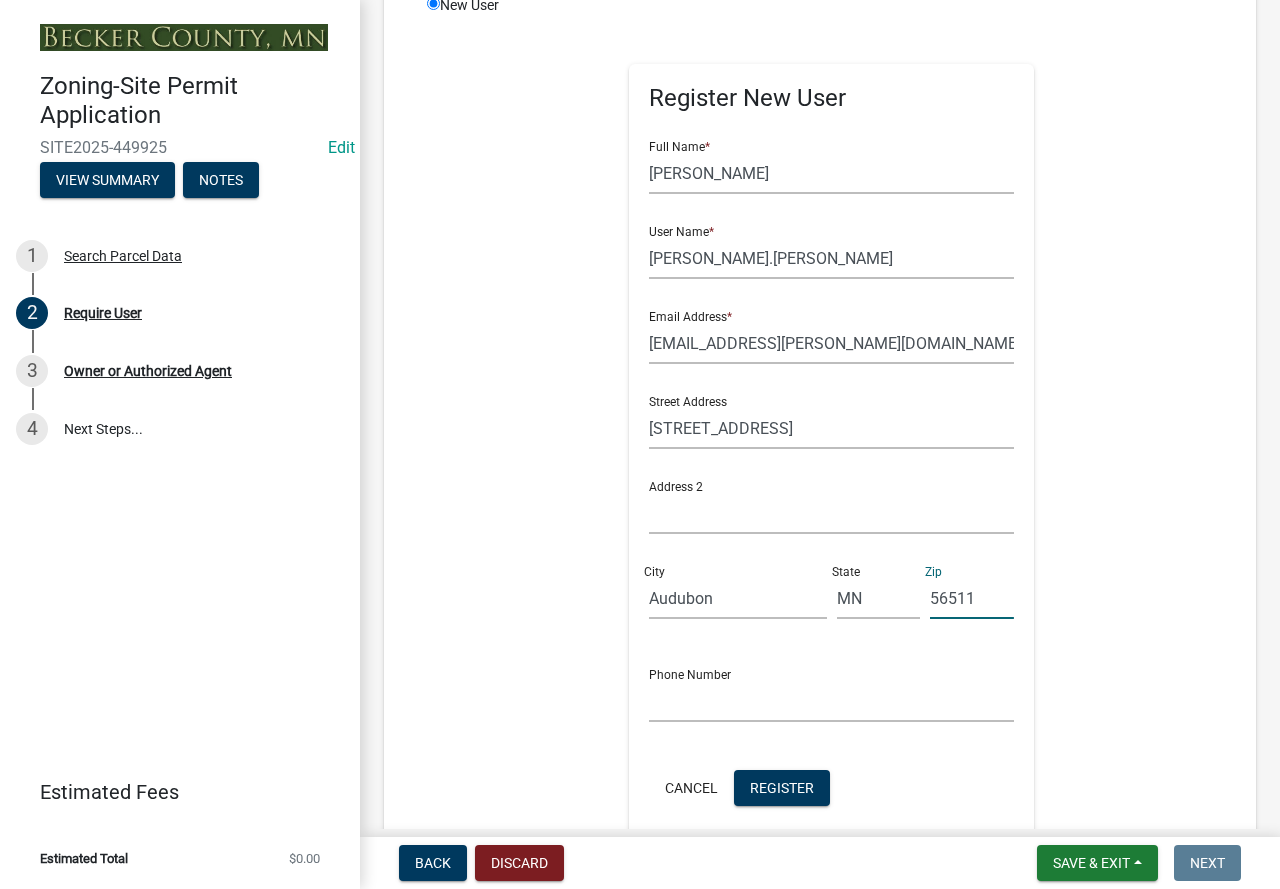 type on "56511" 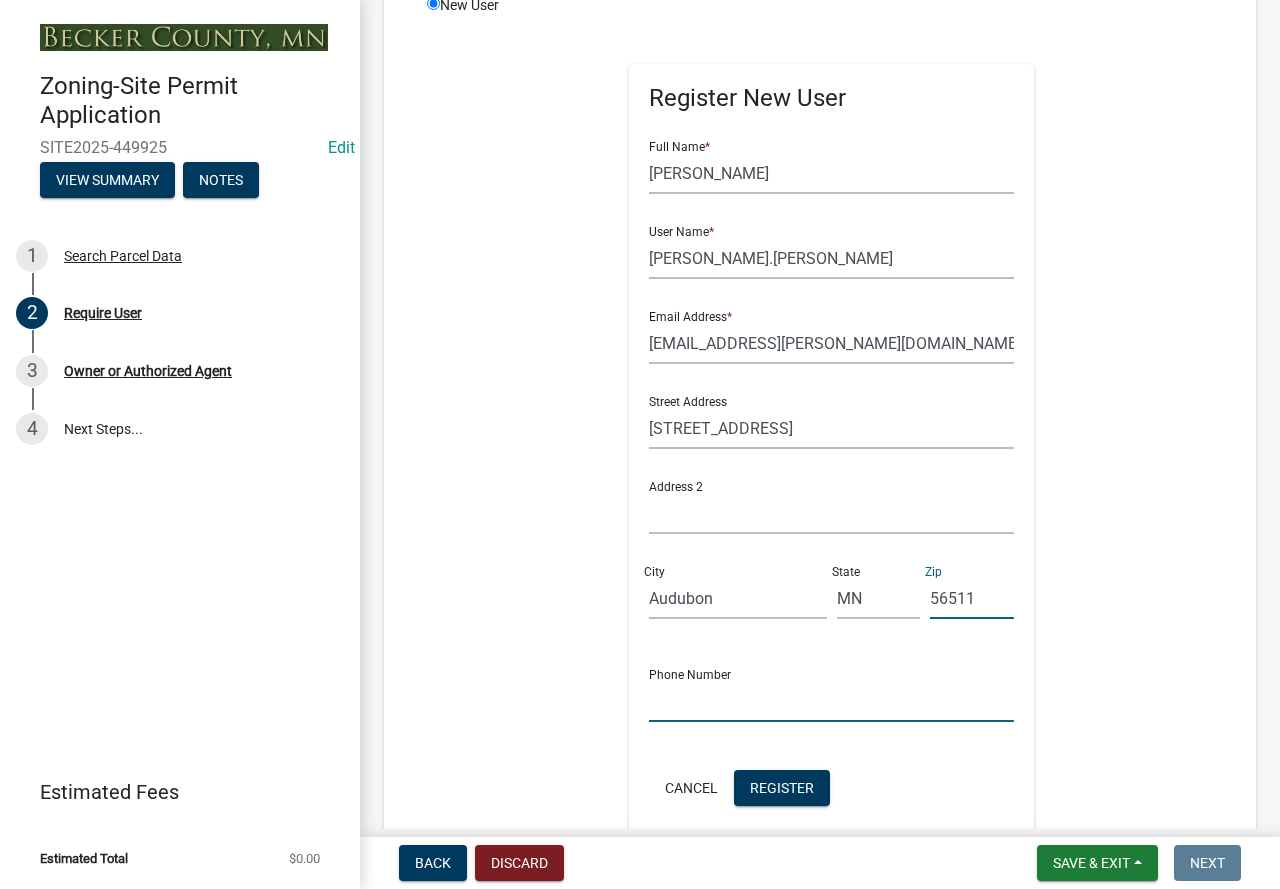click 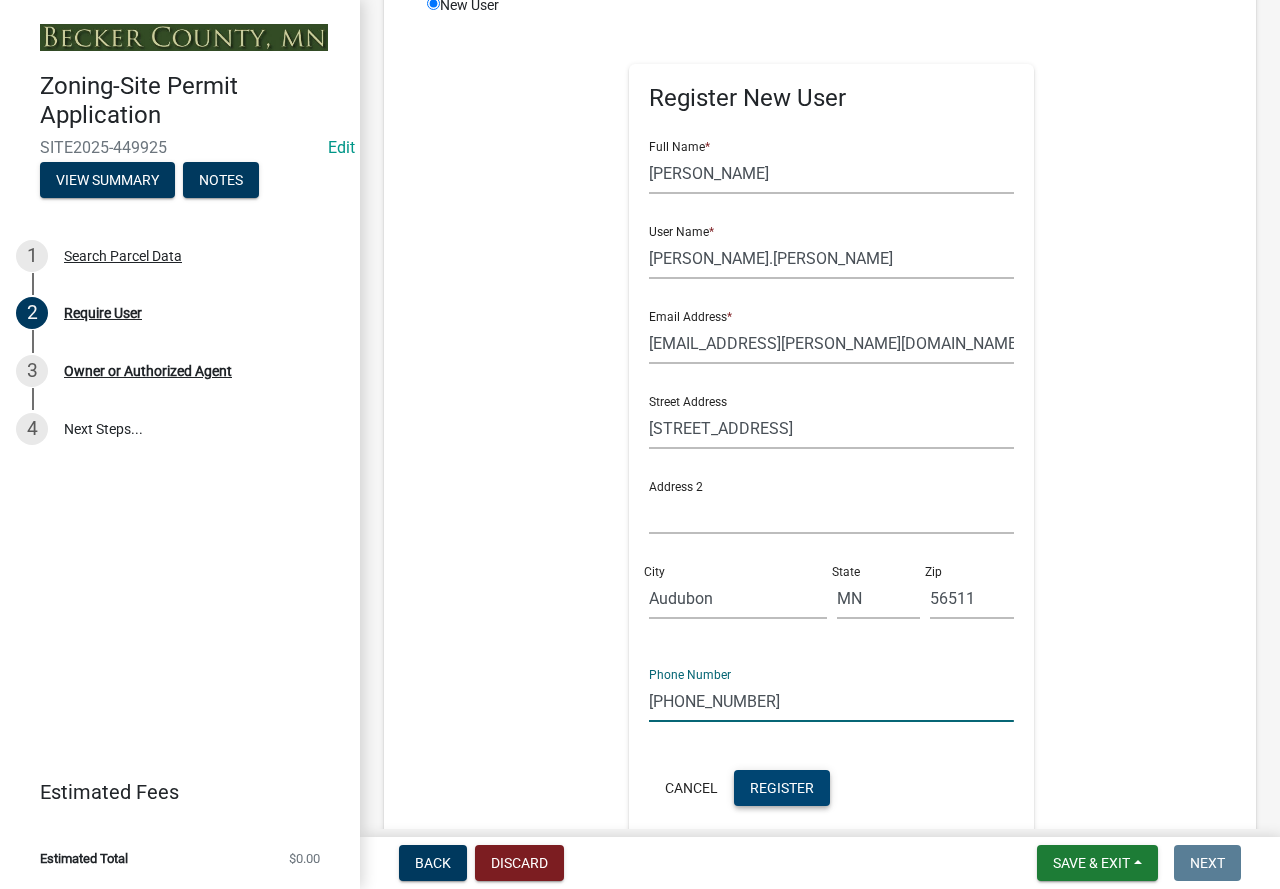 type on "[PHONE_NUMBER]" 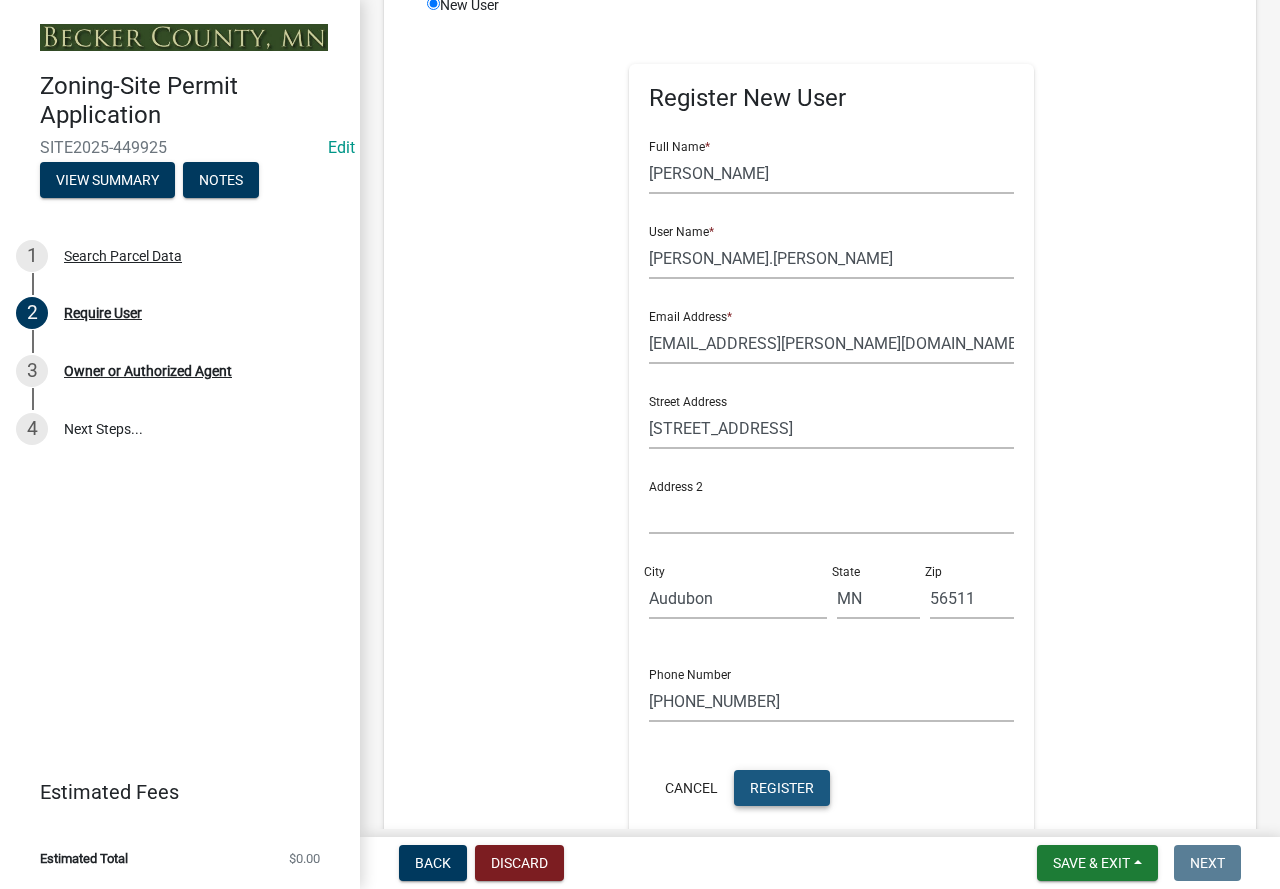 click on "Register" 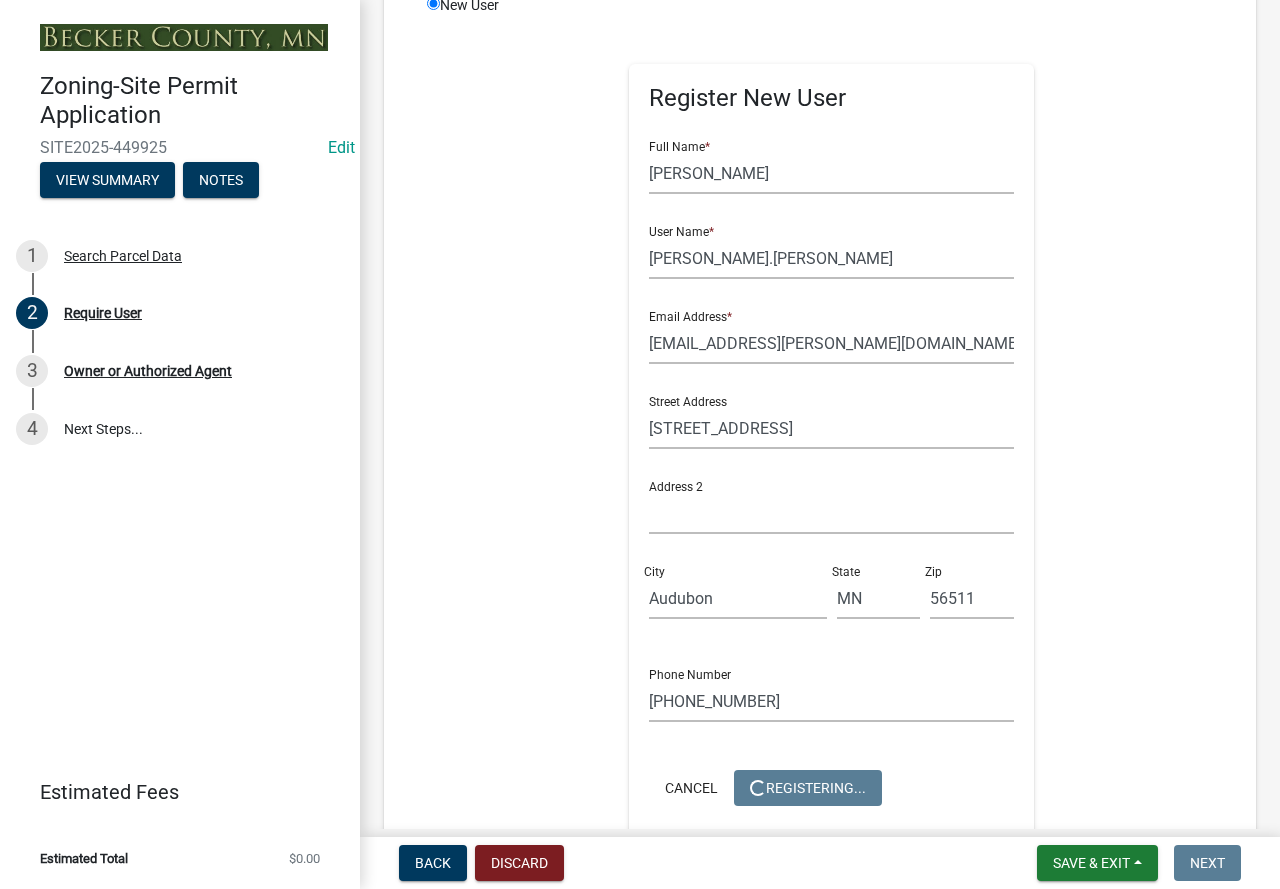 scroll, scrollTop: 0, scrollLeft: 0, axis: both 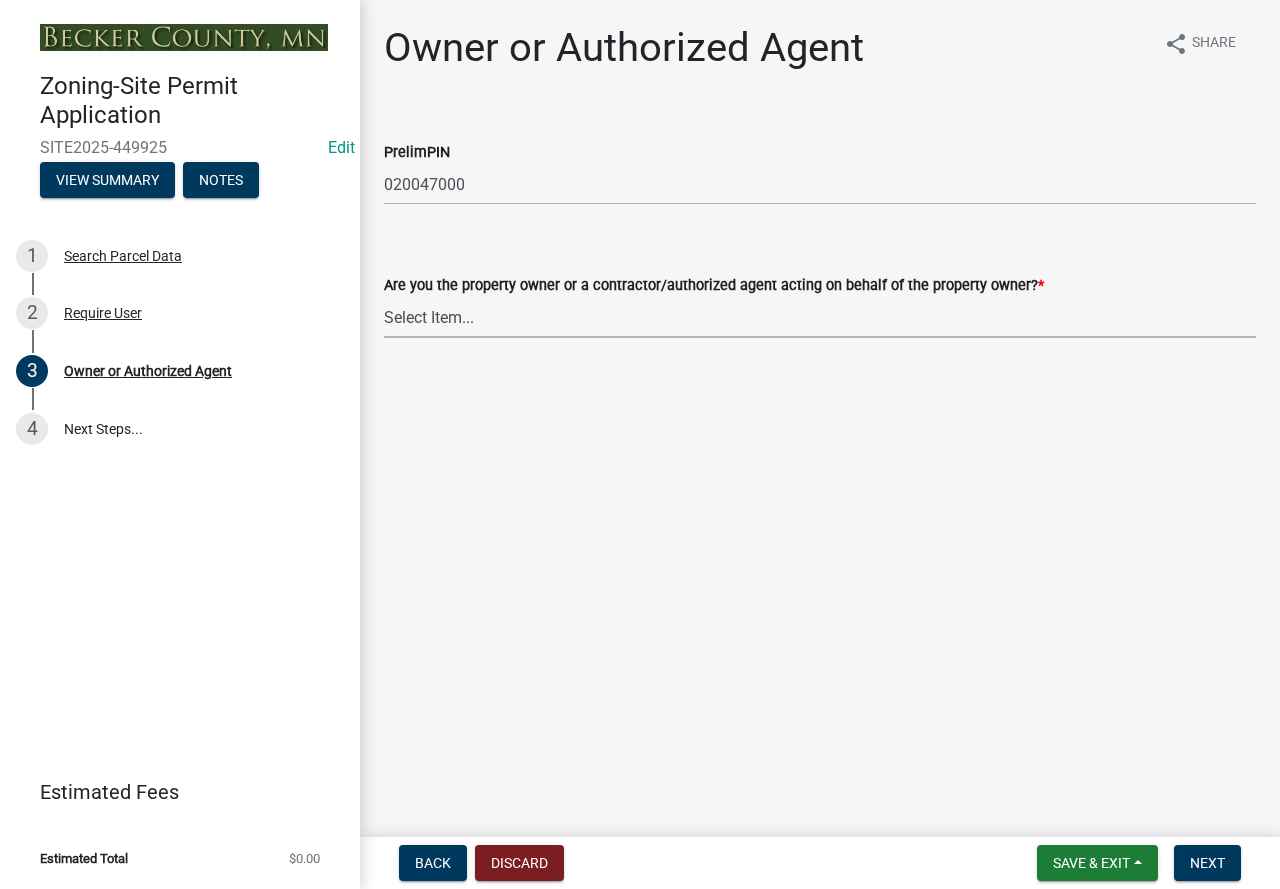 click on "Select Item...   Property Owner   Authorized Agent" at bounding box center (820, 317) 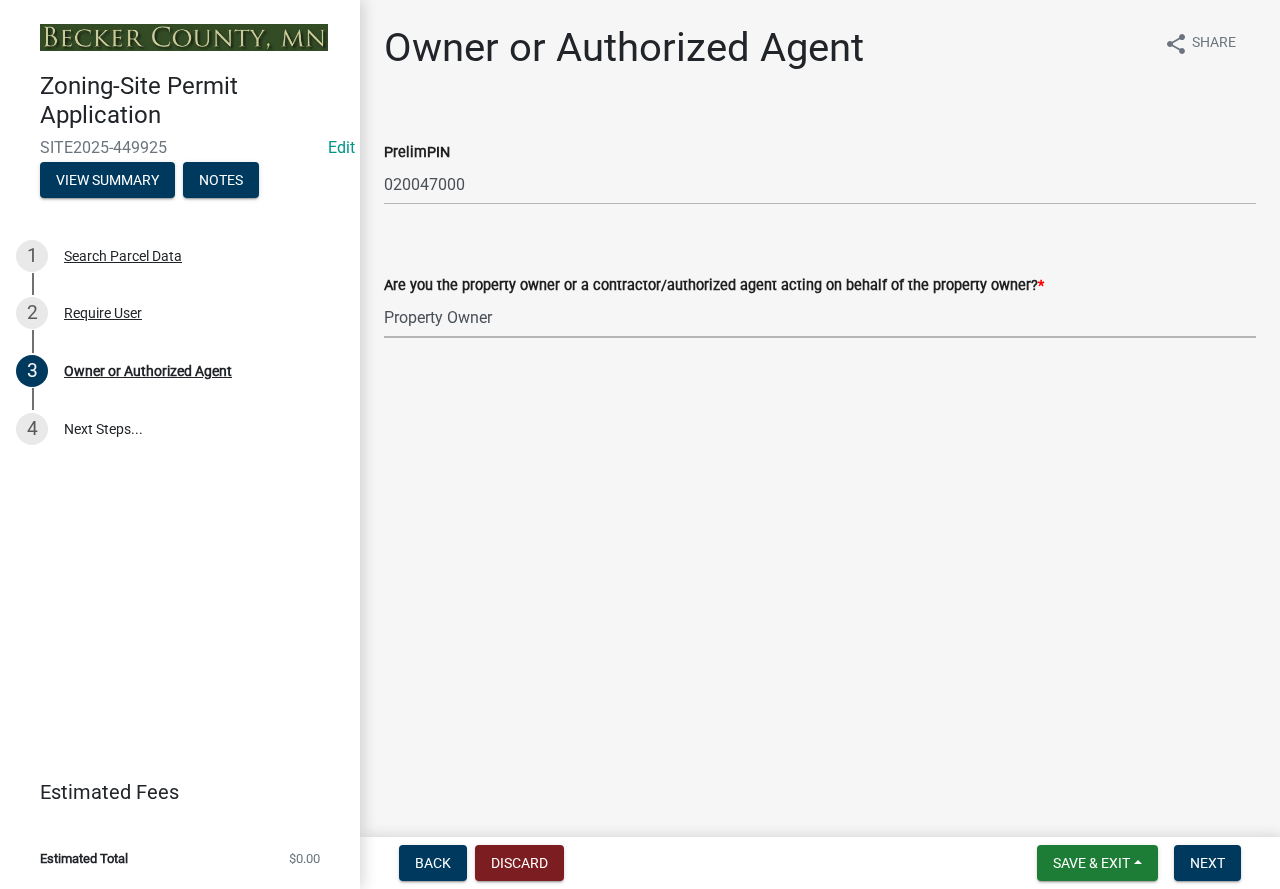 click on "Select Item...   Property Owner   Authorized Agent" at bounding box center (820, 317) 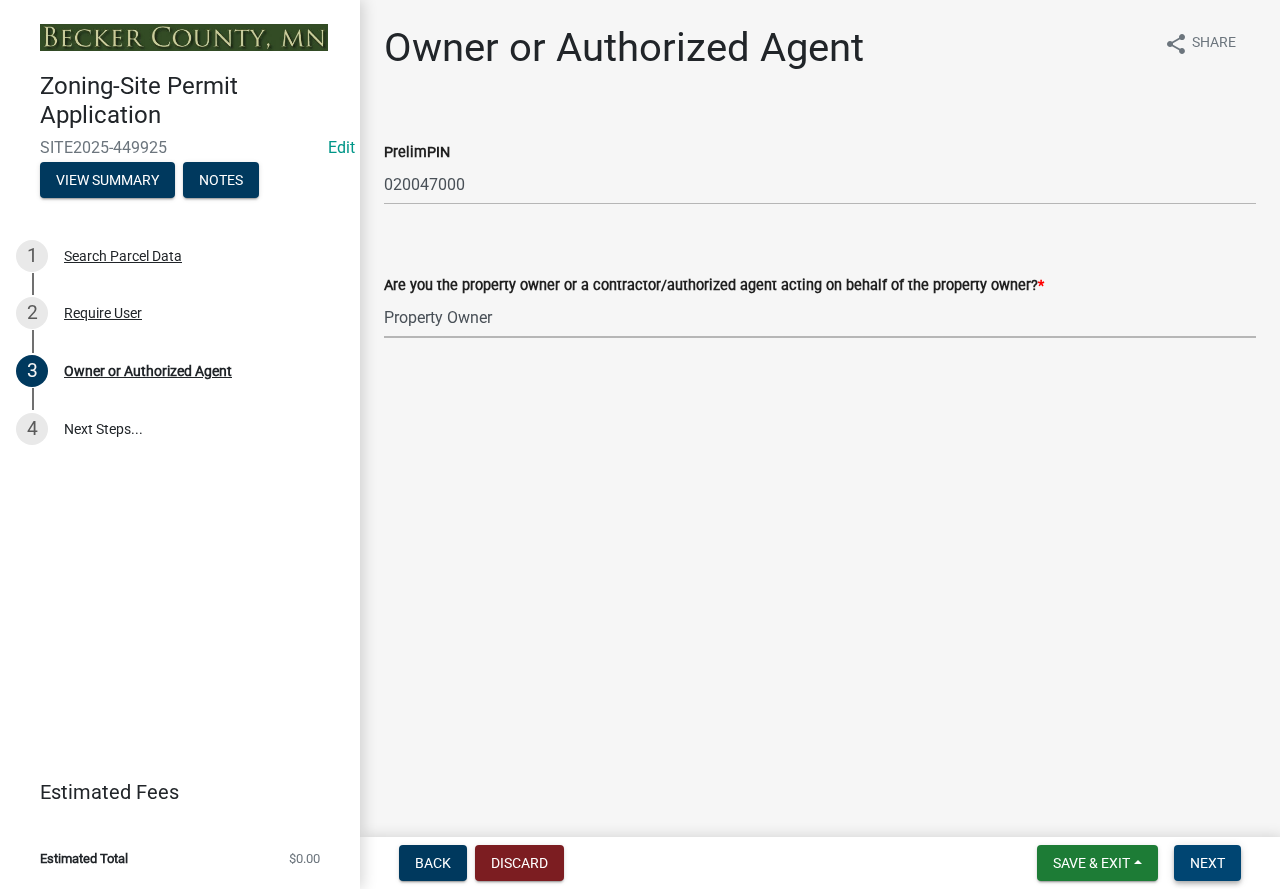 click on "Next" at bounding box center (1207, 863) 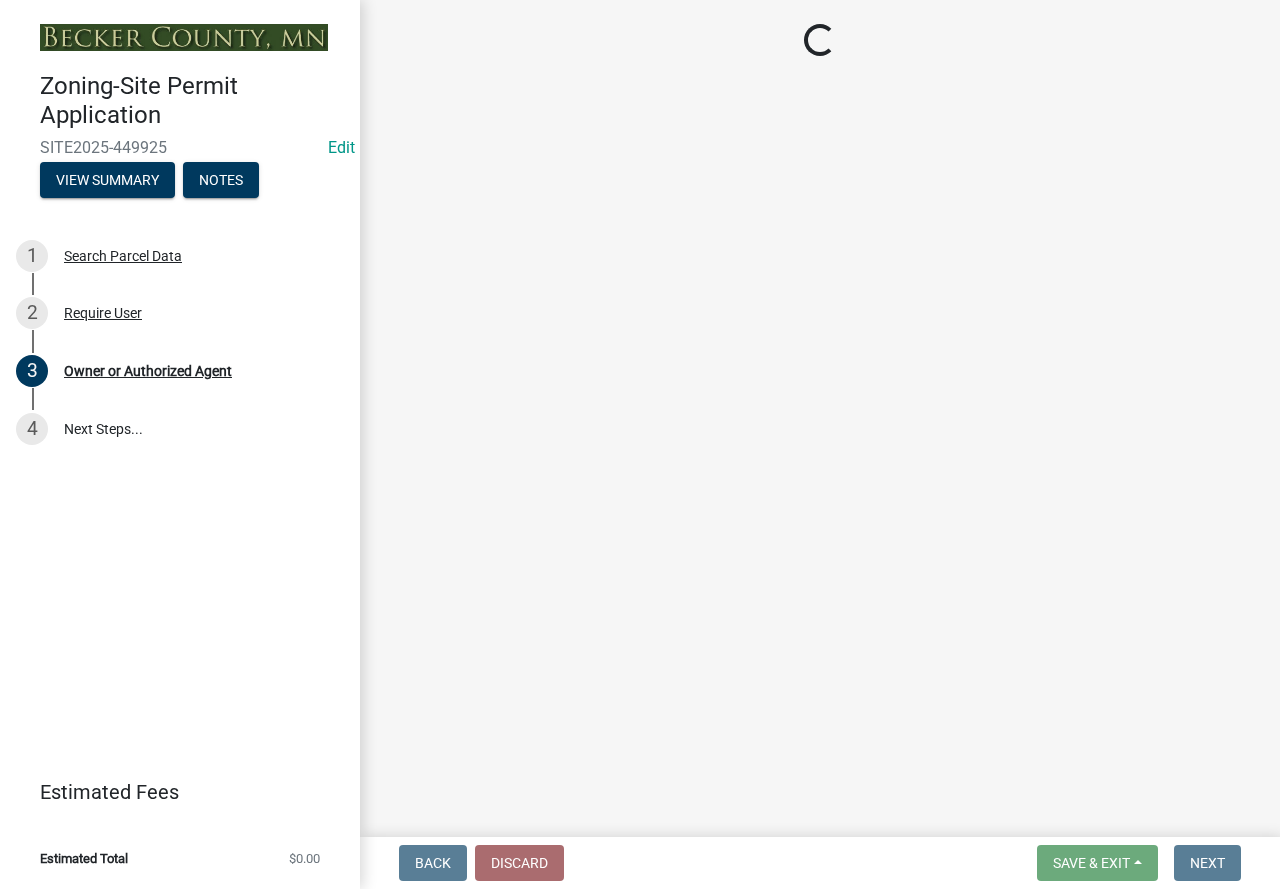 select on "15d55337-0fb0-485e-a759-dab20e978987" 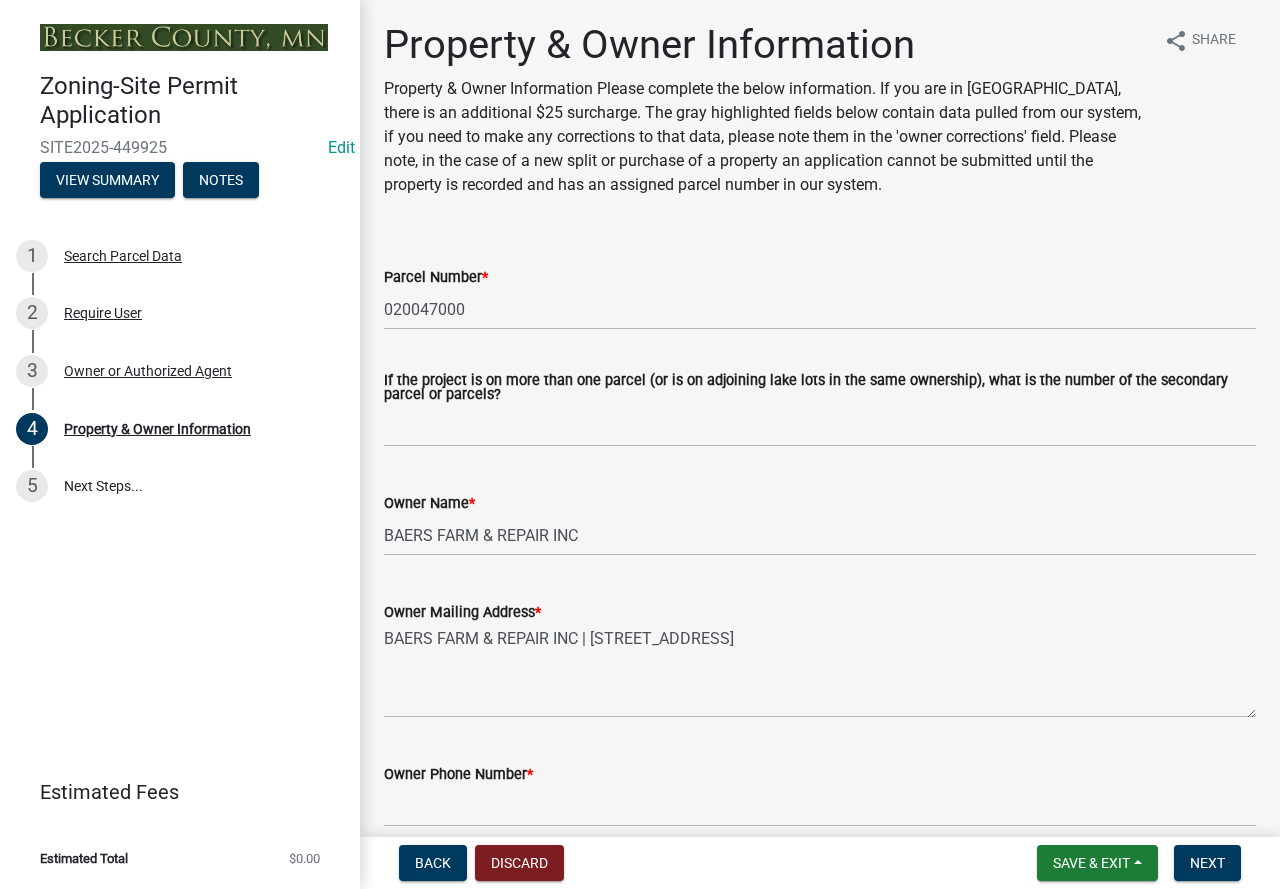 scroll, scrollTop: 0, scrollLeft: 0, axis: both 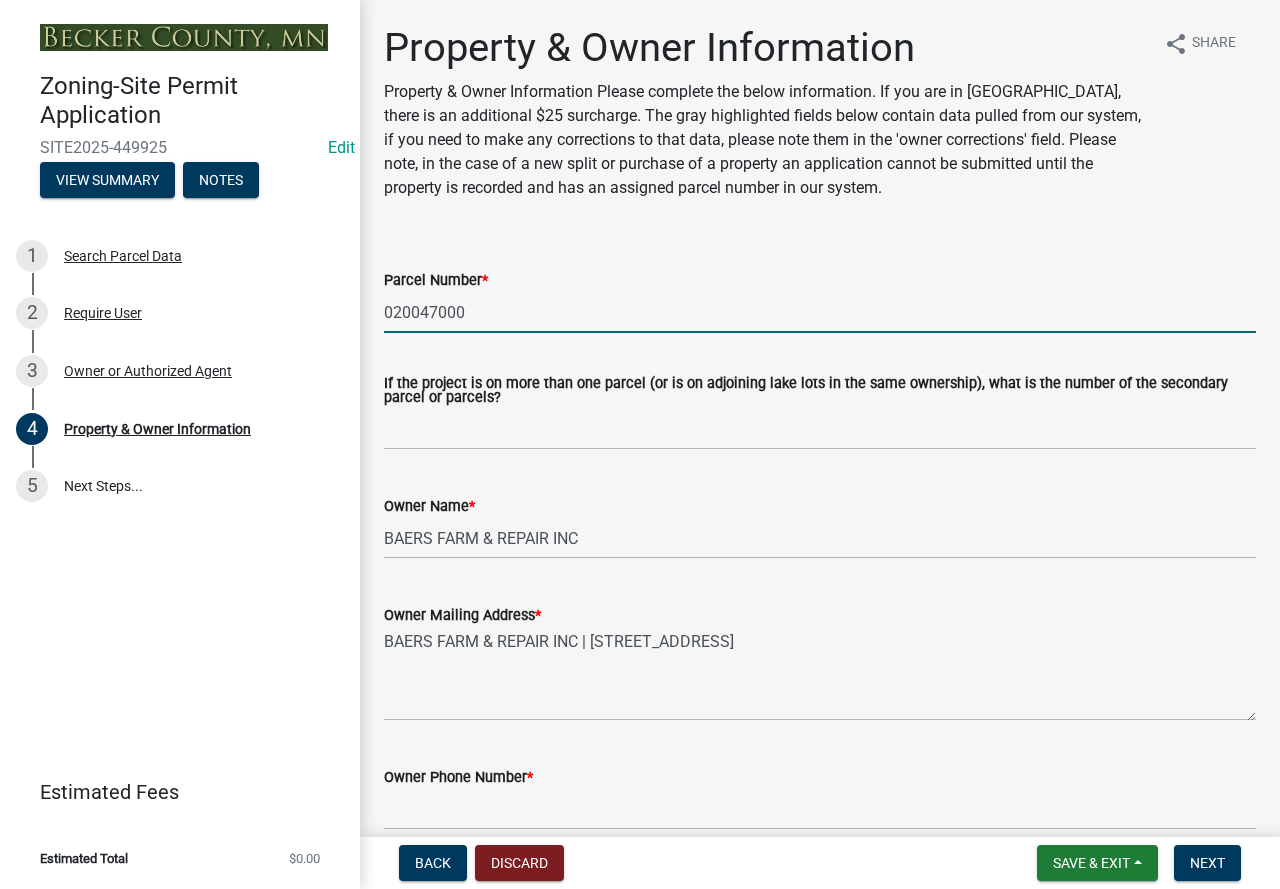click on "020047000" at bounding box center (820, 312) 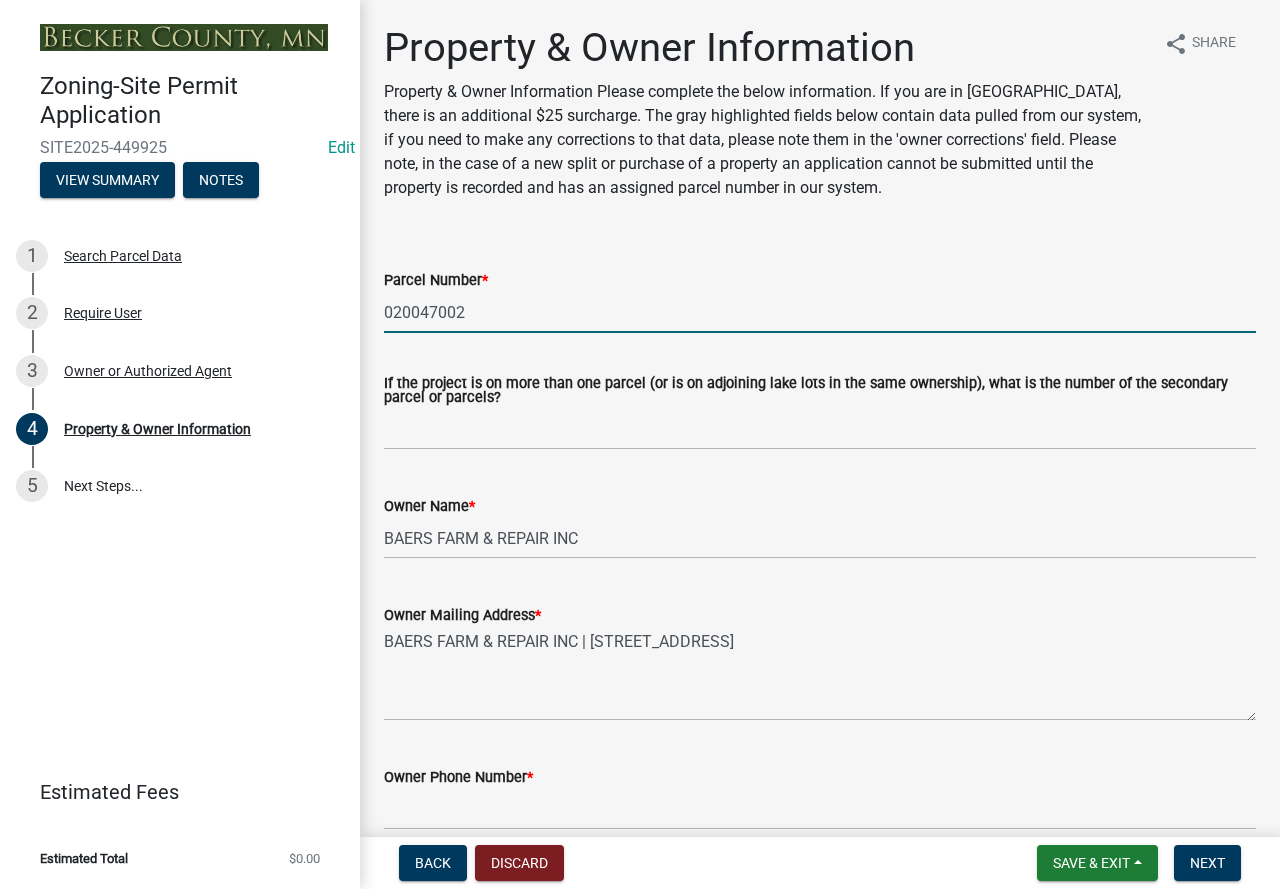 type on "020047002" 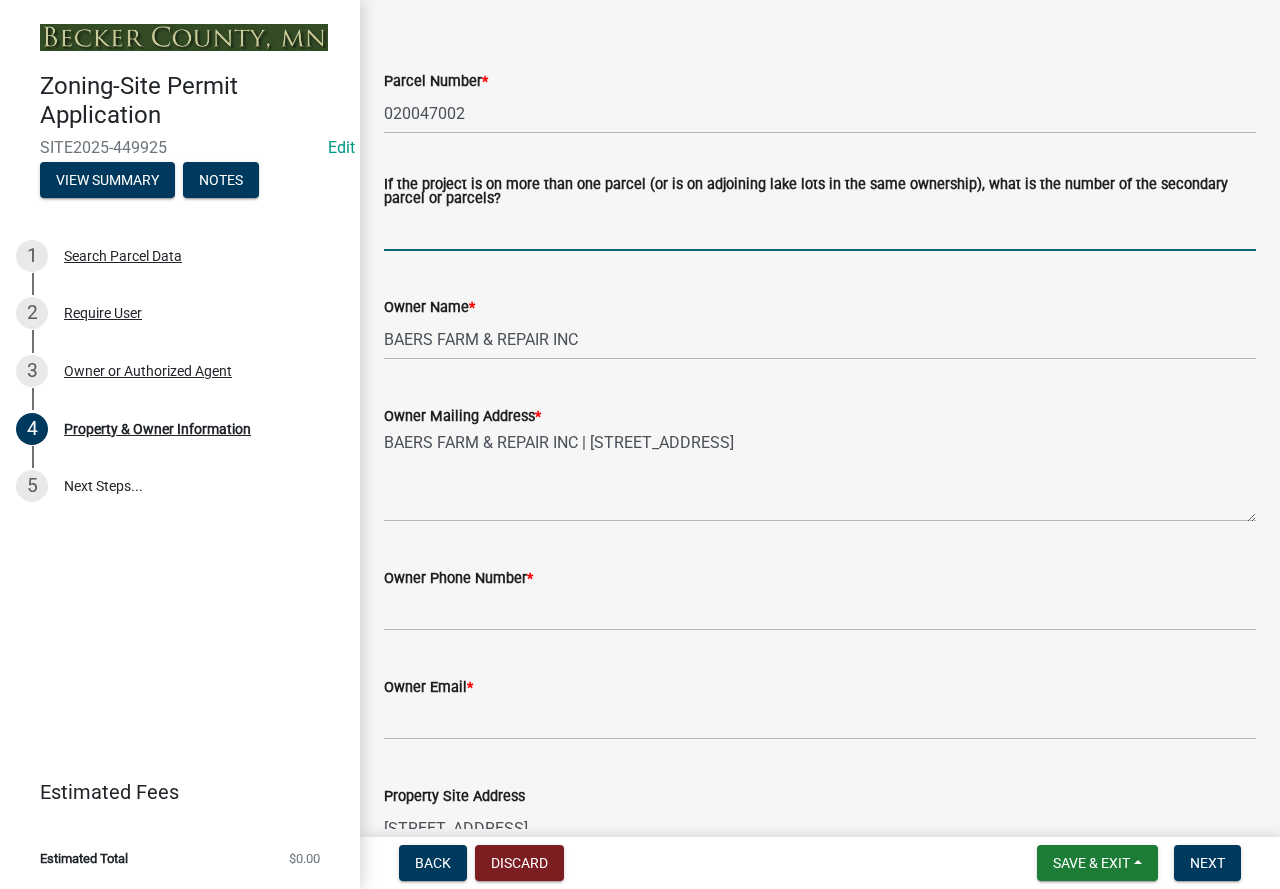 scroll, scrollTop: 200, scrollLeft: 0, axis: vertical 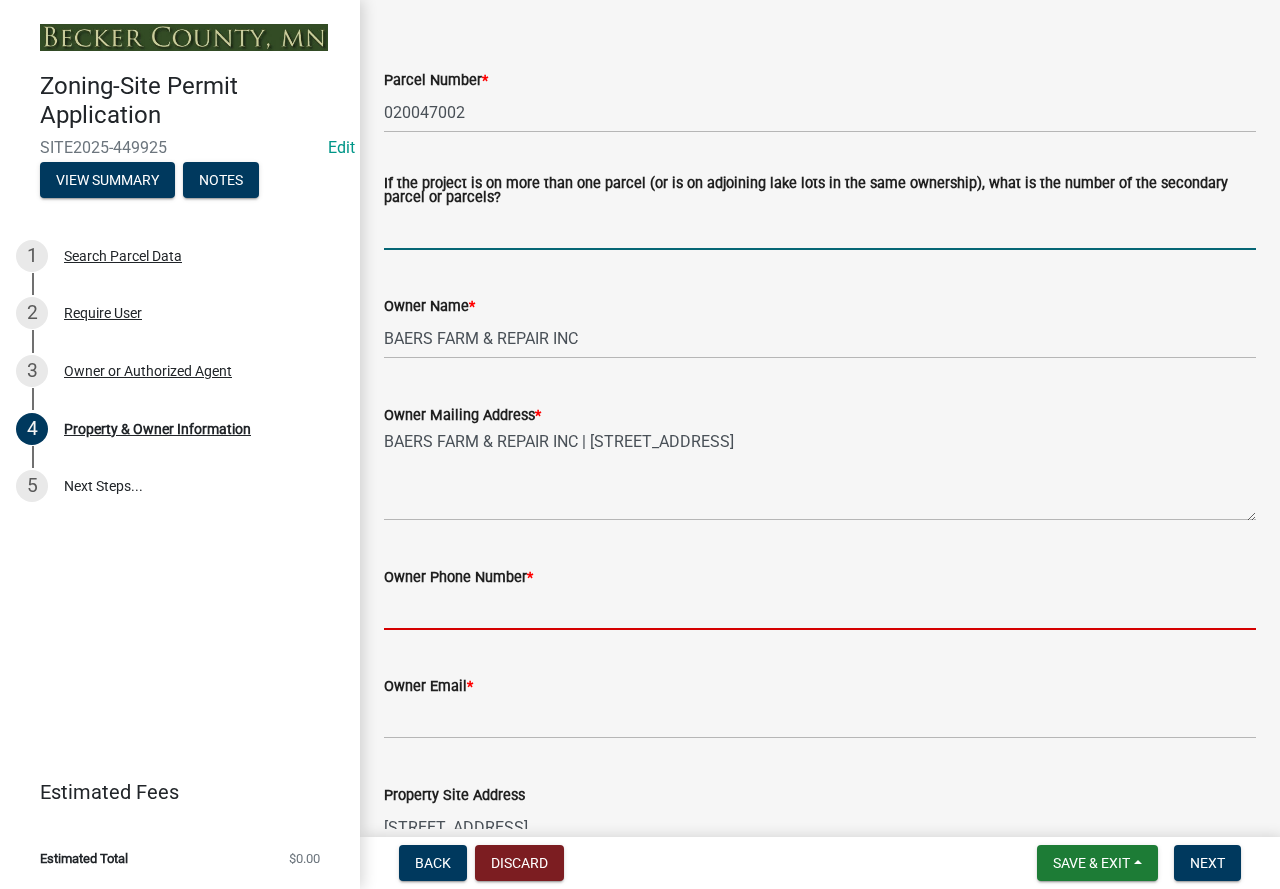click on "Owner Phone Number  *" at bounding box center (820, 609) 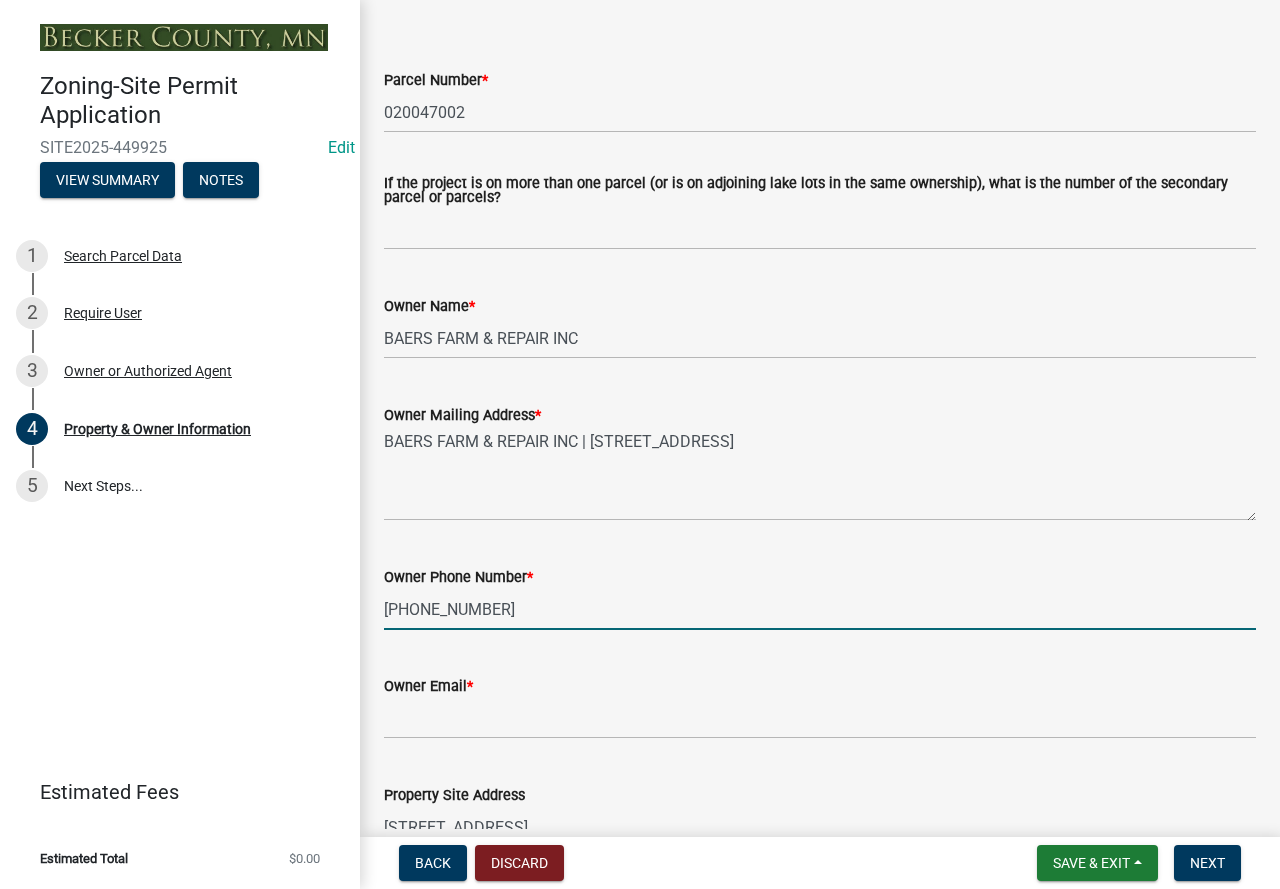 type on "[PHONE_NUMBER]" 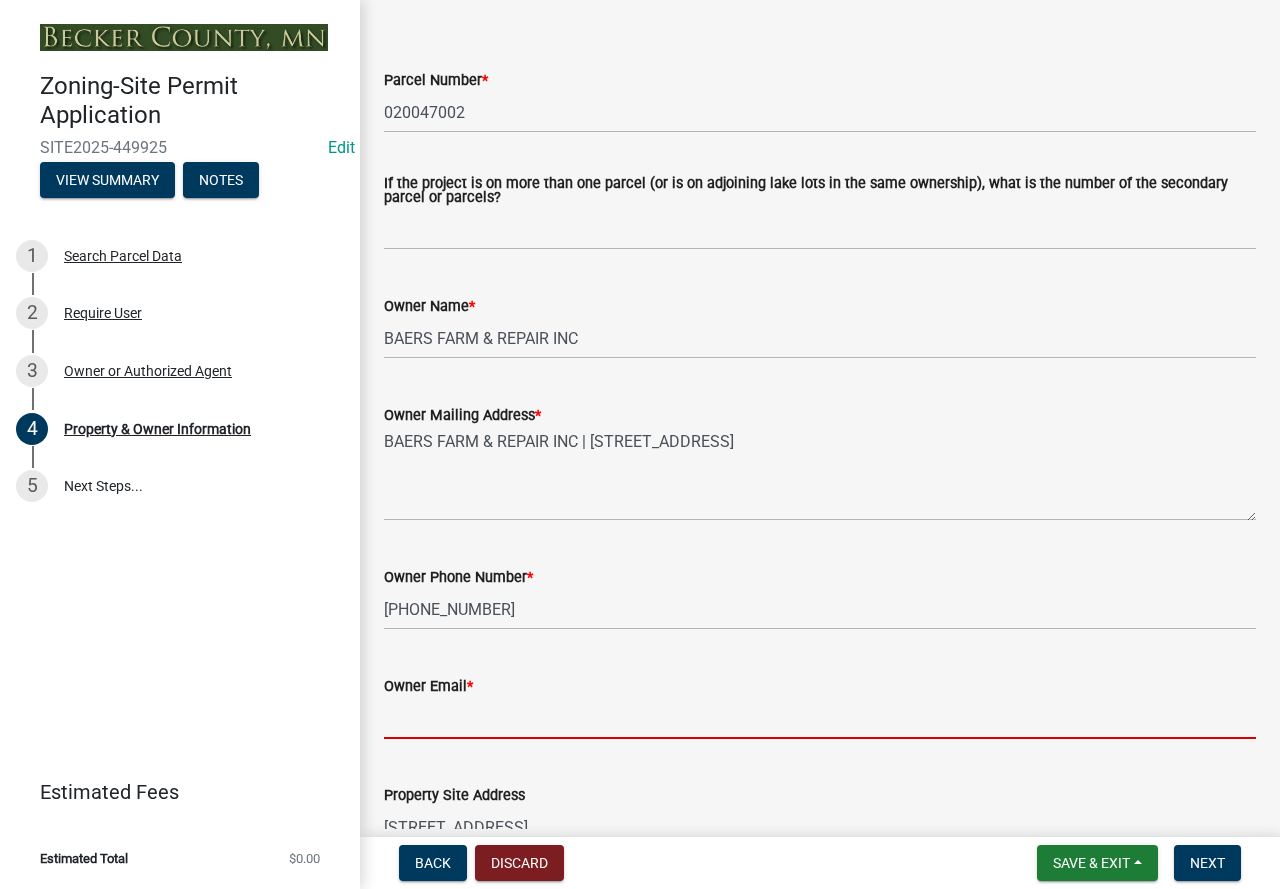 click on "Owner Email  *" at bounding box center [820, 718] 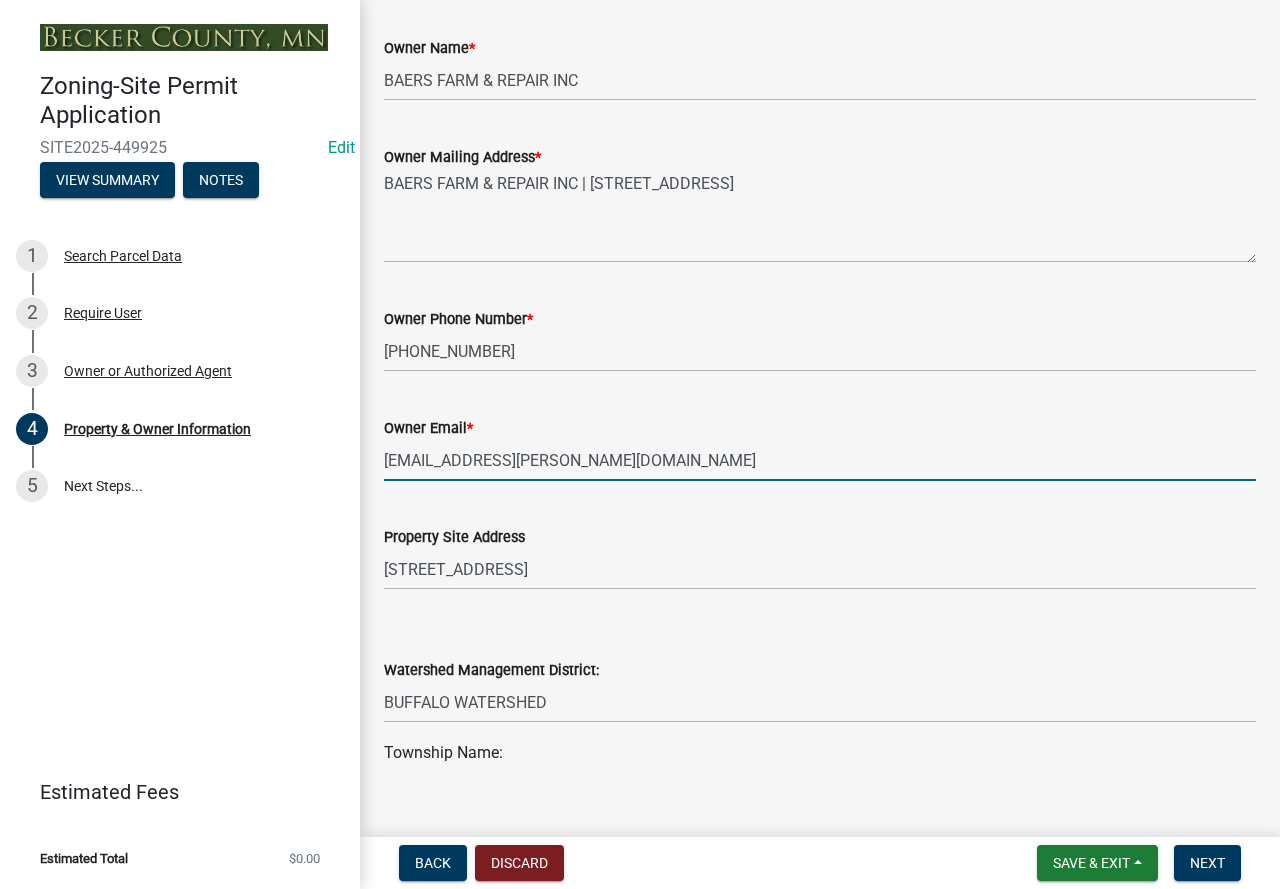 scroll, scrollTop: 500, scrollLeft: 0, axis: vertical 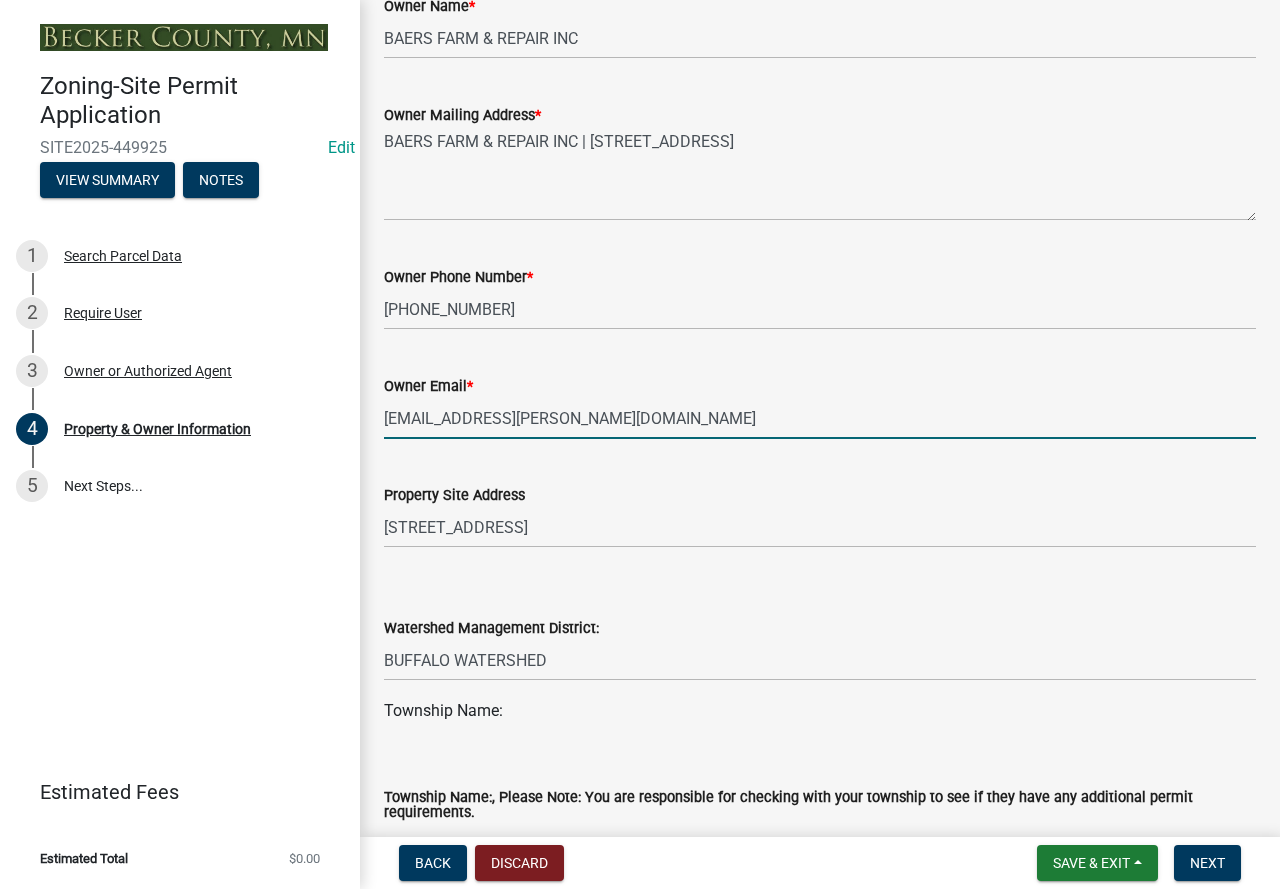 type on "[EMAIL_ADDRESS][PERSON_NAME][DOMAIN_NAME]" 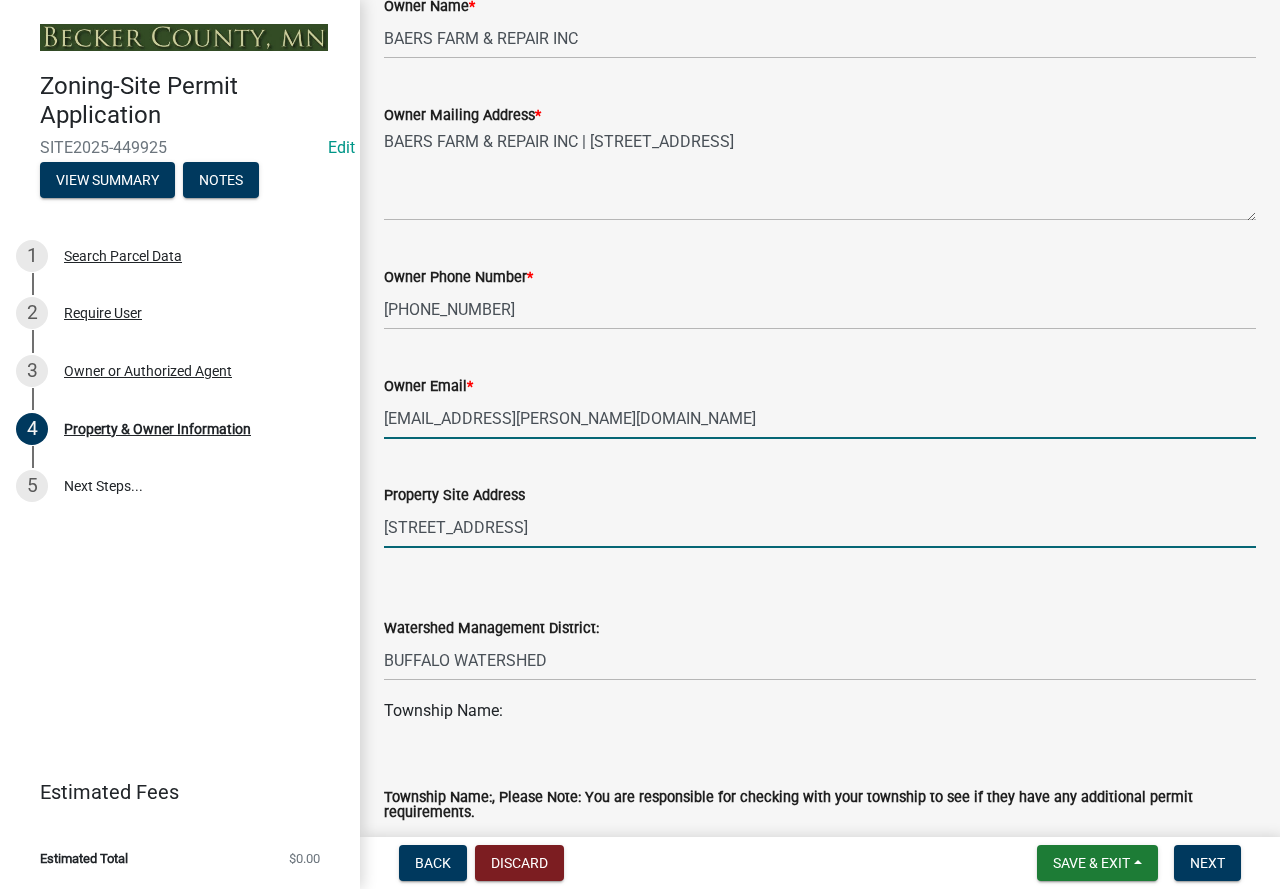 click on "[STREET_ADDRESS]" at bounding box center (820, 527) 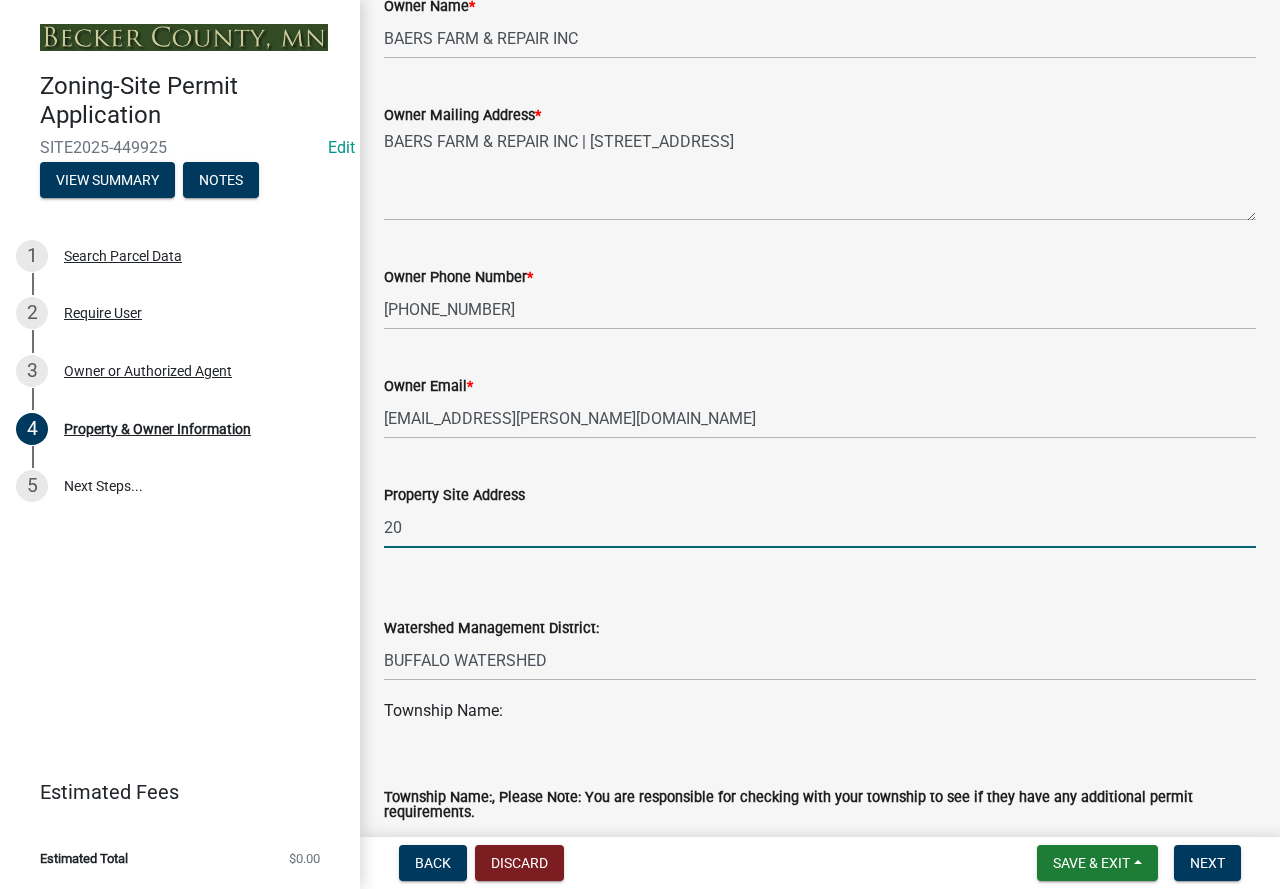 type on "2" 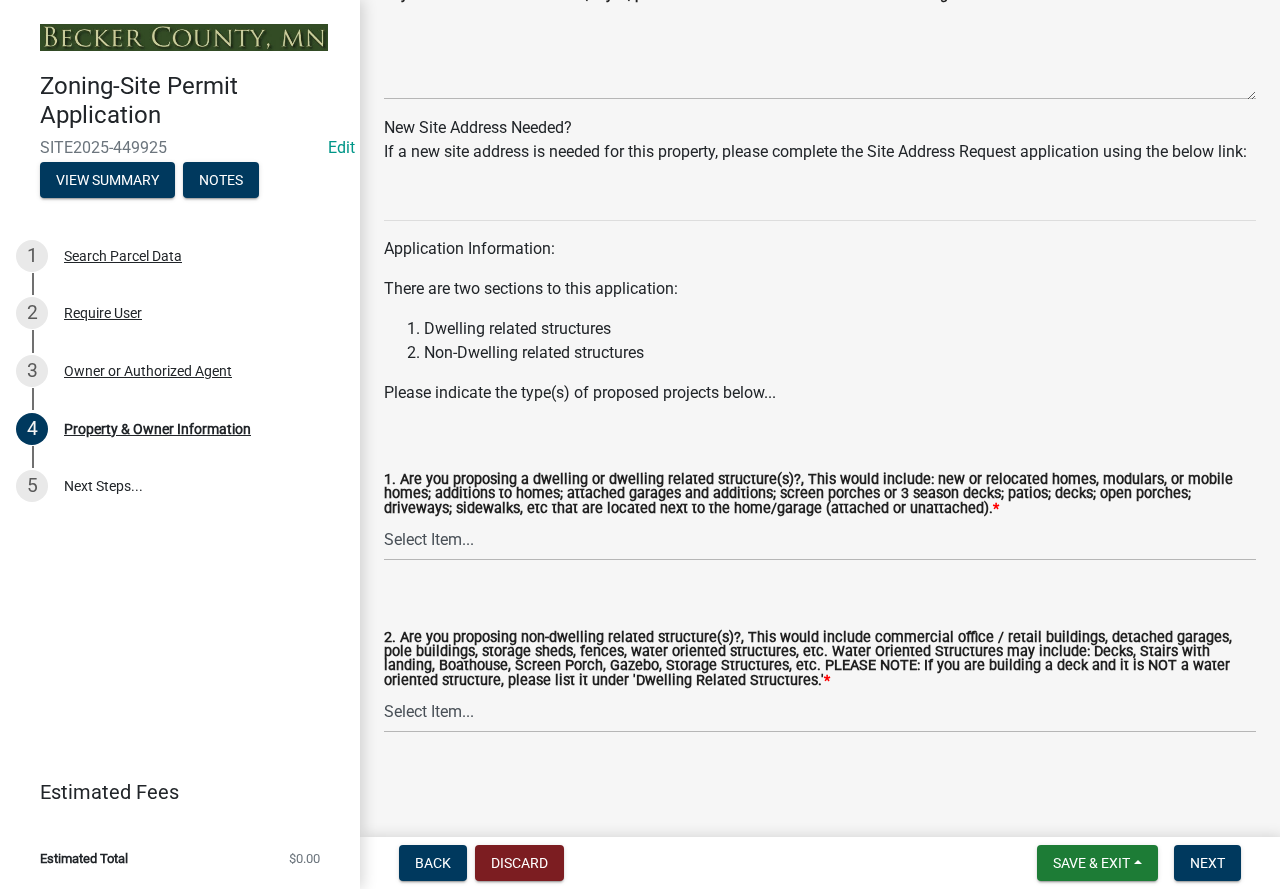 scroll, scrollTop: 1947, scrollLeft: 0, axis: vertical 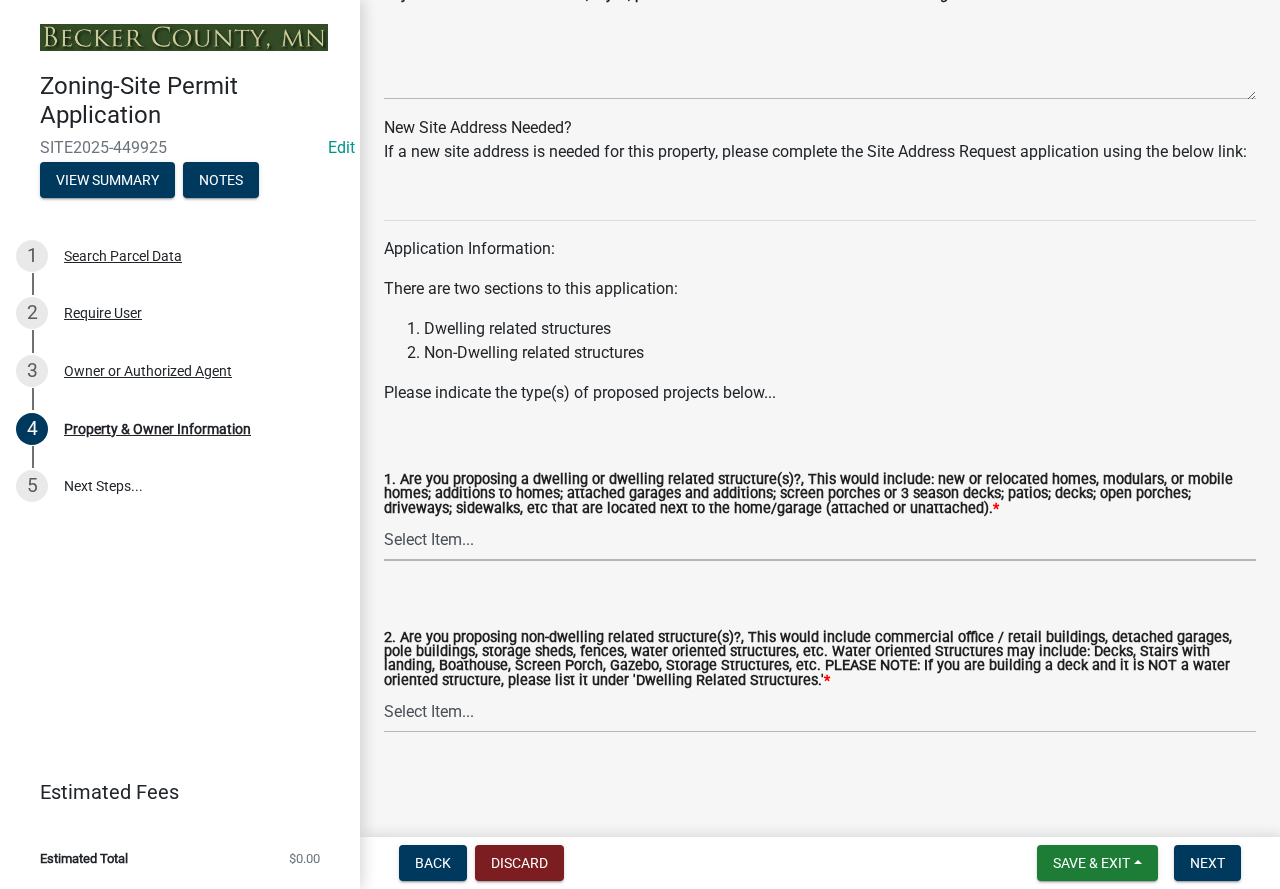 click on "Select Item...   Yes   No" at bounding box center [820, 540] 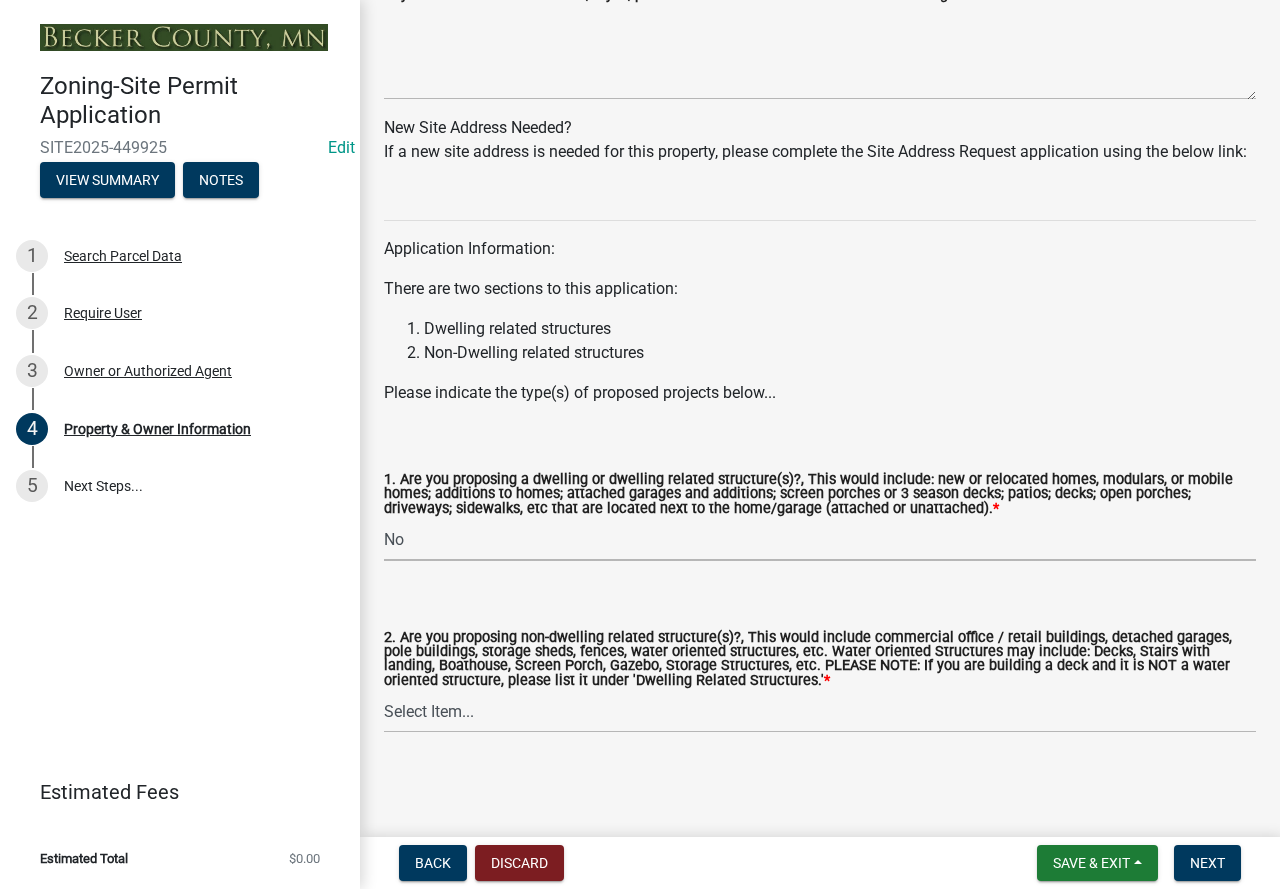click on "Select Item...   Yes   No" at bounding box center [820, 540] 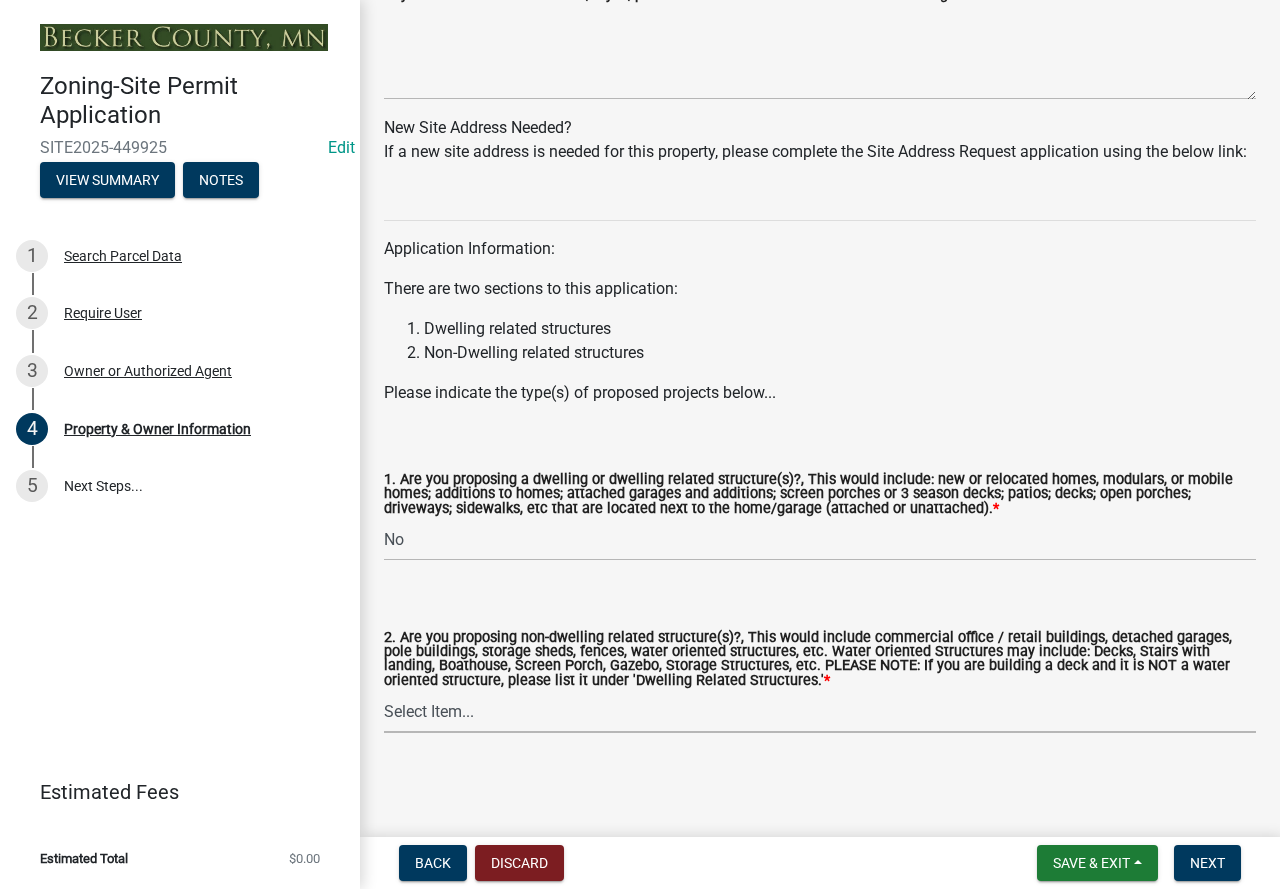 click on "Select Item...   Yes   No" at bounding box center [820, 712] 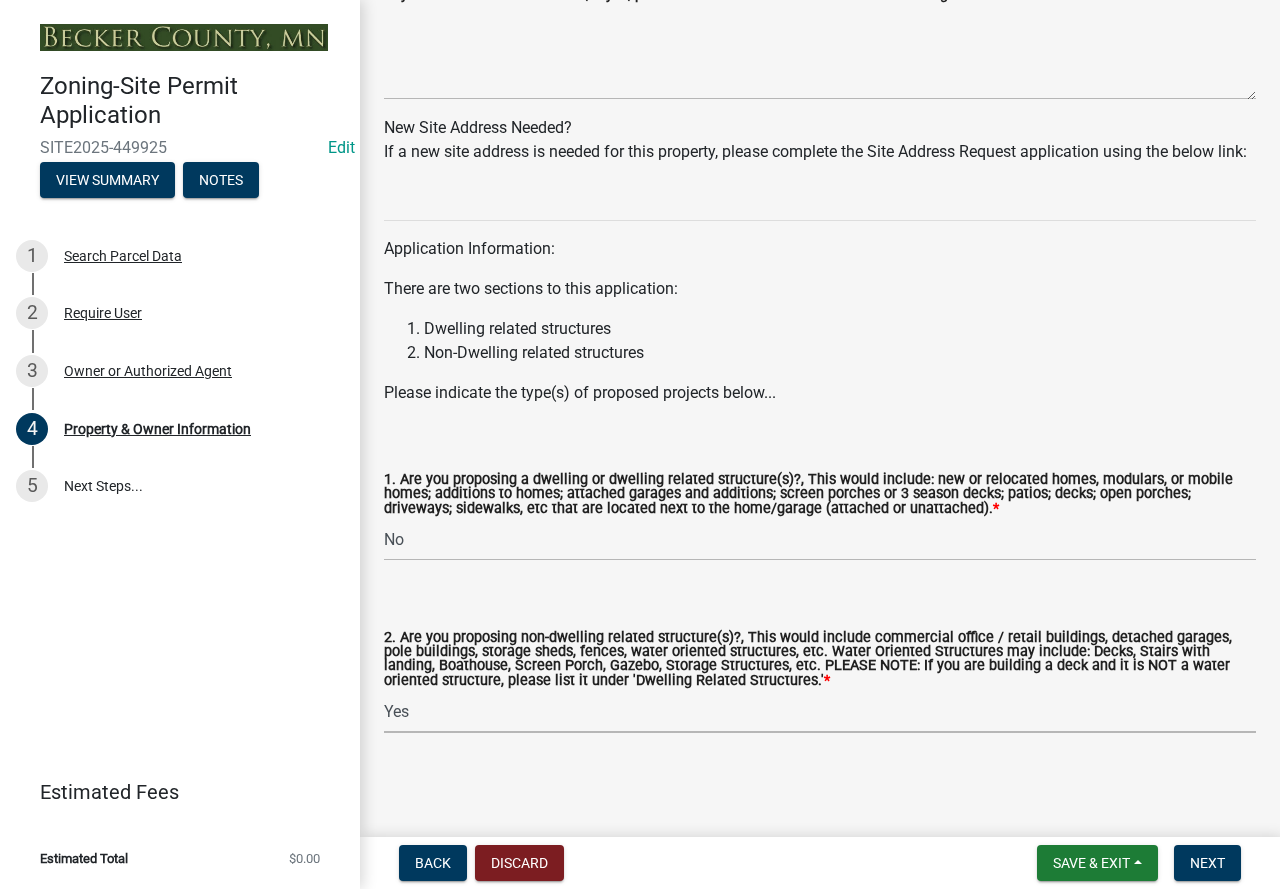 click on "Select Item...   Yes   No" at bounding box center (820, 712) 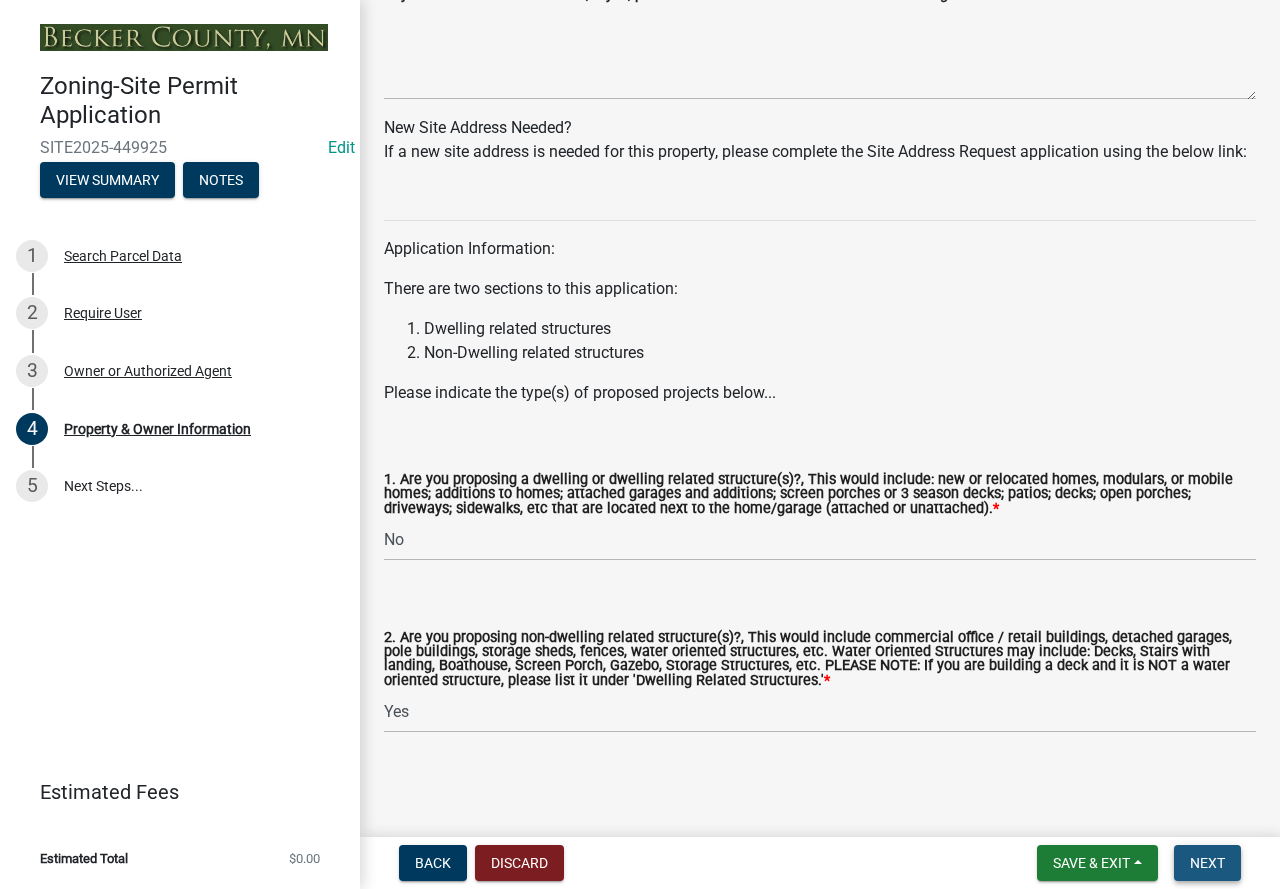 click on "Next" at bounding box center (1207, 863) 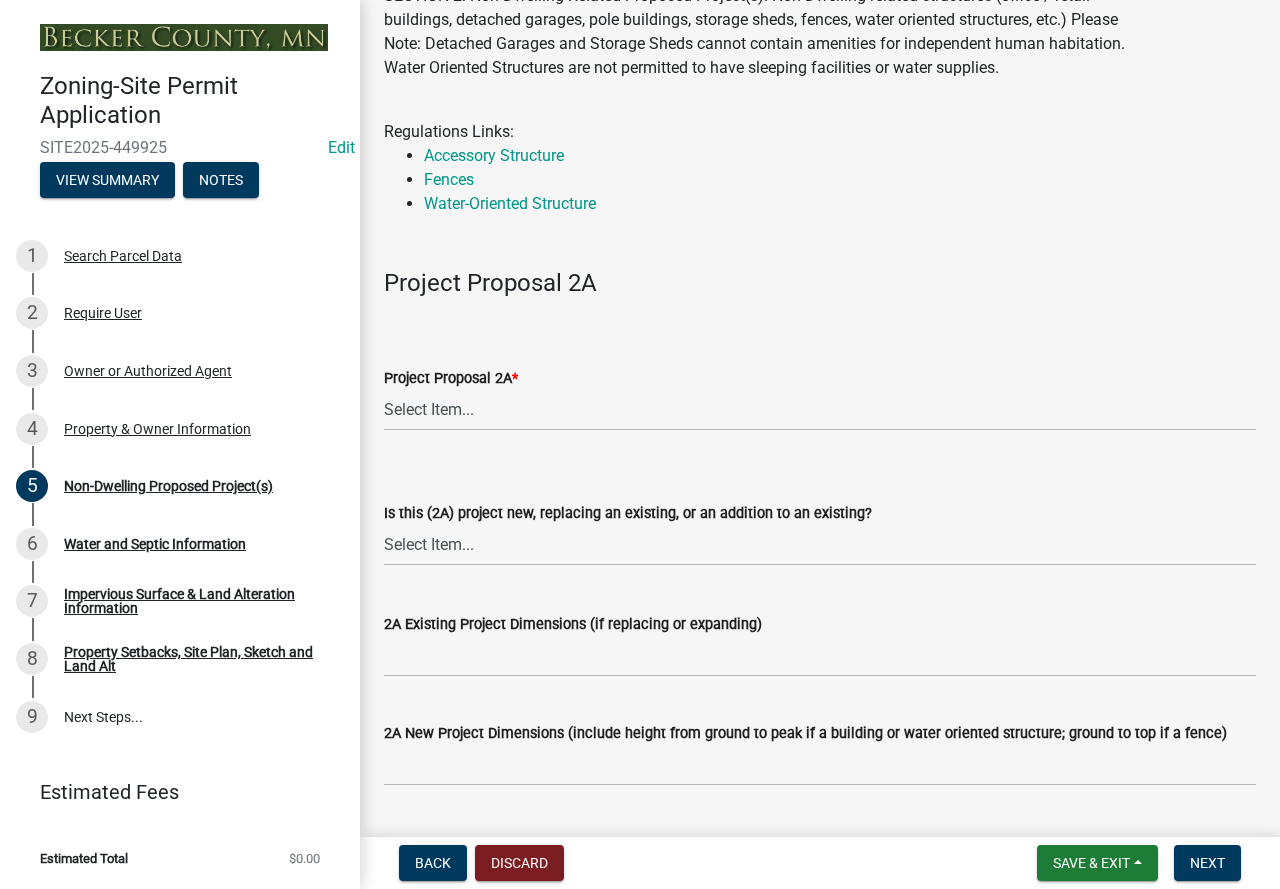 scroll, scrollTop: 0, scrollLeft: 0, axis: both 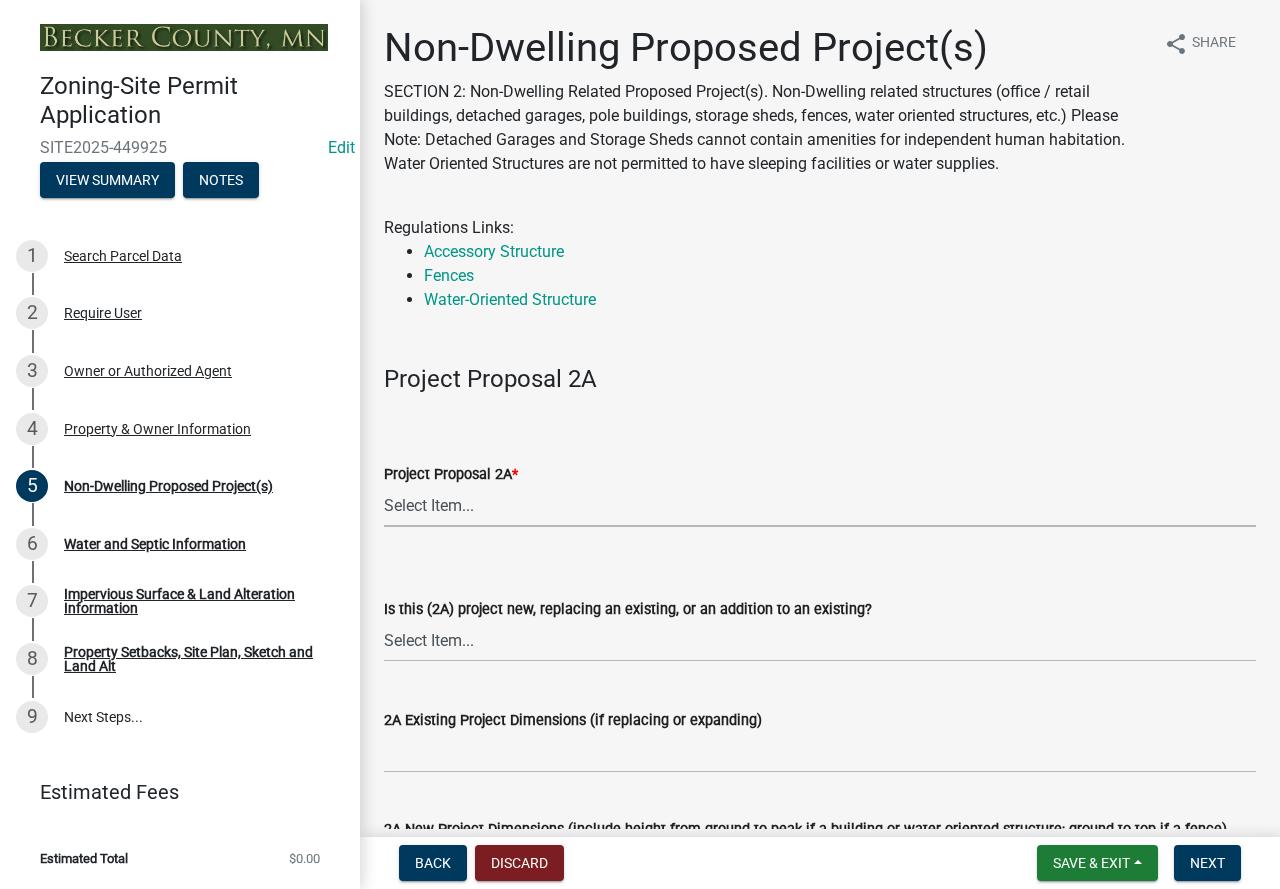 click on "Select Item...   N/A   Commercial Office/Retail Building   Detached Garage   Pole Building   Storage Shed   Fence   Water Oriented Deck   Water Oriented Stairs w/Landing   Water Oriented Boathouse   Water Oriented Screen Porch   Water Oriented Gazebo   Water Oriented Storage Structure   Other" at bounding box center [820, 506] 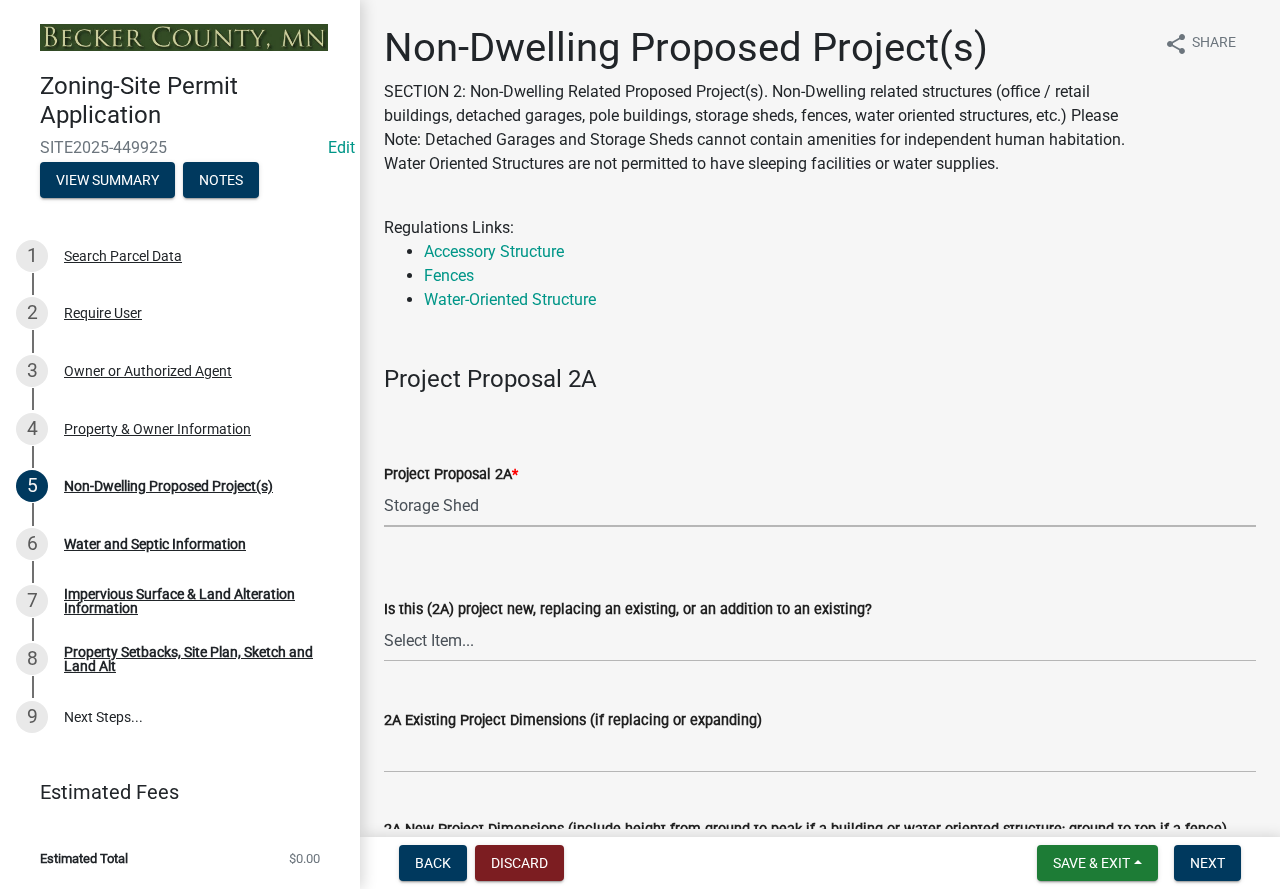 click on "Select Item...   N/A   Commercial Office/Retail Building   Detached Garage   Pole Building   Storage Shed   Fence   Water Oriented Deck   Water Oriented Stairs w/Landing   Water Oriented Boathouse   Water Oriented Screen Porch   Water Oriented Gazebo   Water Oriented Storage Structure   Other" at bounding box center (820, 506) 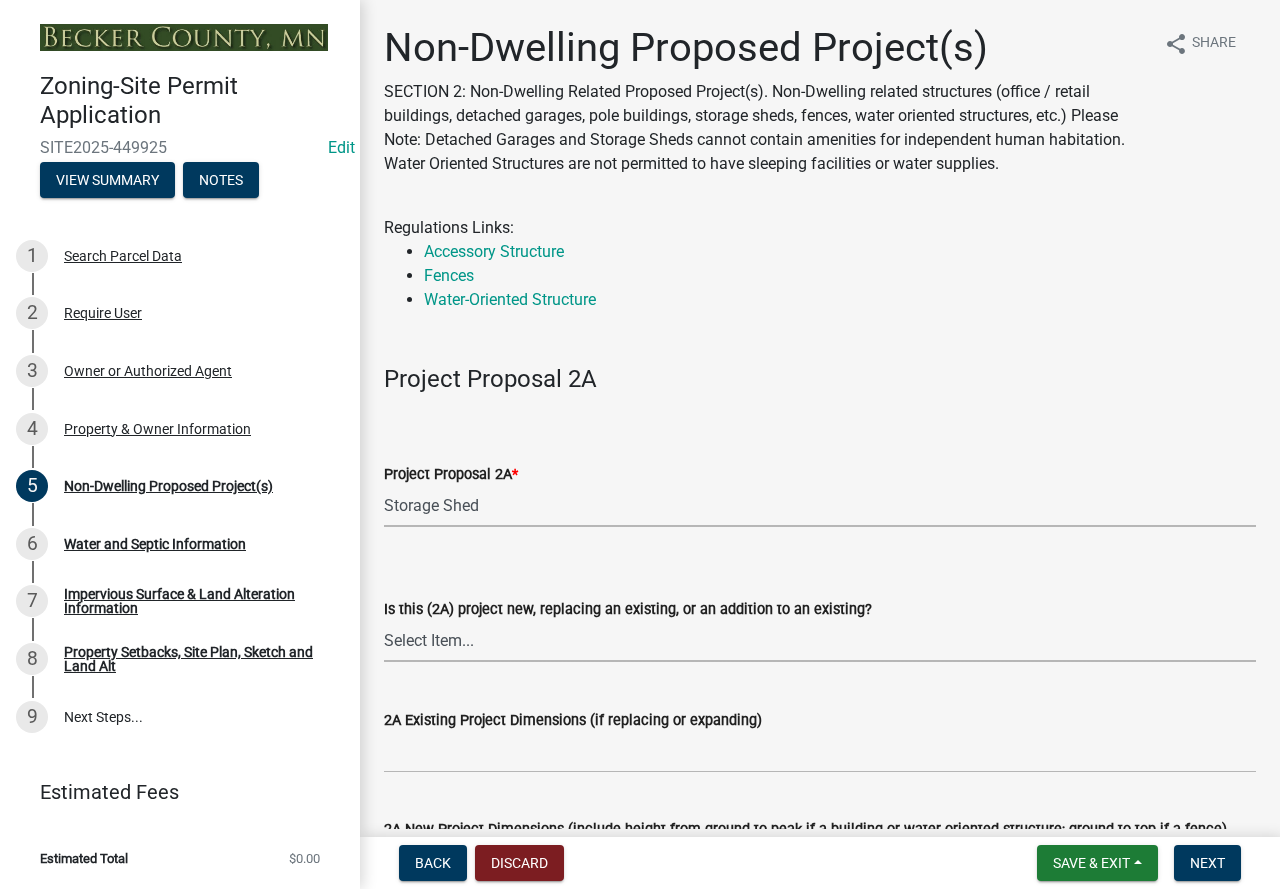 click on "Select Item...   New to Property (new or used structure)   Relocating/moving existing structure on my property from one location to another   Replacing Existing - Same dimensions or smaller   Replacing Existing - Larger or Different Footprint   Addition to Existing" at bounding box center [820, 641] 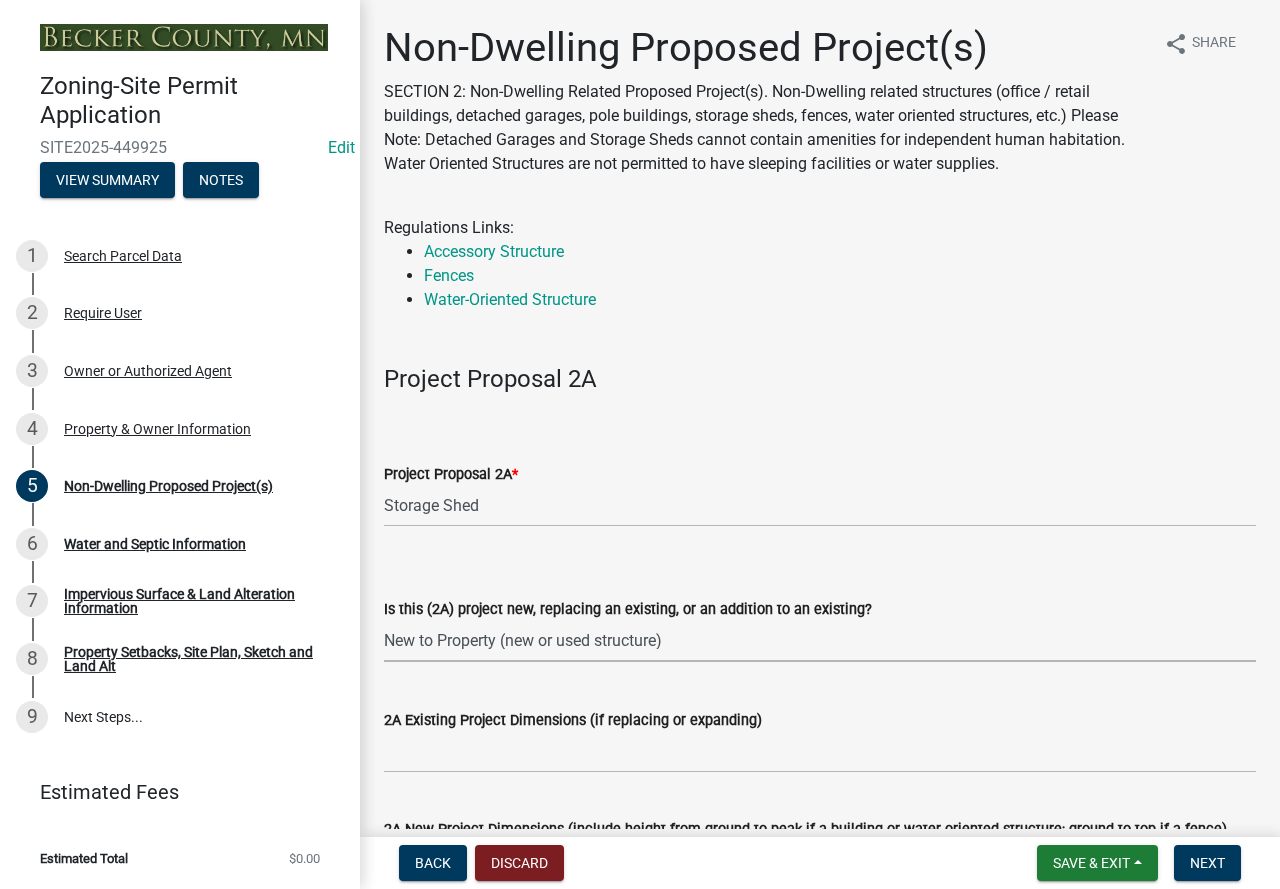 click on "Select Item...   New to Property (new or used structure)   Relocating/moving existing structure on my property from one location to another   Replacing Existing - Same dimensions or smaller   Replacing Existing - Larger or Different Footprint   Addition to Existing" at bounding box center [820, 641] 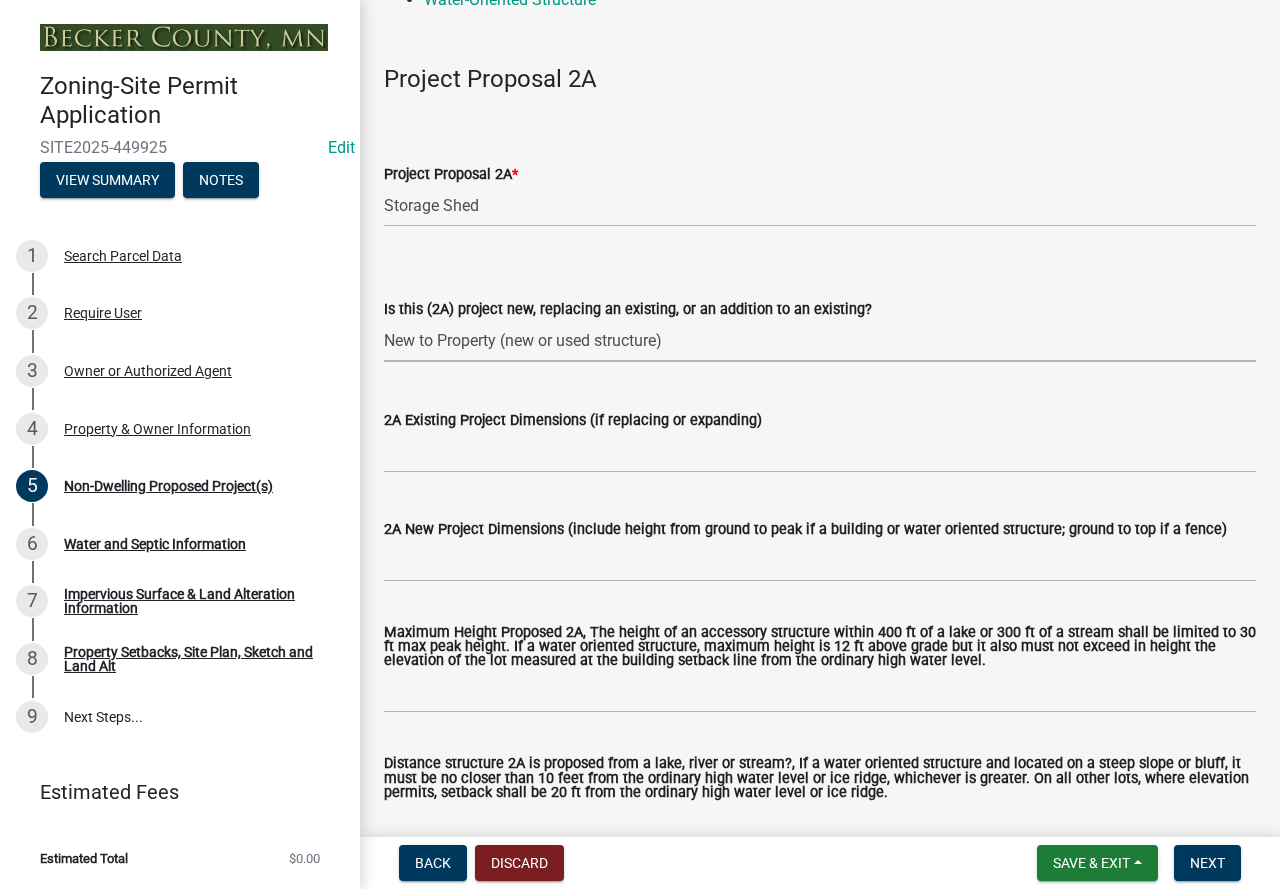 scroll, scrollTop: 400, scrollLeft: 0, axis: vertical 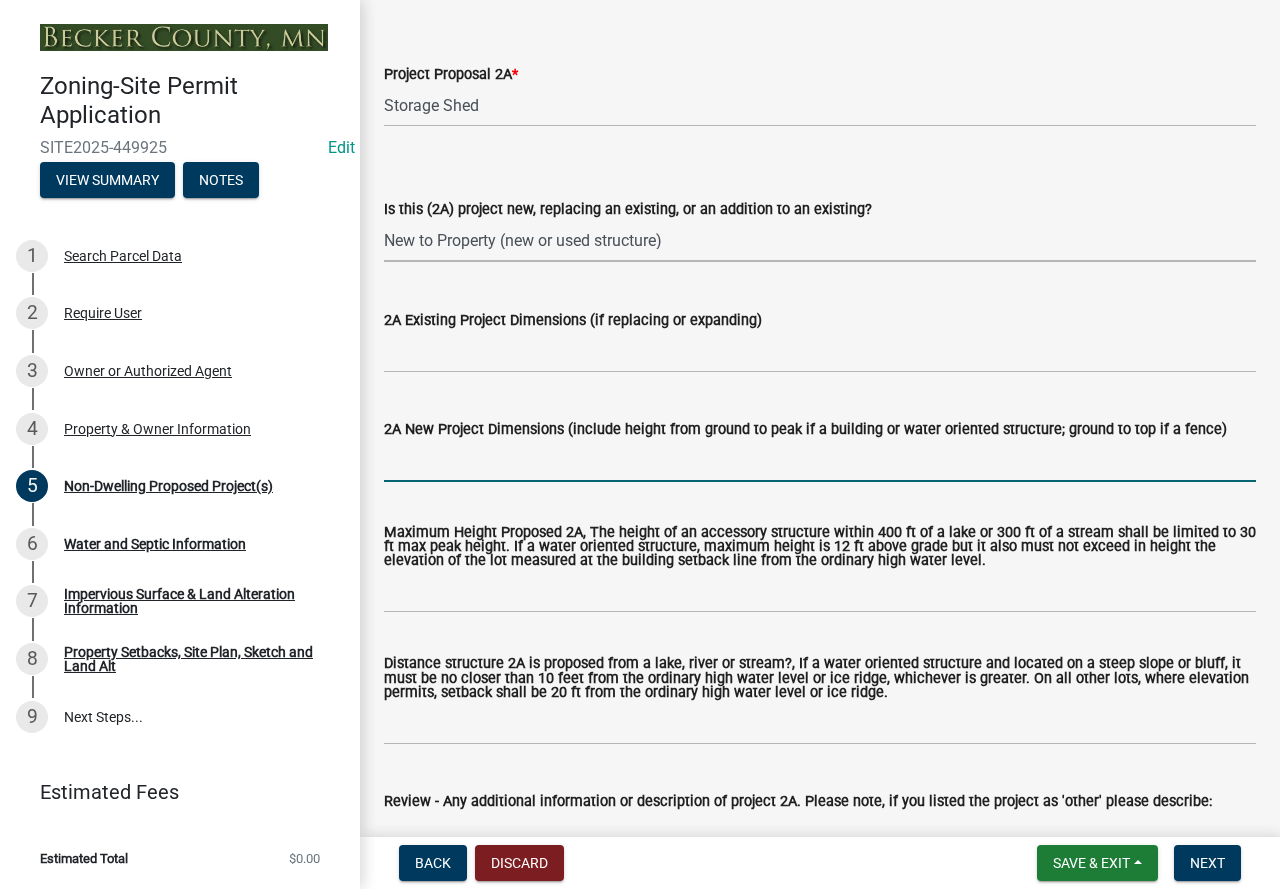 click on "2A New Project Dimensions  (include height from ground to peak if a building or water oriented structure; ground to top if a fence)" at bounding box center [820, 461] 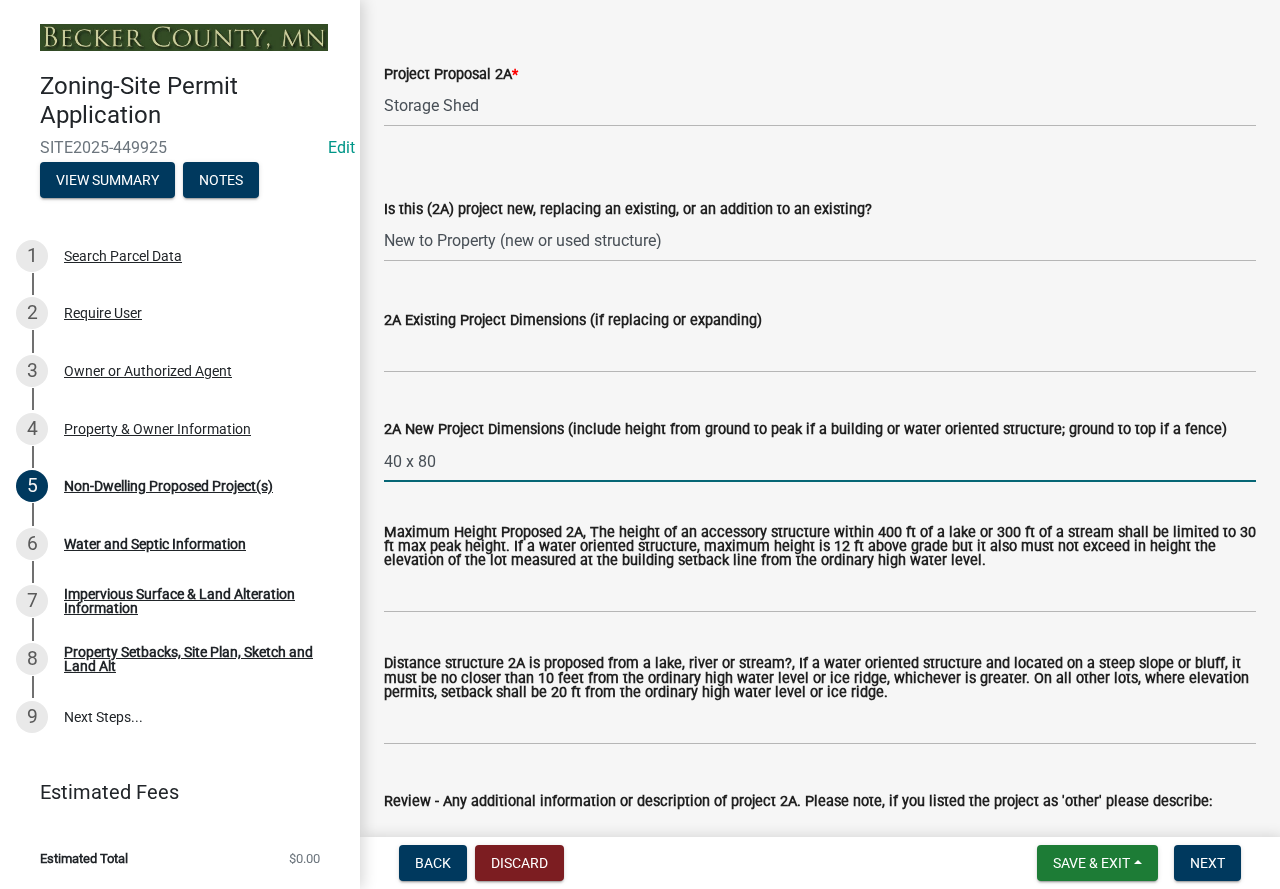 type on "40 x 80" 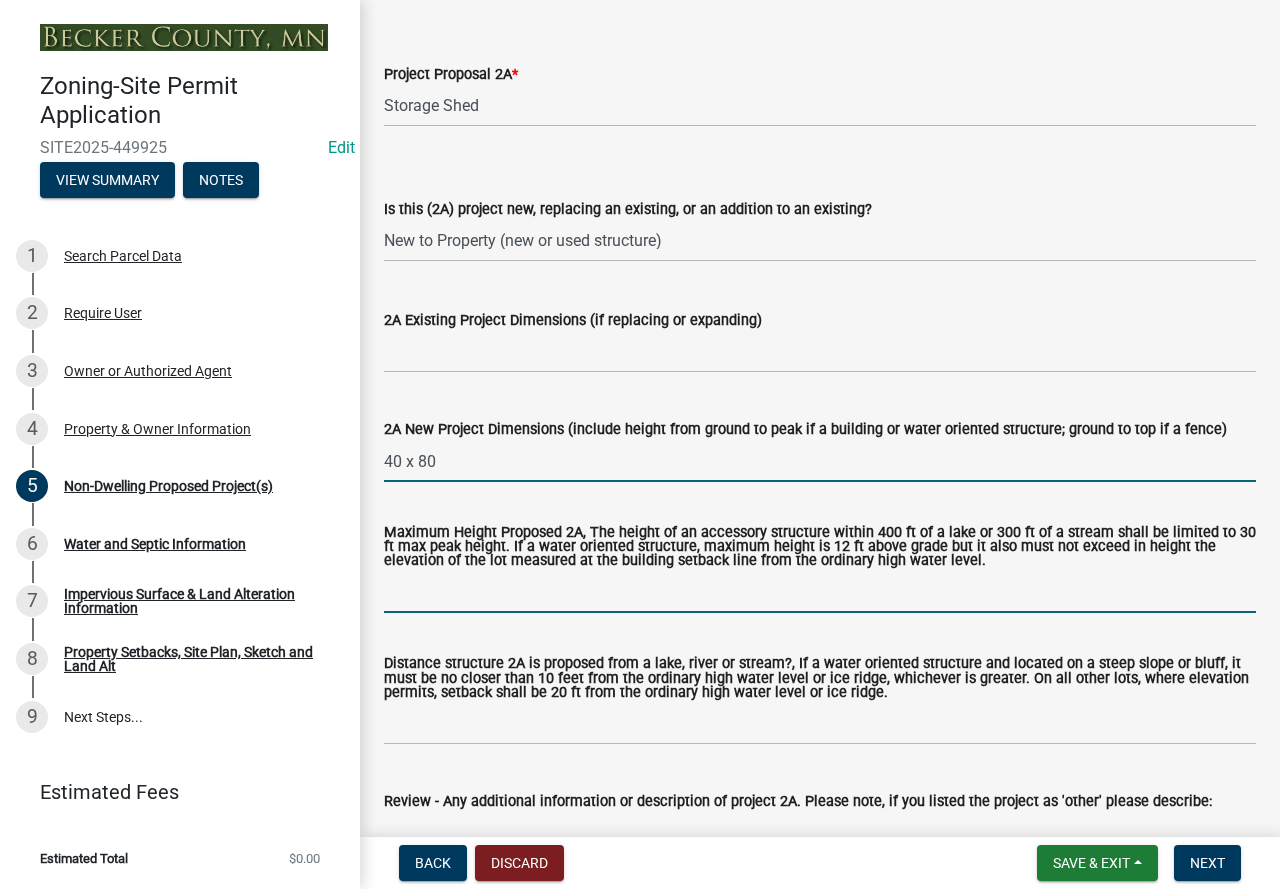 click on "Maximum Height Proposed 2A, The height of an accessory structure within 400 ft of a lake or 300 ft of a stream shall be limited to 30 ft max peak height.
If a water oriented structure, maximum height is 12 ft above grade but it also must not exceed in height the elevation of the lot measured at the building setback line from the ordinary high water level." at bounding box center (820, 592) 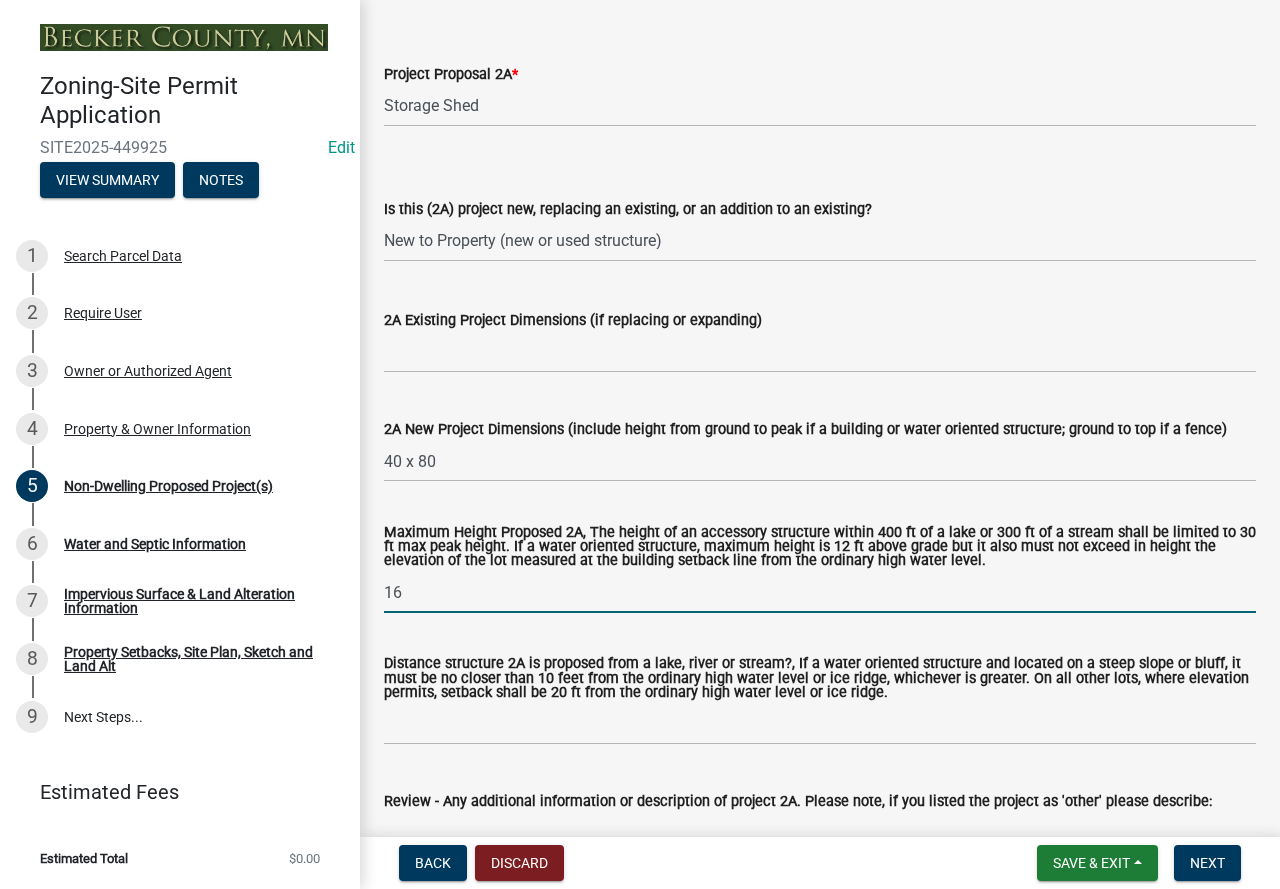 type on "1" 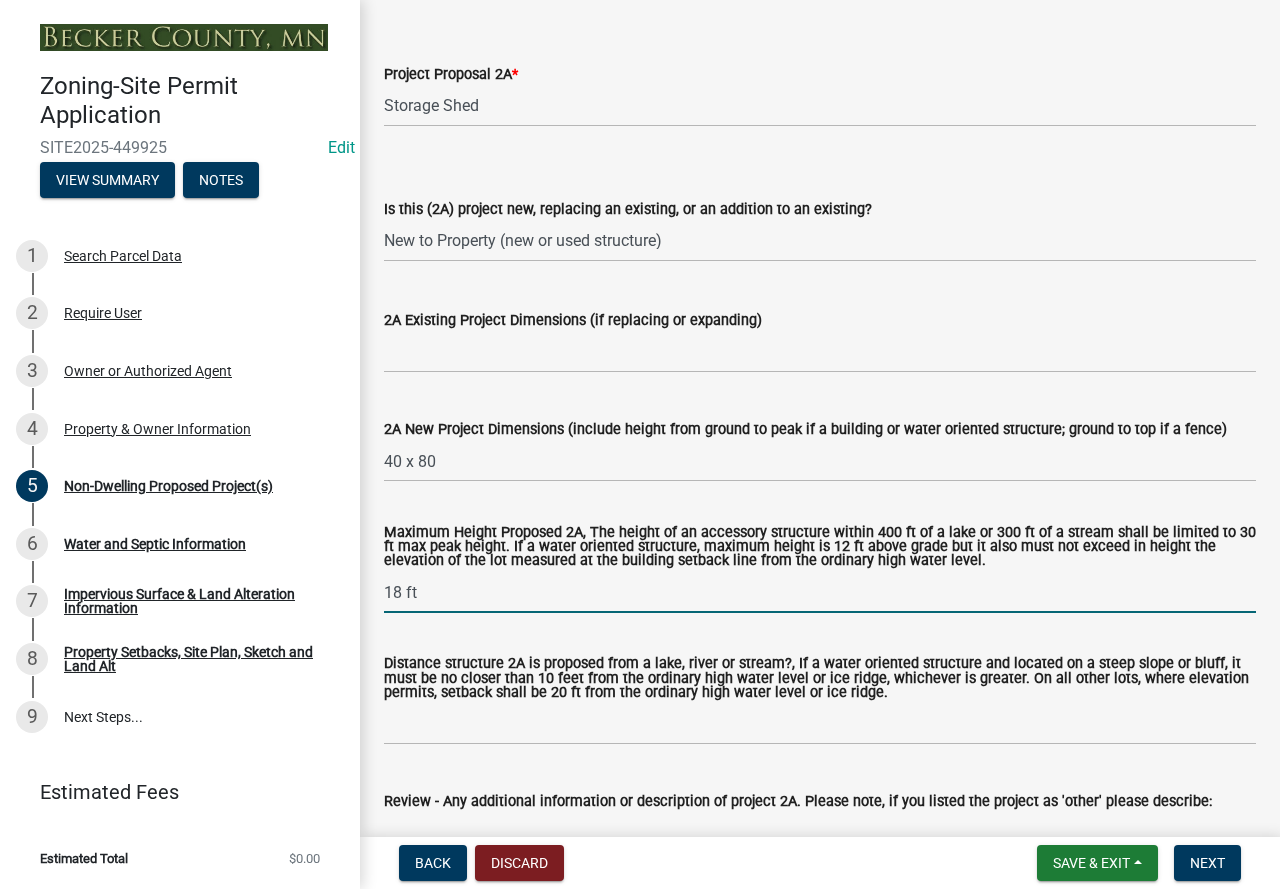 scroll, scrollTop: 500, scrollLeft: 0, axis: vertical 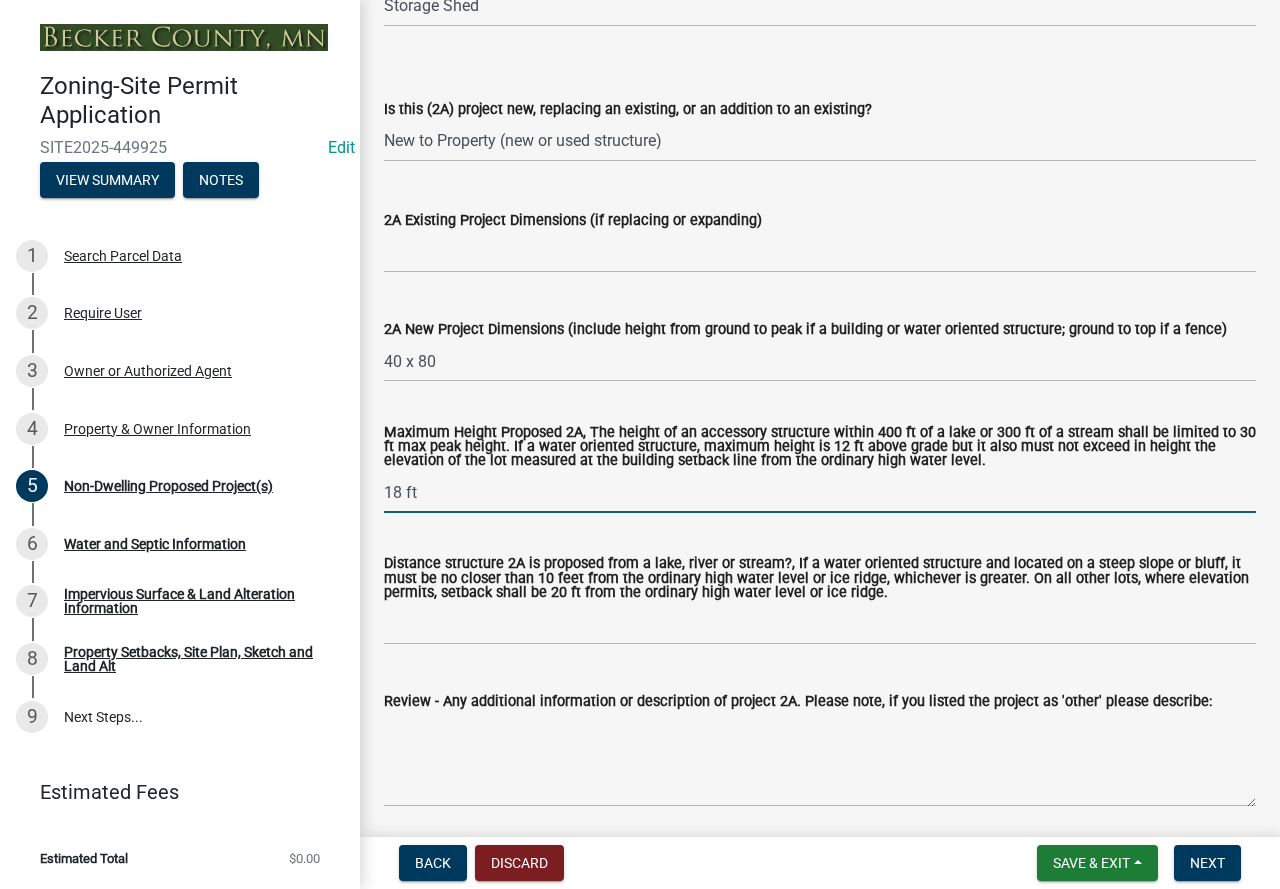 type on "18 ft" 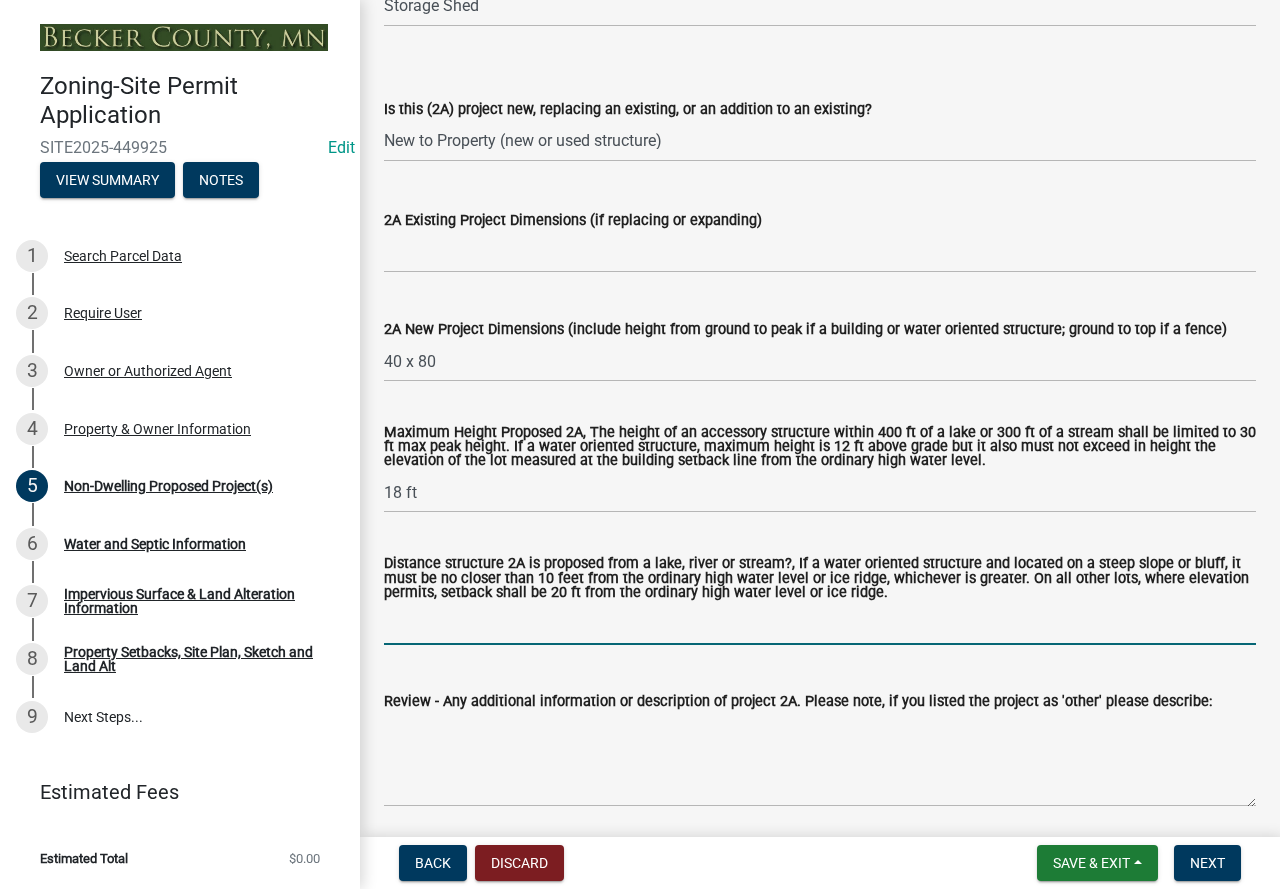 click on "Distance structure 2A is proposed from a lake, river or stream?, If a water oriented structure and located on a steep slope or bluff, it must be no closer than 10 feet from the ordinary high water level or ice ridge, whichever is greater.  On all other lots, where elevation permits, setback shall be 20 ft from the ordinary high water level or ice ridge." at bounding box center [820, 624] 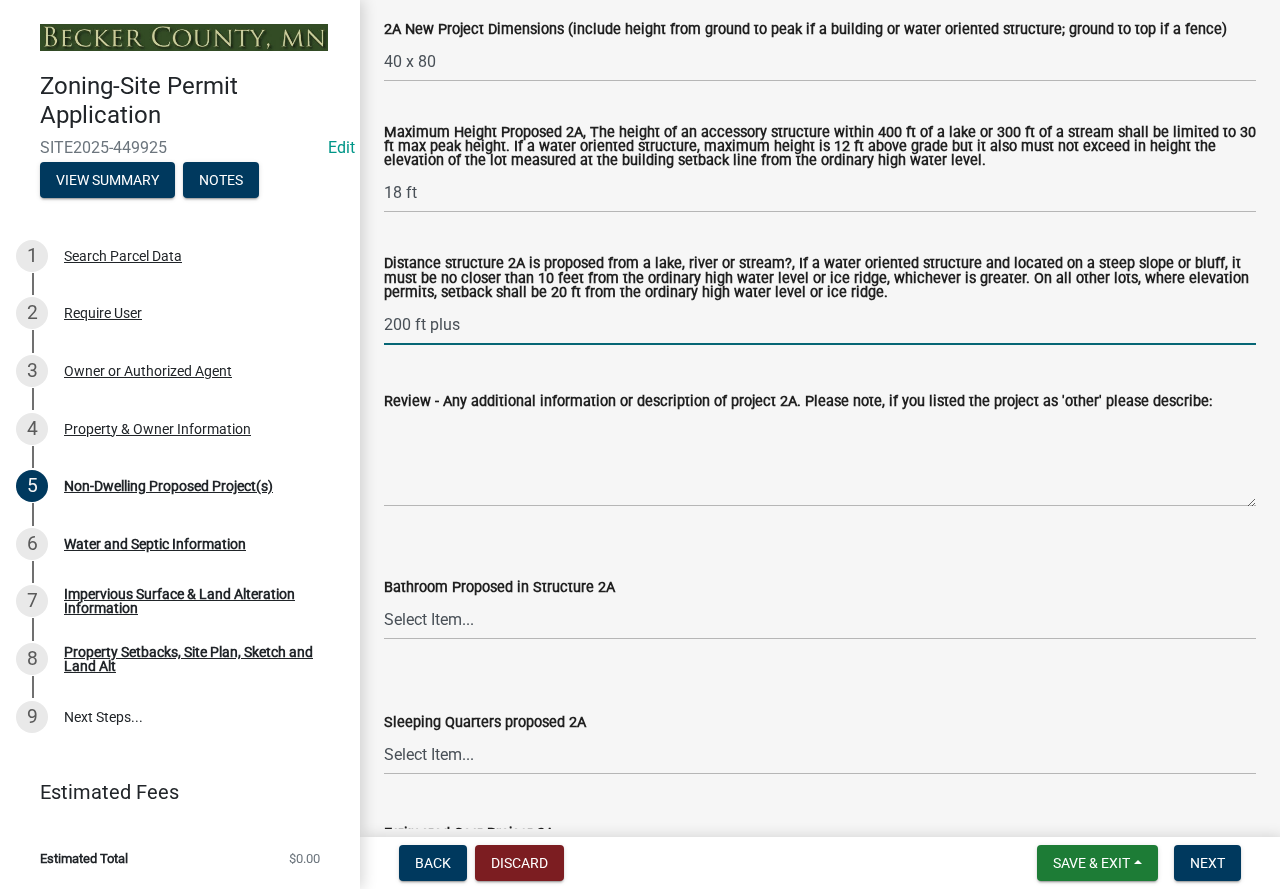 scroll, scrollTop: 900, scrollLeft: 0, axis: vertical 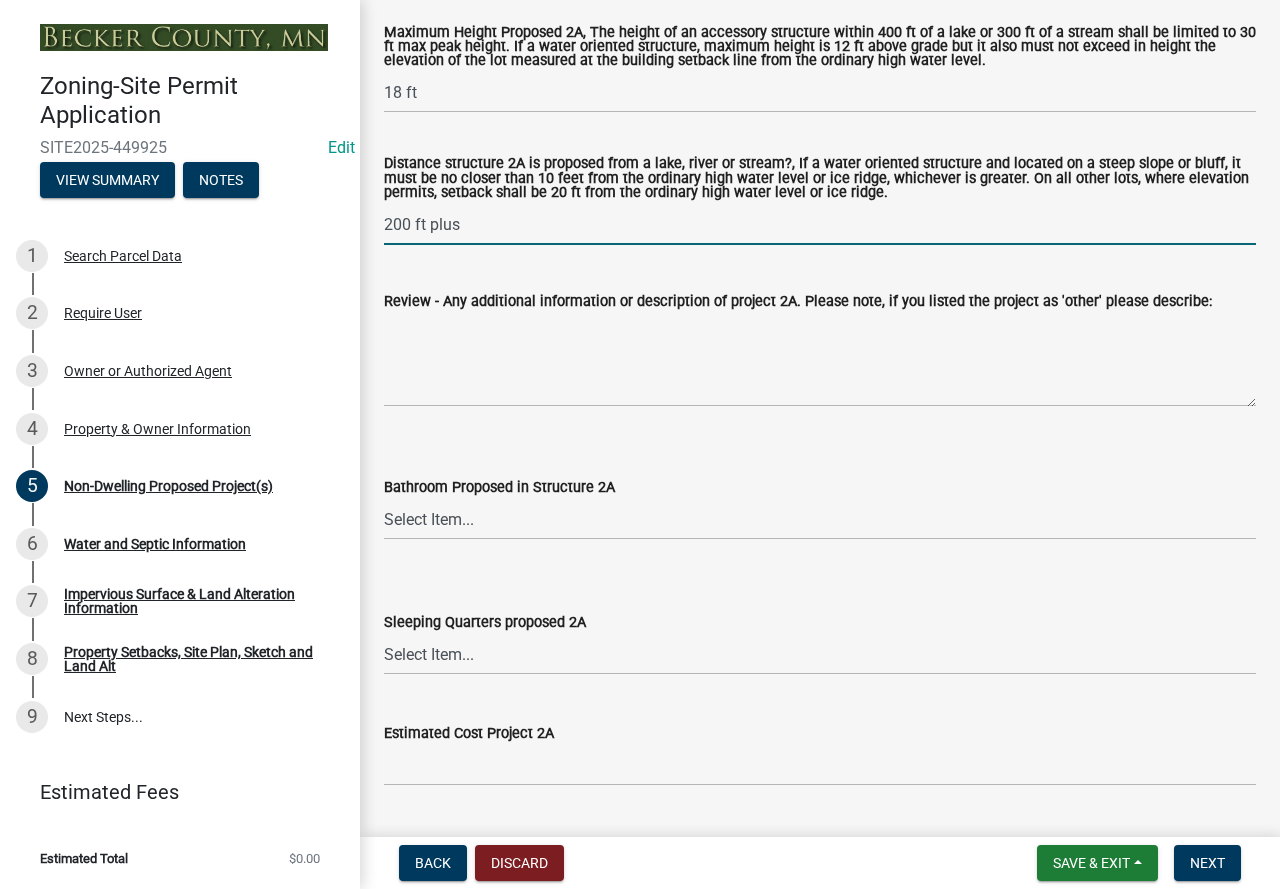 type on "200 ft plus" 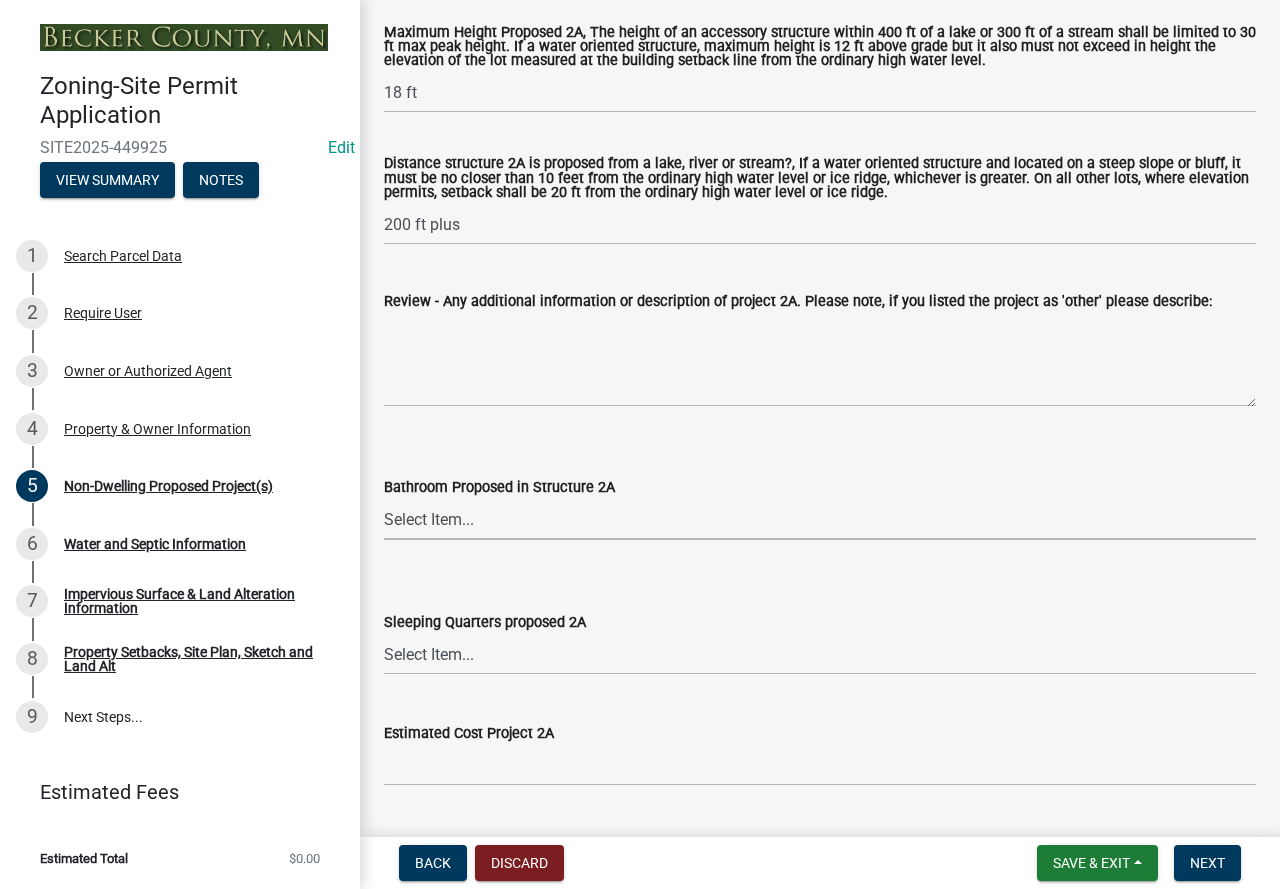 click on "Select Item...   N/A   Yes   No" at bounding box center (820, 519) 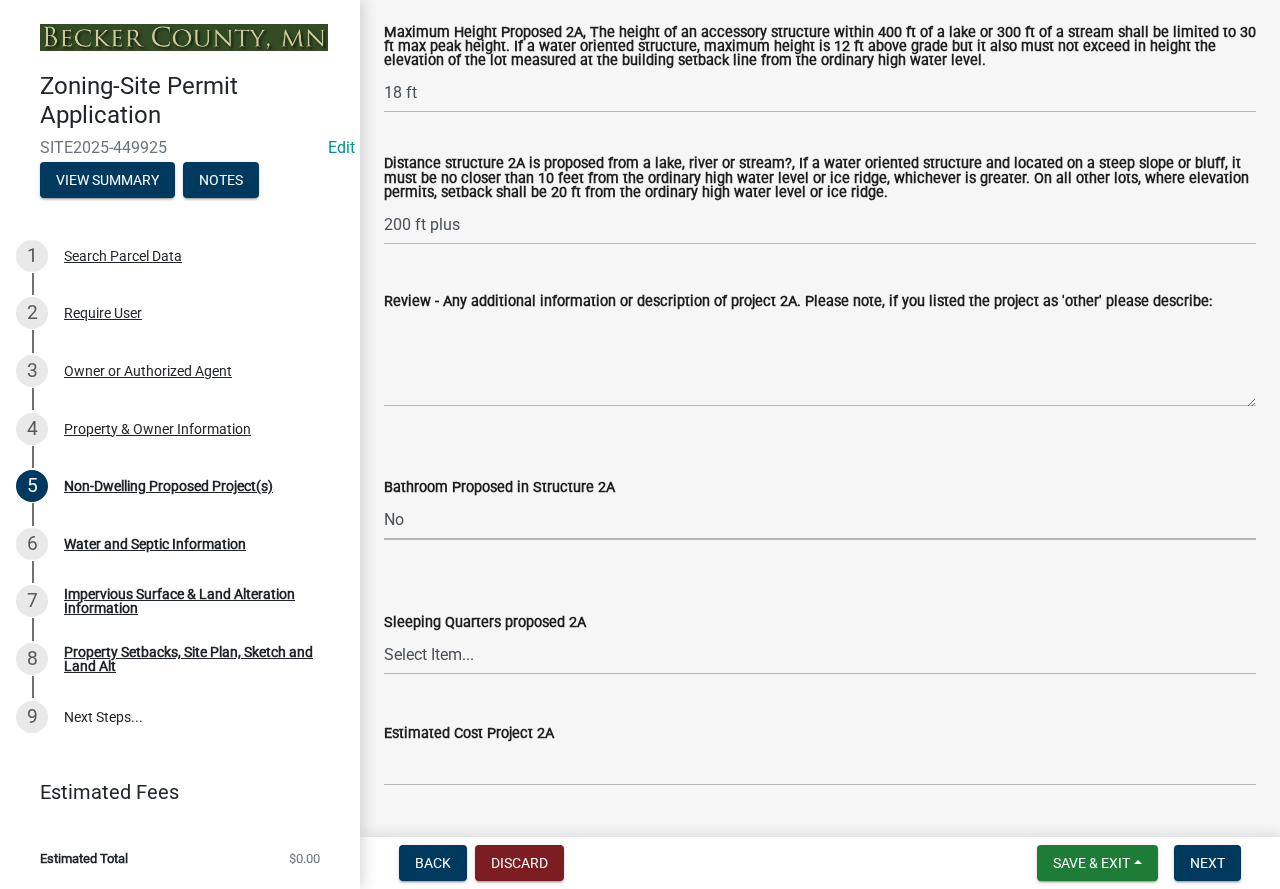 click on "Select Item...   N/A   Yes   No" at bounding box center (820, 519) 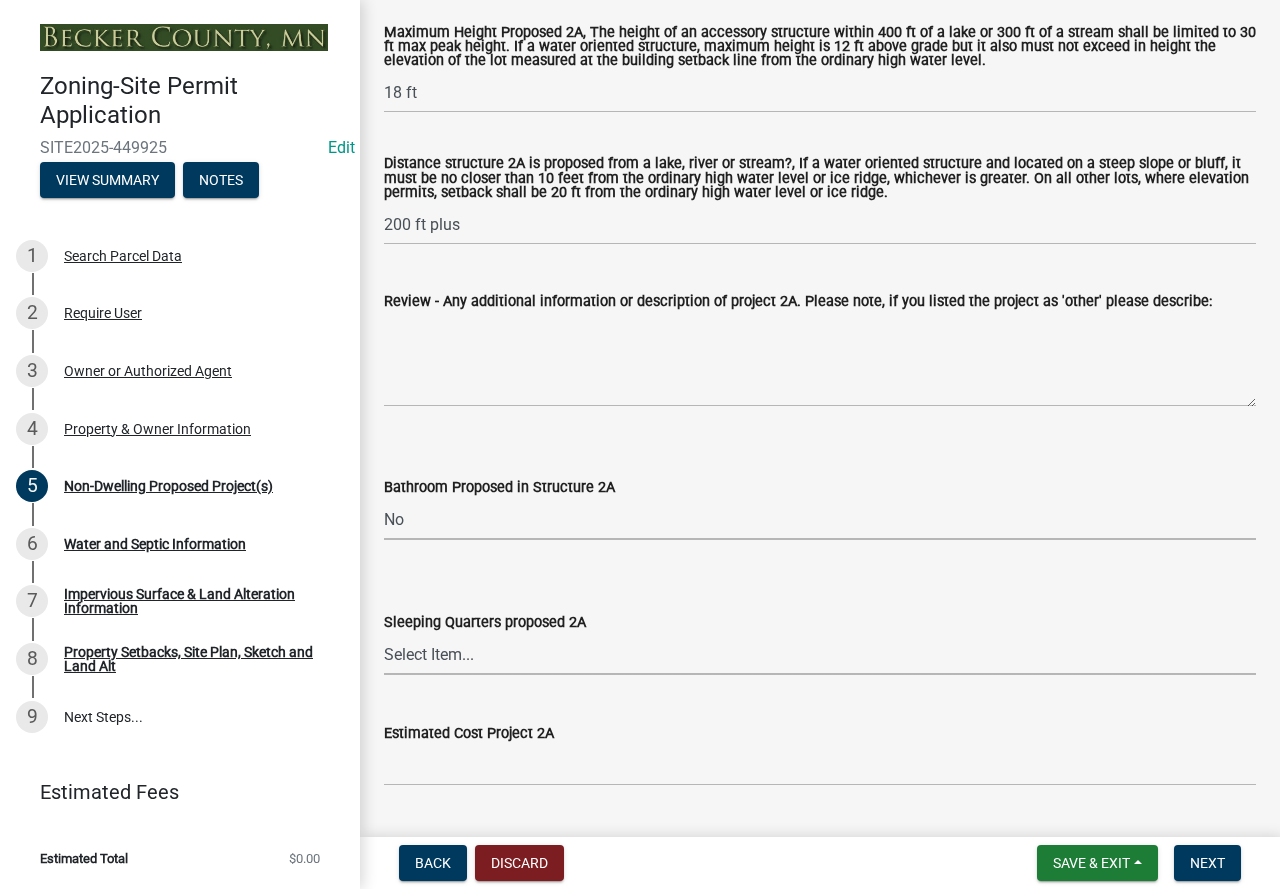 click on "Select Item...   N/A   Yes   No" at bounding box center [820, 654] 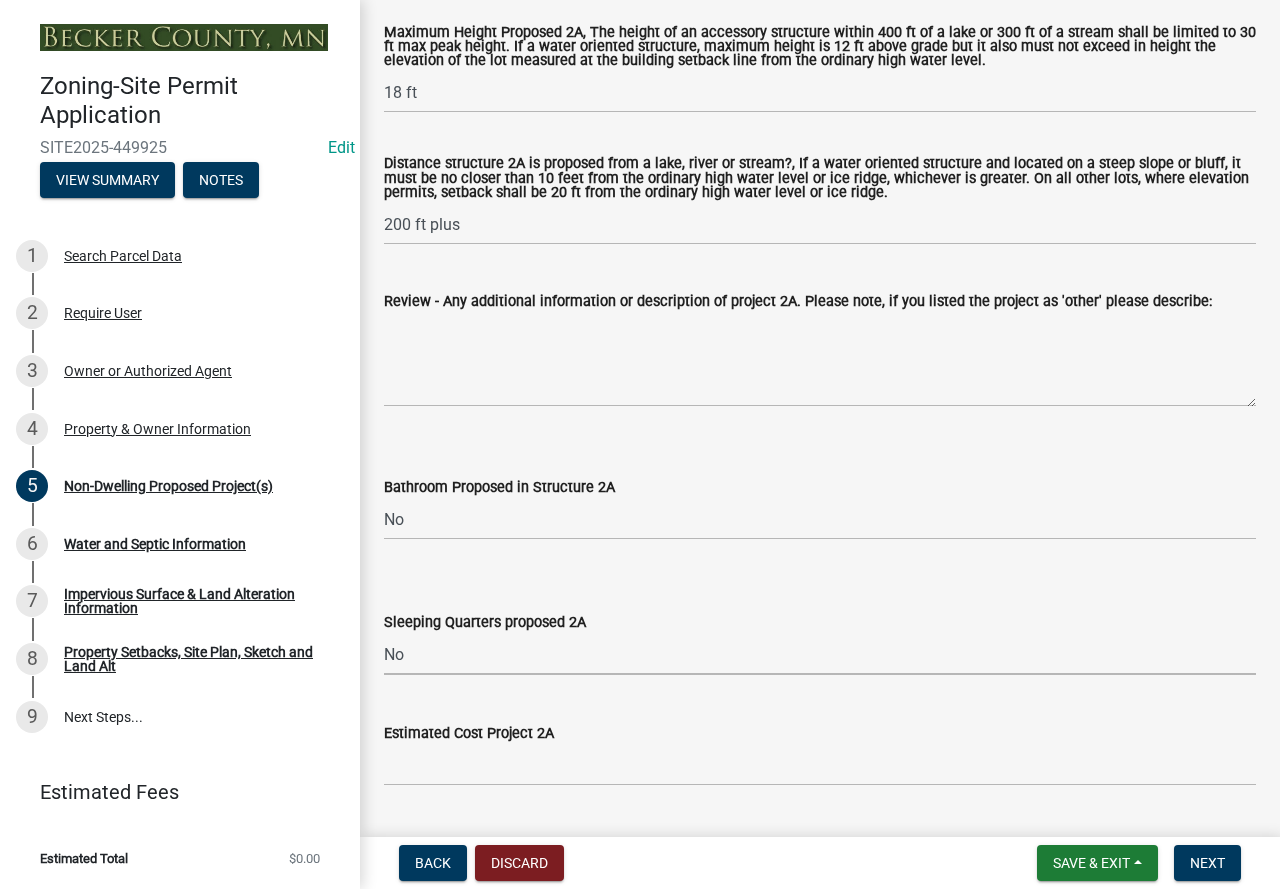 click on "Select Item...   N/A   Yes   No" at bounding box center (820, 654) 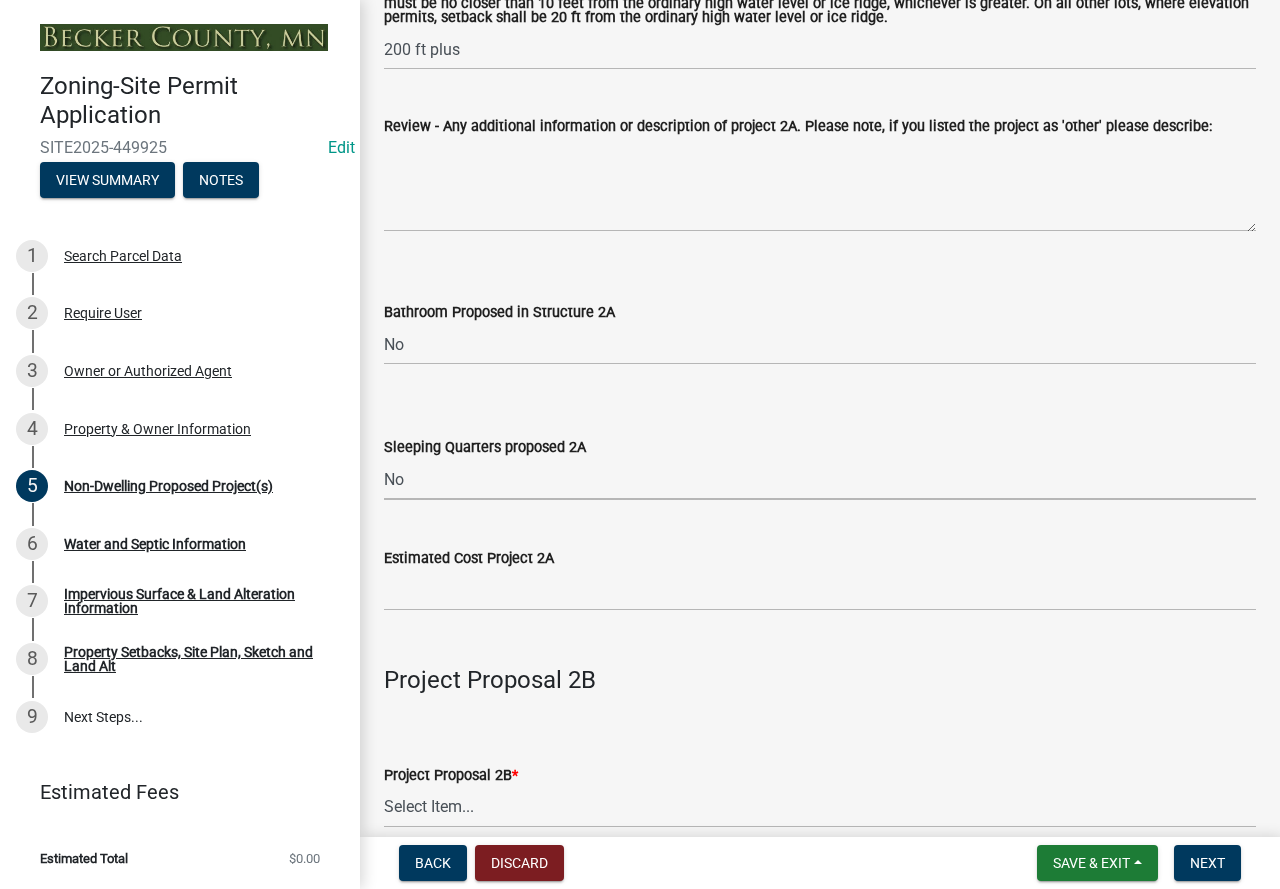 scroll, scrollTop: 1100, scrollLeft: 0, axis: vertical 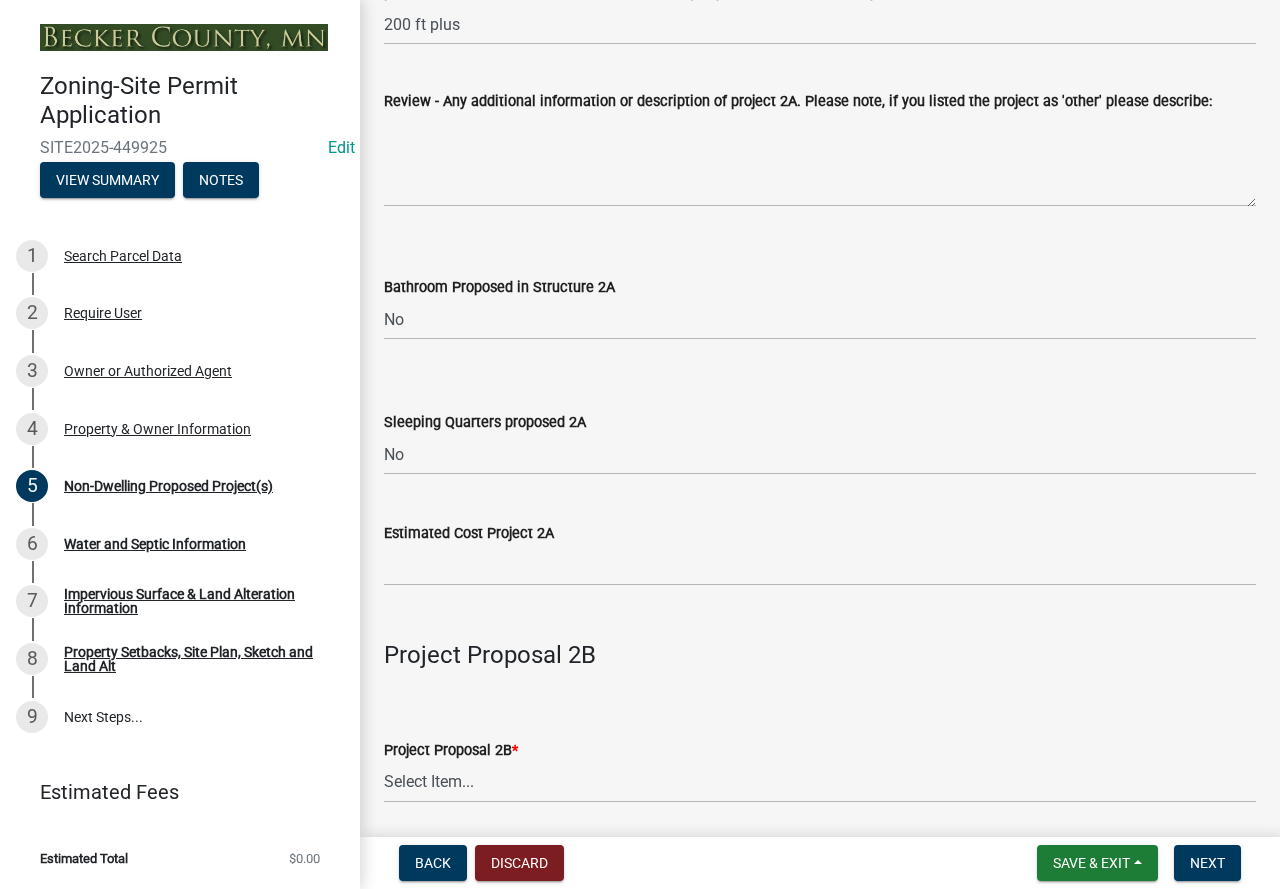 click on "Estimated Cost Project 2A" 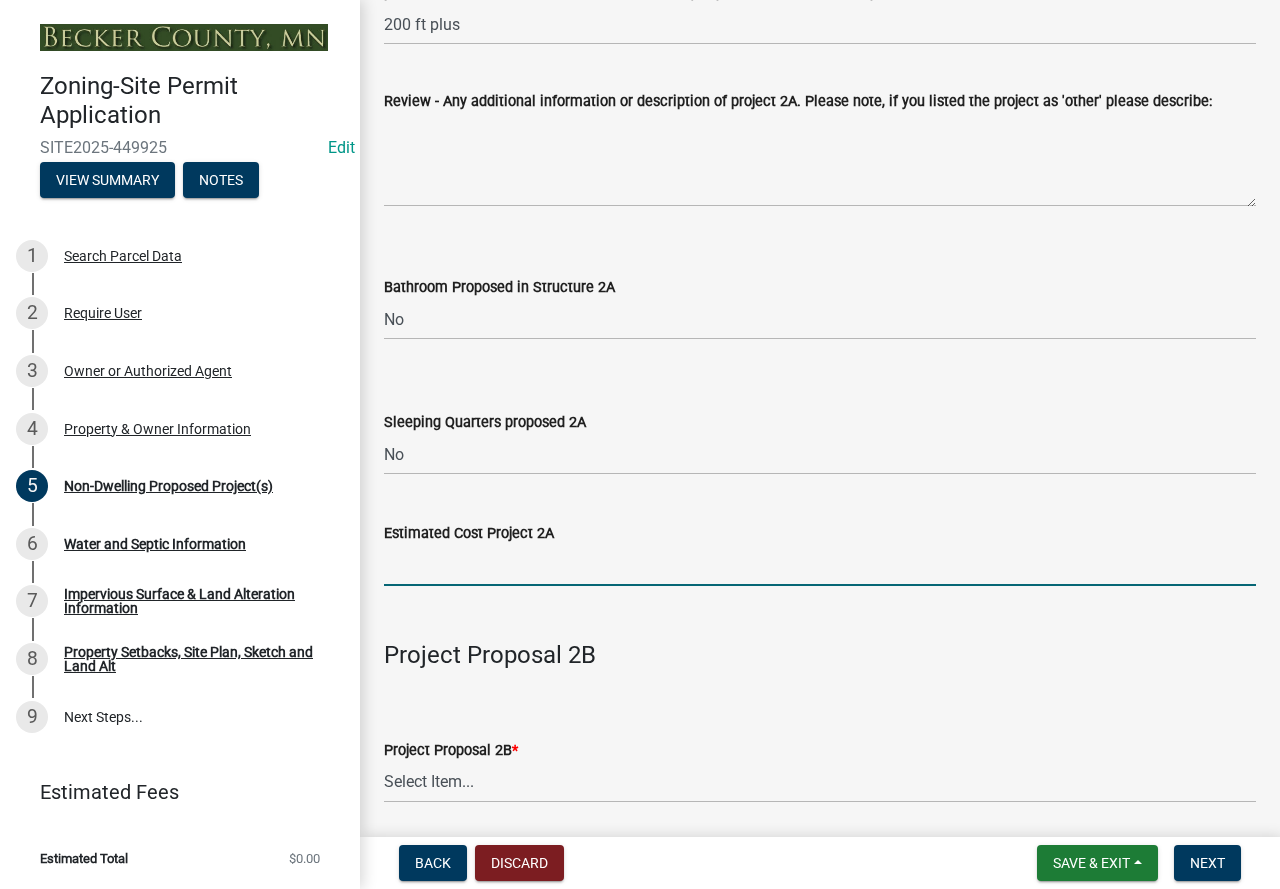 click 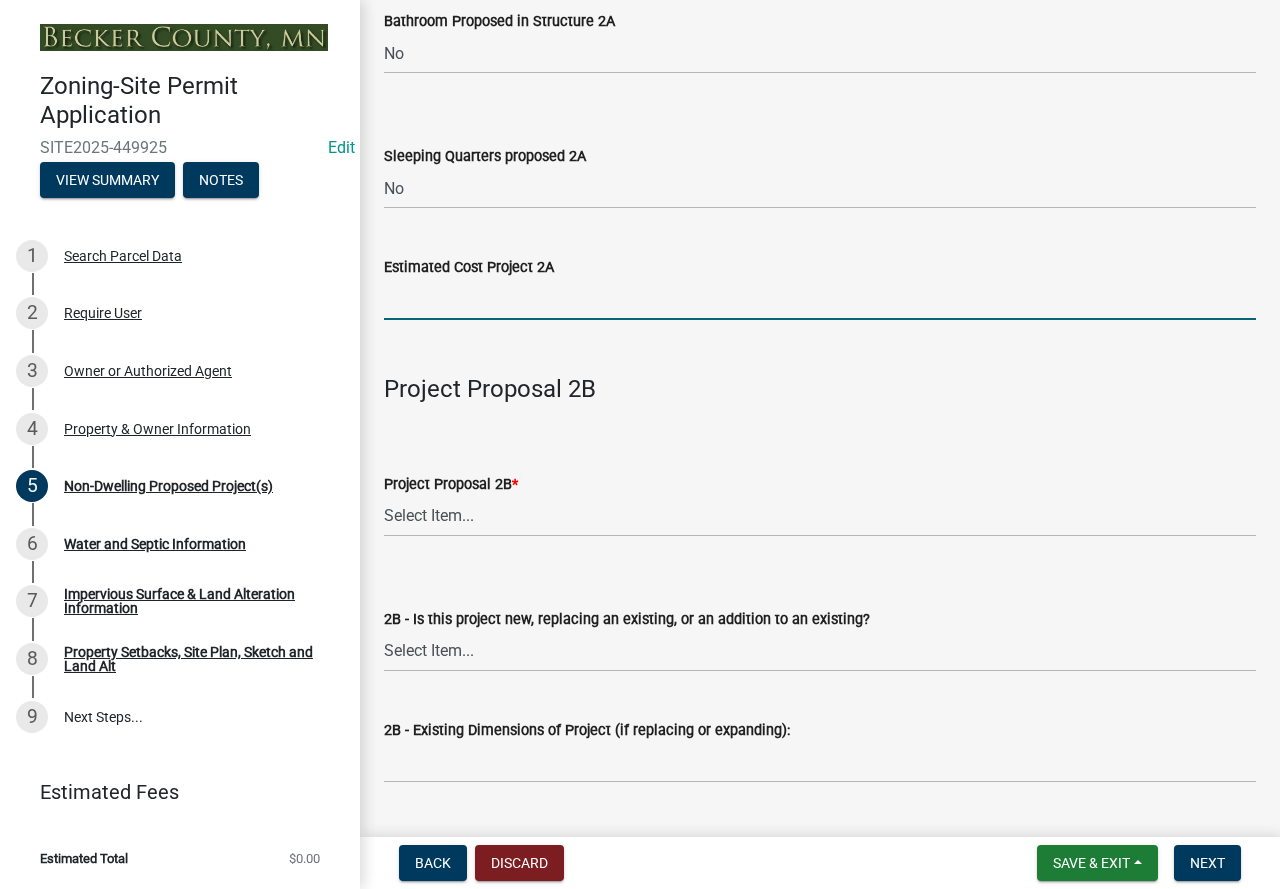 scroll, scrollTop: 1400, scrollLeft: 0, axis: vertical 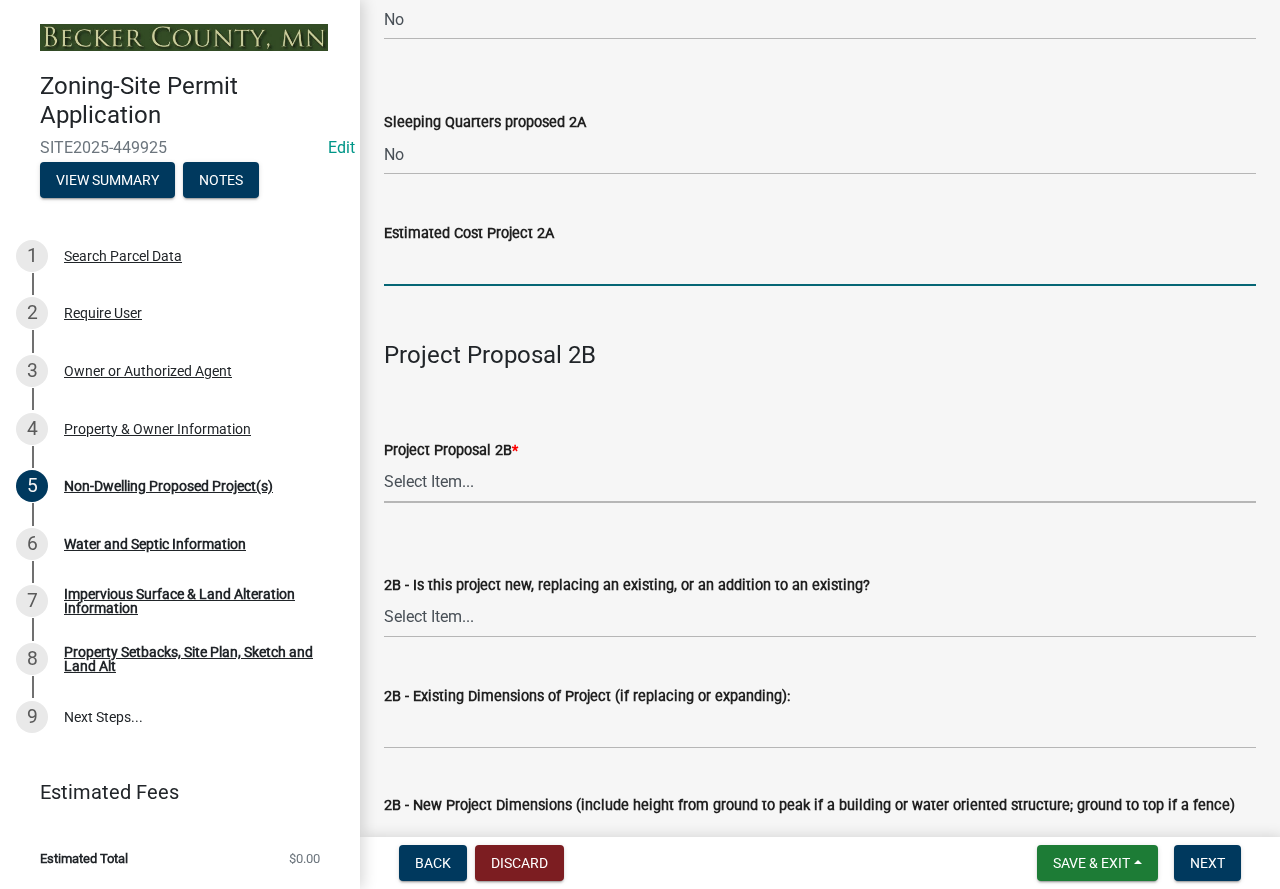 click on "Select Item...   N/A   Commercial Office/Retail Building   Detached Garage   Pole Building   Storage Shed   Fence   Water Oriented Deck   Water Oriented Stairs w/Landing   Water Oriented Boathouse   Water Oriented Screen Porch   Water Oriented Gazebo   Water Oriented Storage Structure   Other Water Oriented Structure   Other" at bounding box center [820, 482] 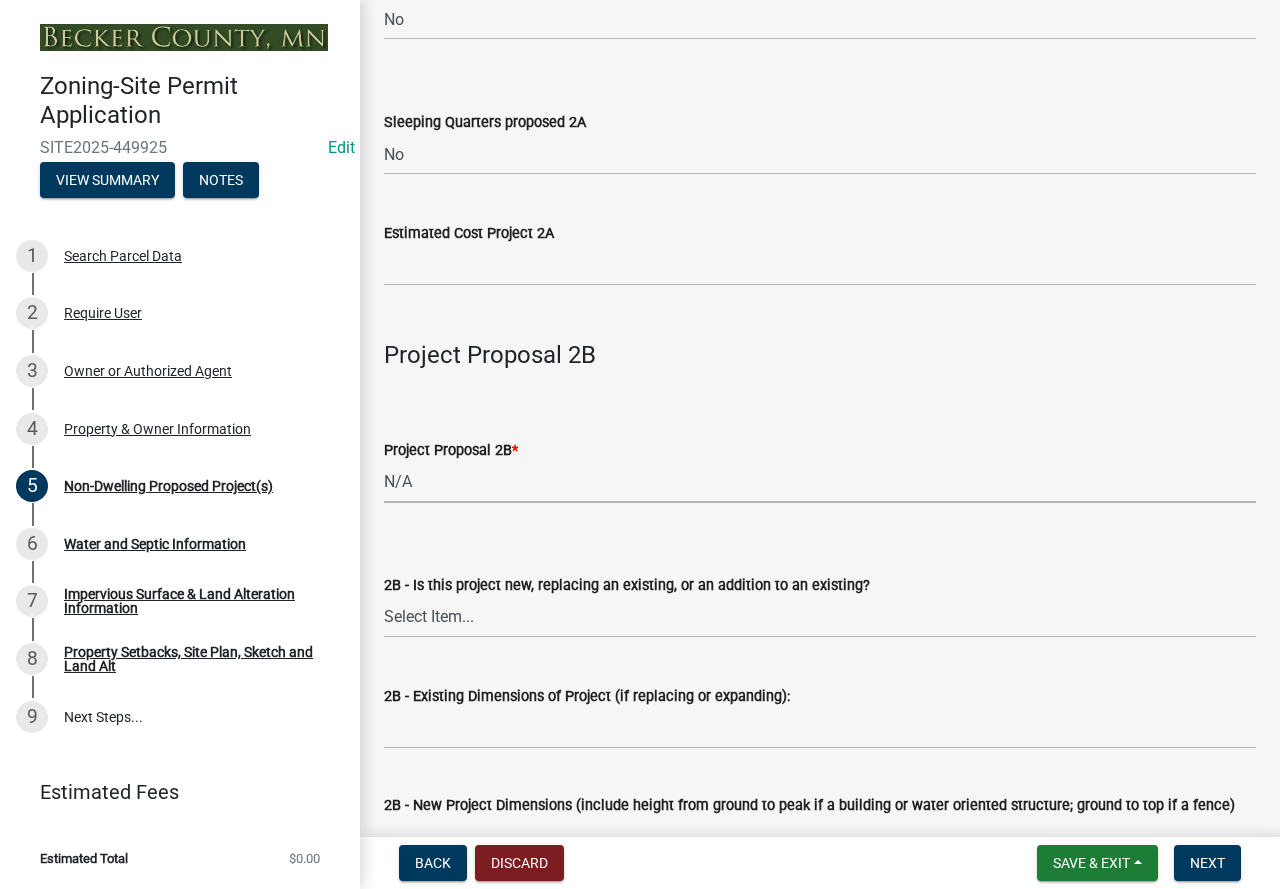 click on "Select Item...   N/A   Commercial Office/Retail Building   Detached Garage   Pole Building   Storage Shed   Fence   Water Oriented Deck   Water Oriented Stairs w/Landing   Water Oriented Boathouse   Water Oriented Screen Porch   Water Oriented Gazebo   Water Oriented Storage Structure   Other Water Oriented Structure   Other" at bounding box center [820, 482] 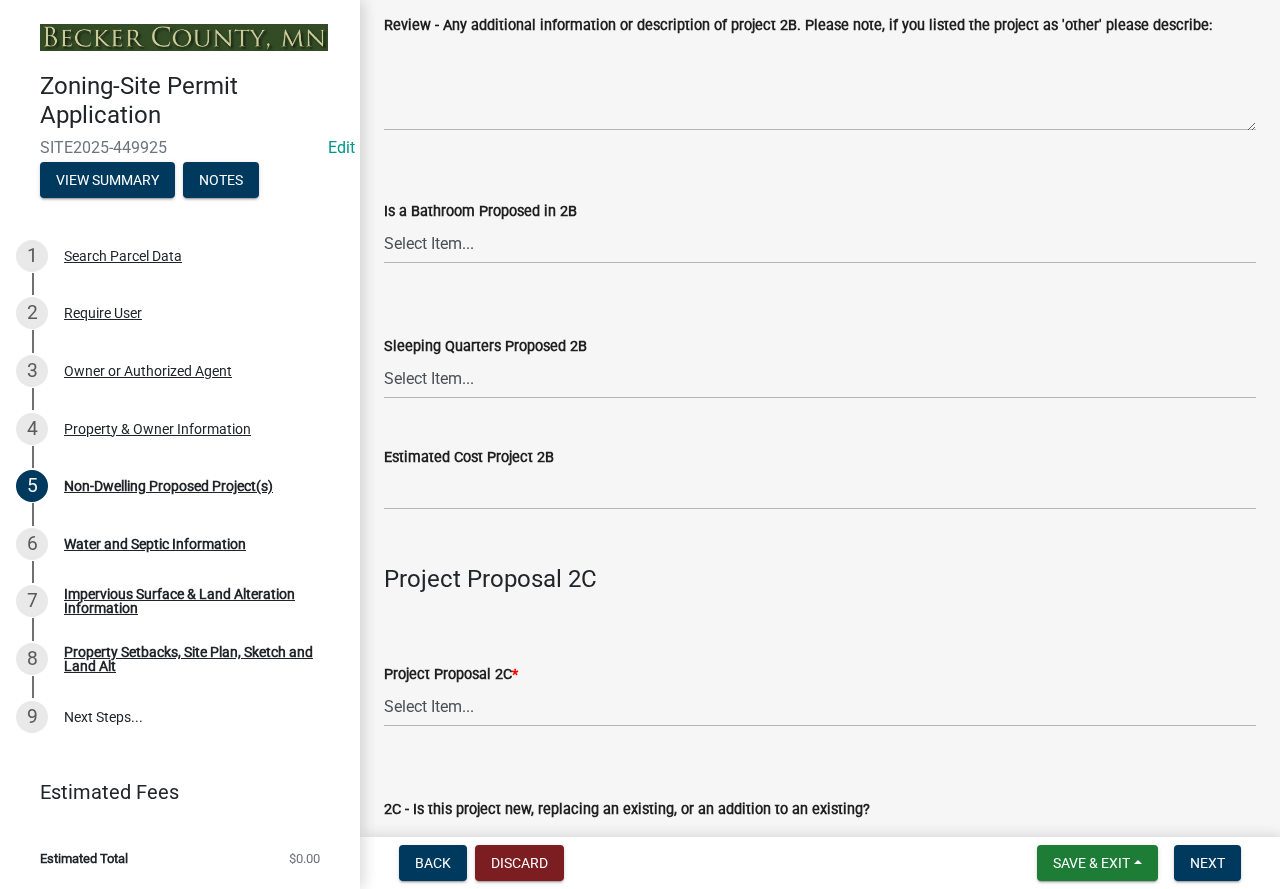 scroll, scrollTop: 2600, scrollLeft: 0, axis: vertical 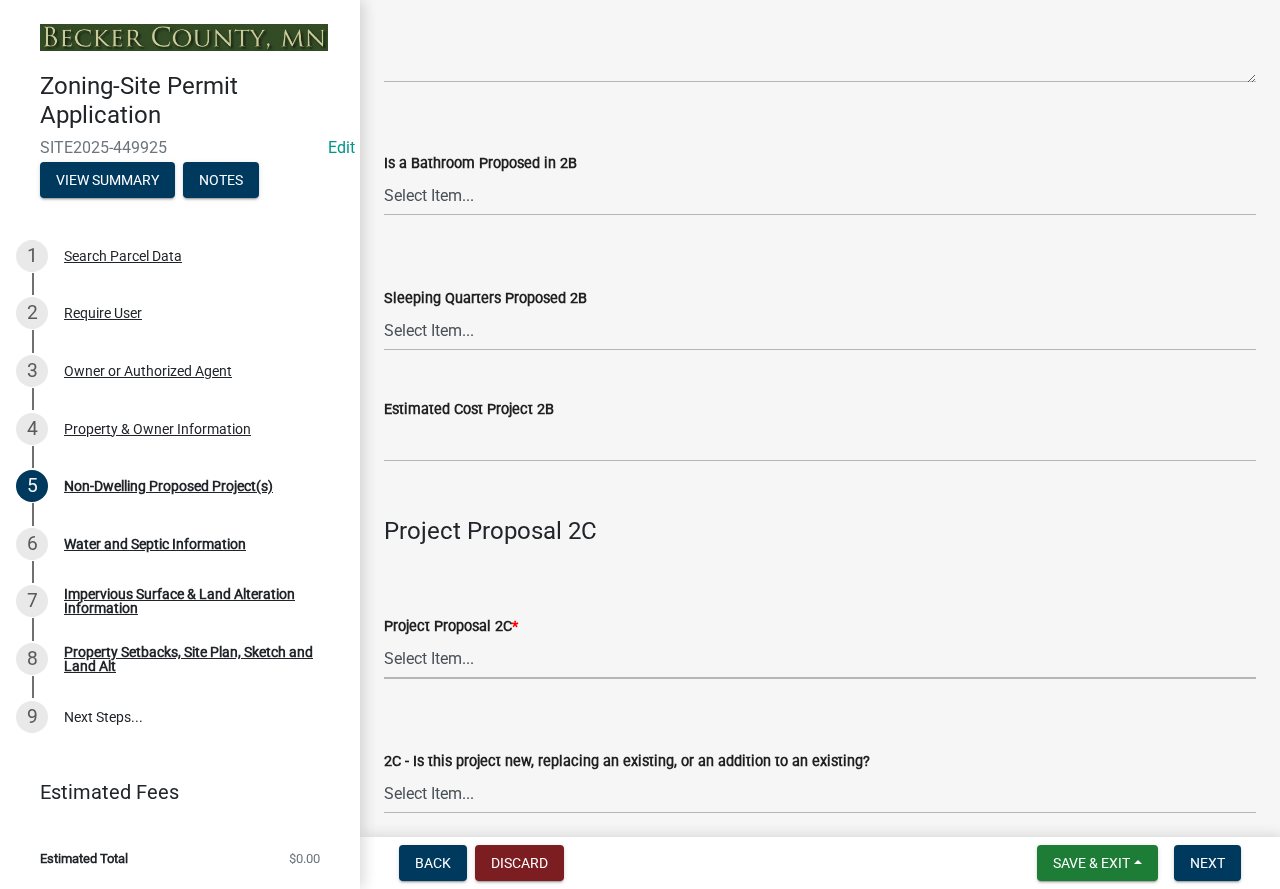click on "Select Item...   N/A   Commercial Office/Retail Building   Detached Garage   Pole Building   Storage Shed   Fence   Water Oriented Deck   Water Oriented Stairs w/Landing   Water Oriented Boathouse   Water Oriented Screen Porch   Water Oriented Gazebo   Water Oriented Storage Structure   Other Water Oriented Structure   Other" at bounding box center [820, 658] 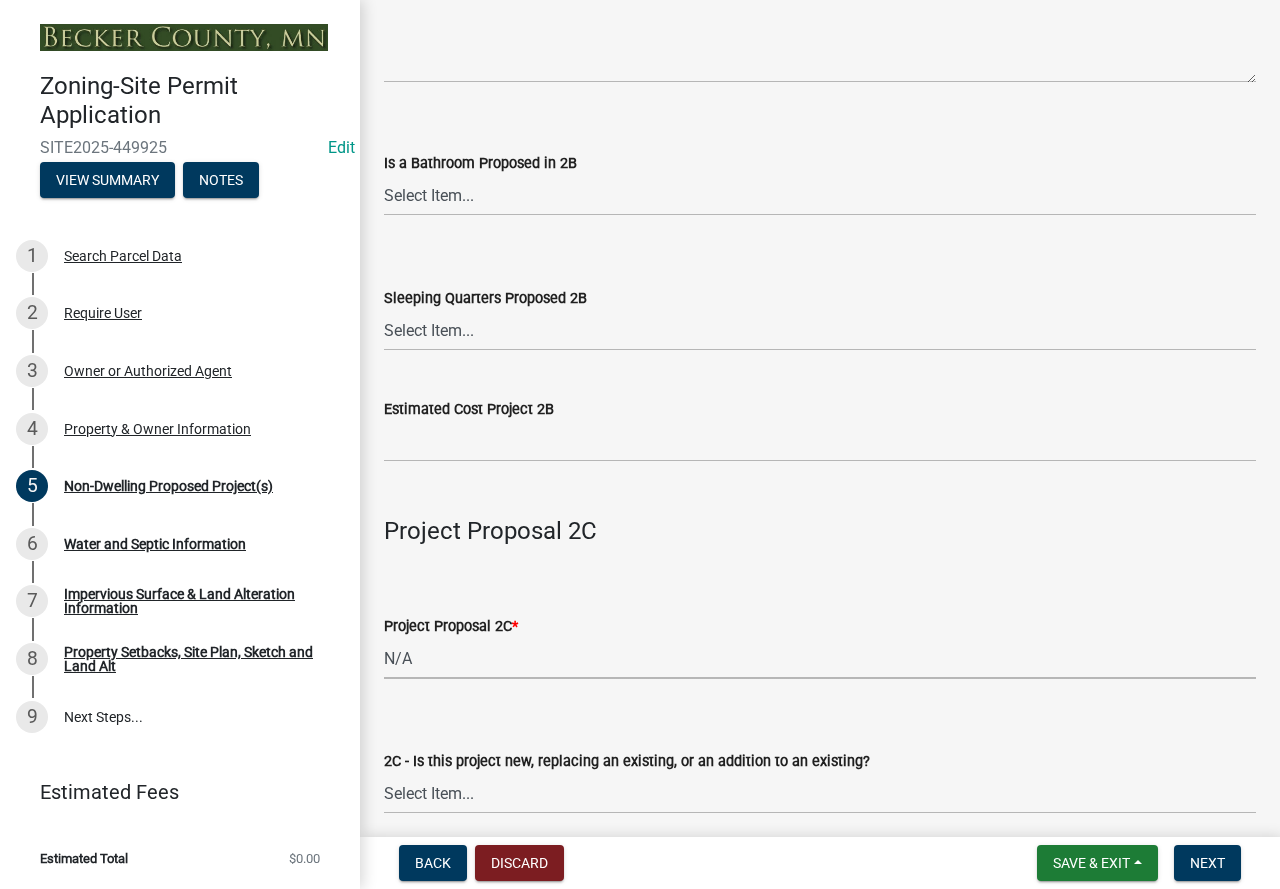 click on "Select Item...   N/A   Commercial Office/Retail Building   Detached Garage   Pole Building   Storage Shed   Fence   Water Oriented Deck   Water Oriented Stairs w/Landing   Water Oriented Boathouse   Water Oriented Screen Porch   Water Oriented Gazebo   Water Oriented Storage Structure   Other Water Oriented Structure   Other" at bounding box center [820, 658] 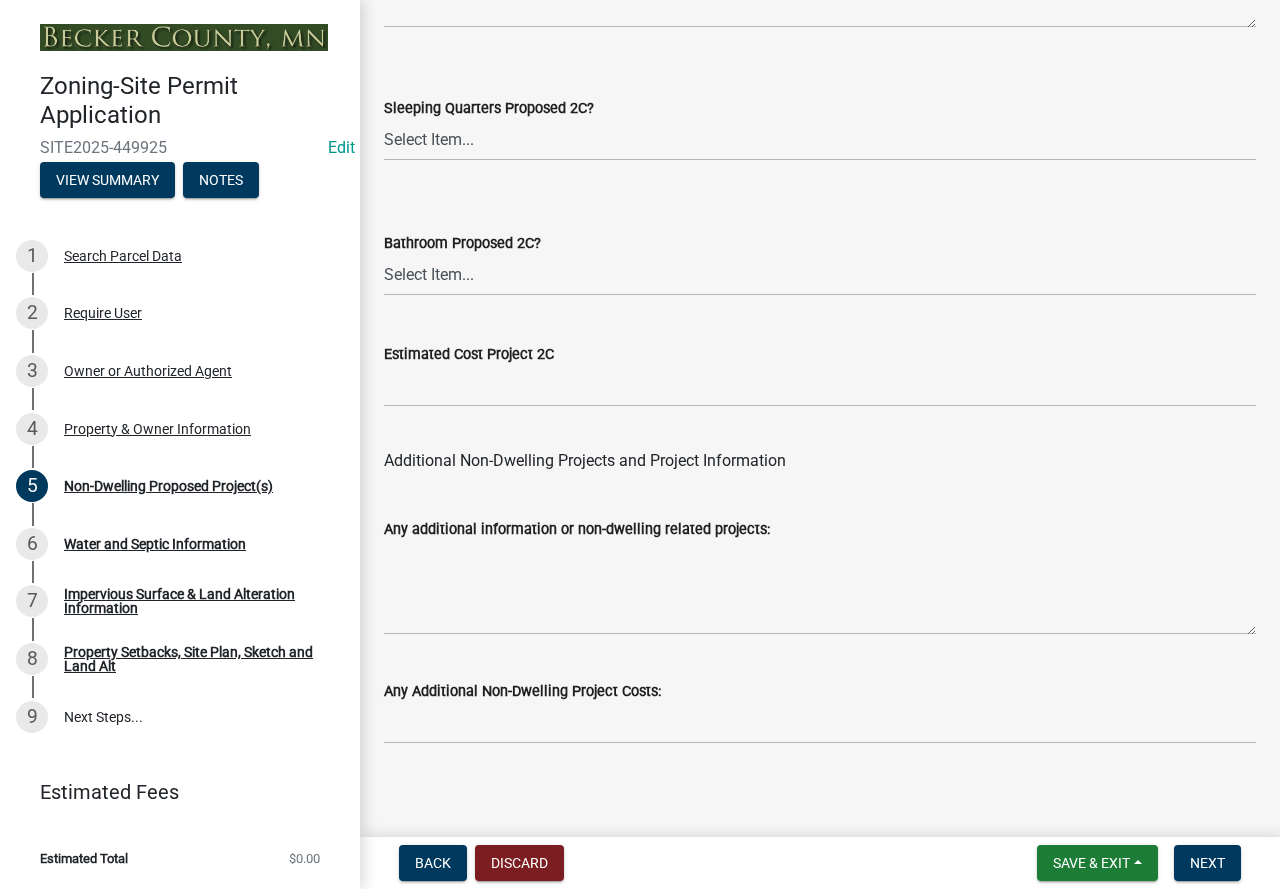 scroll, scrollTop: 4049, scrollLeft: 0, axis: vertical 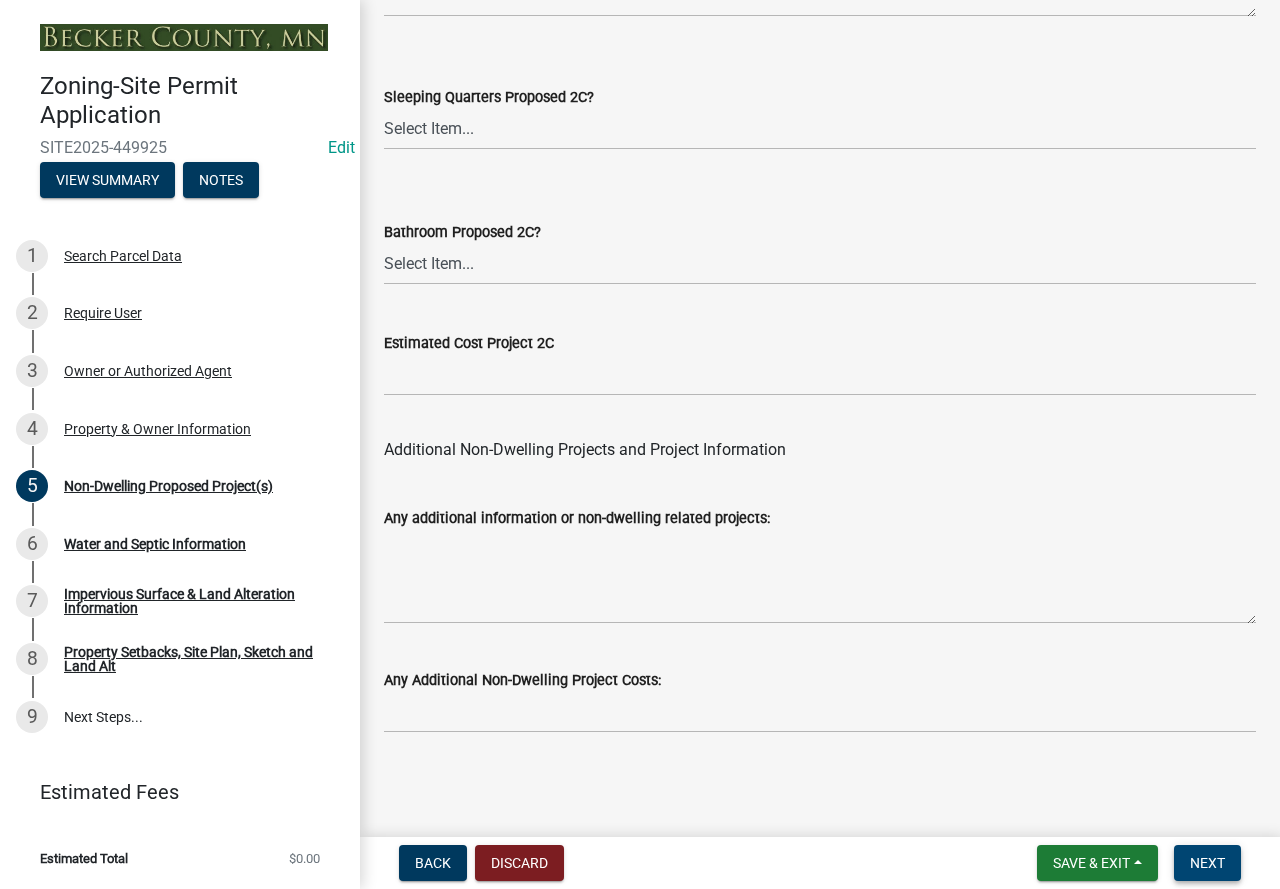 click on "Next" at bounding box center [1207, 863] 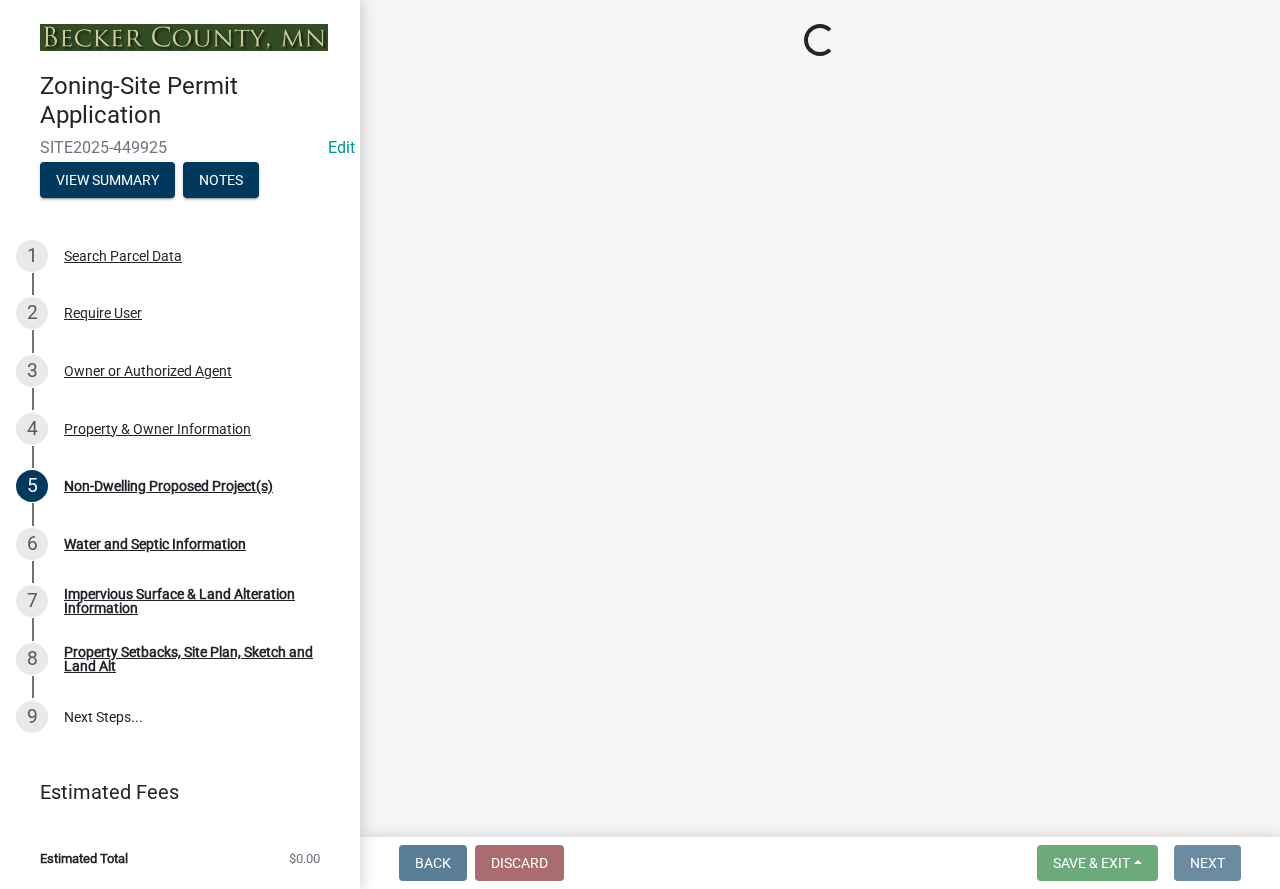 scroll, scrollTop: 0, scrollLeft: 0, axis: both 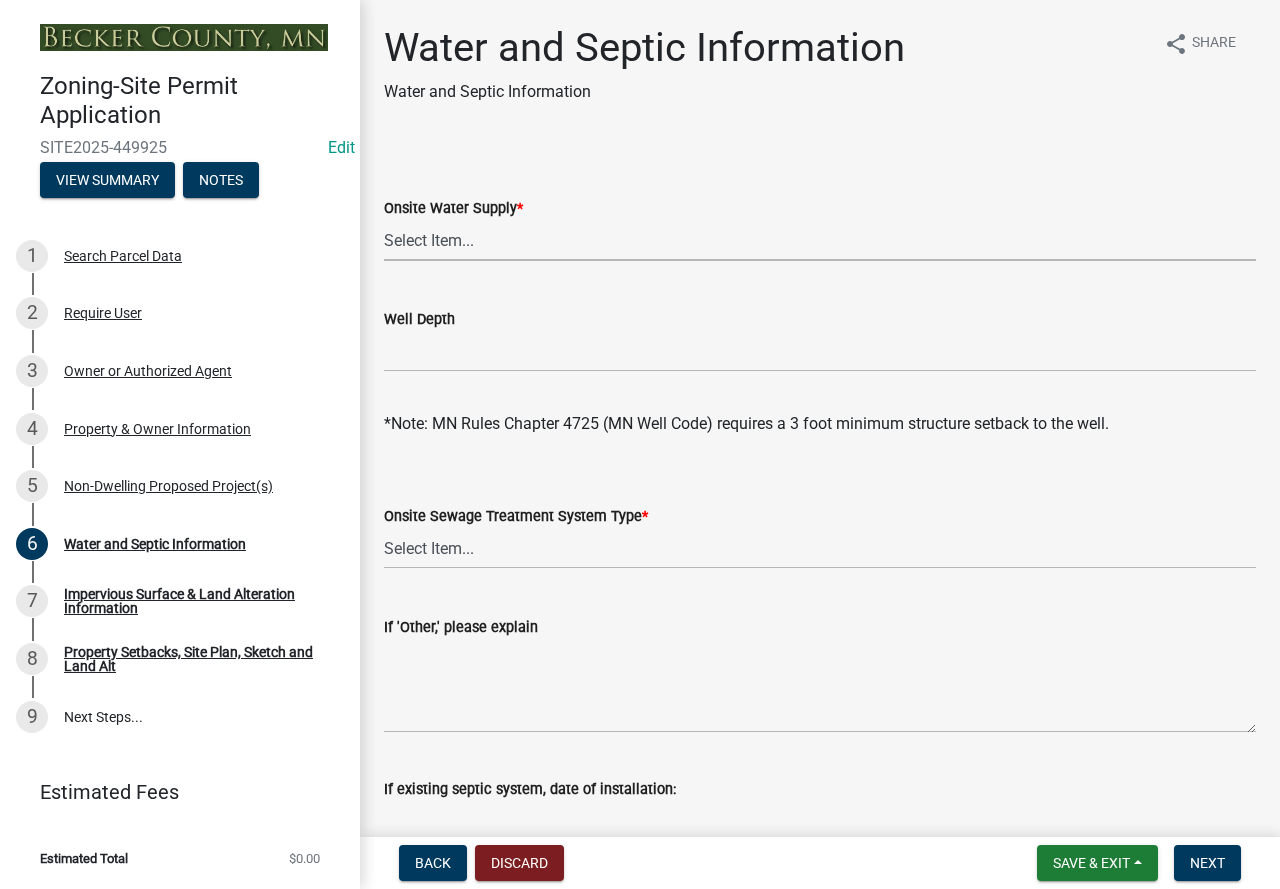 click on "Select Item...   Well   New Well to be Installed   Attached to City Water System   No onsite water or proposed water supply" at bounding box center (820, 240) 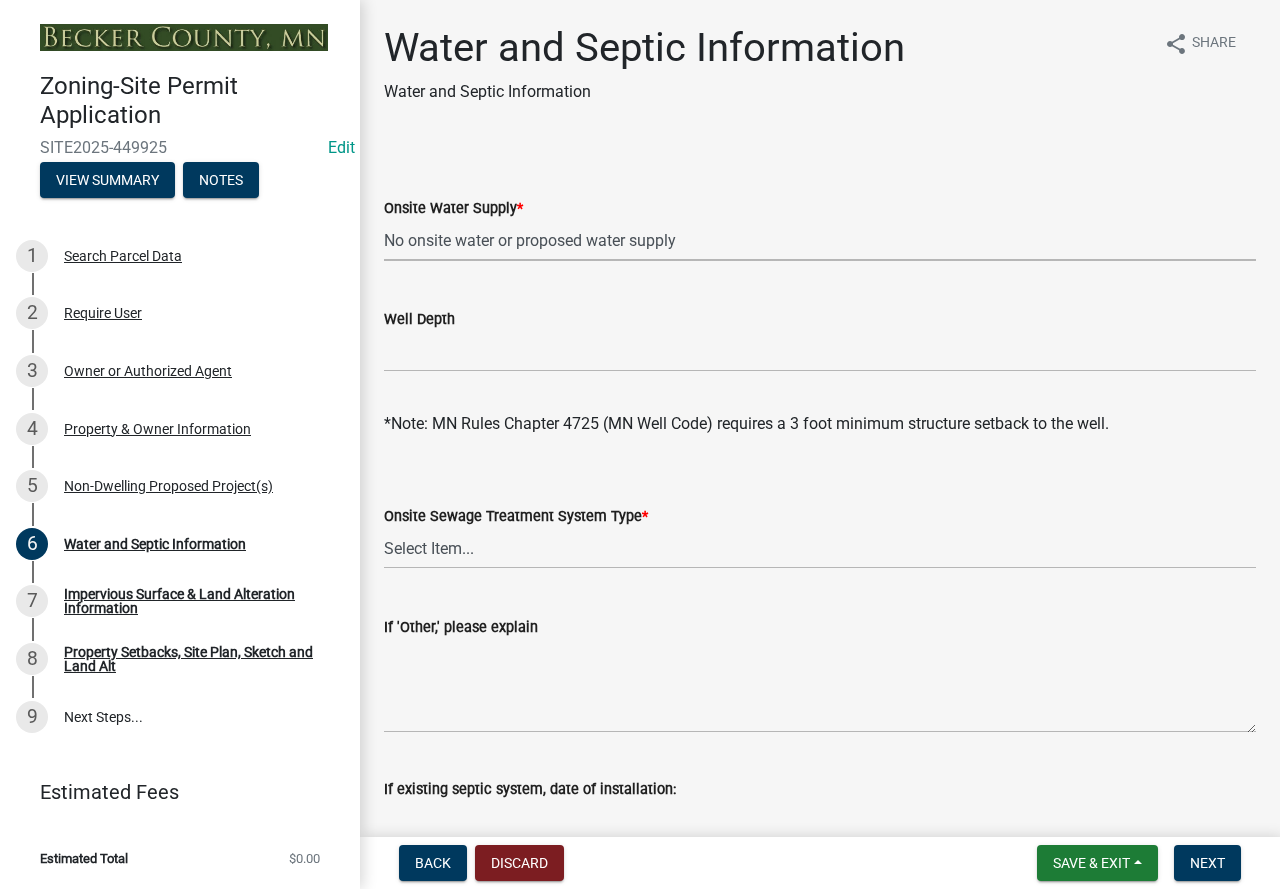 click on "Select Item...   Well   New Well to be Installed   Attached to City Water System   No onsite water or proposed water supply" at bounding box center (820, 240) 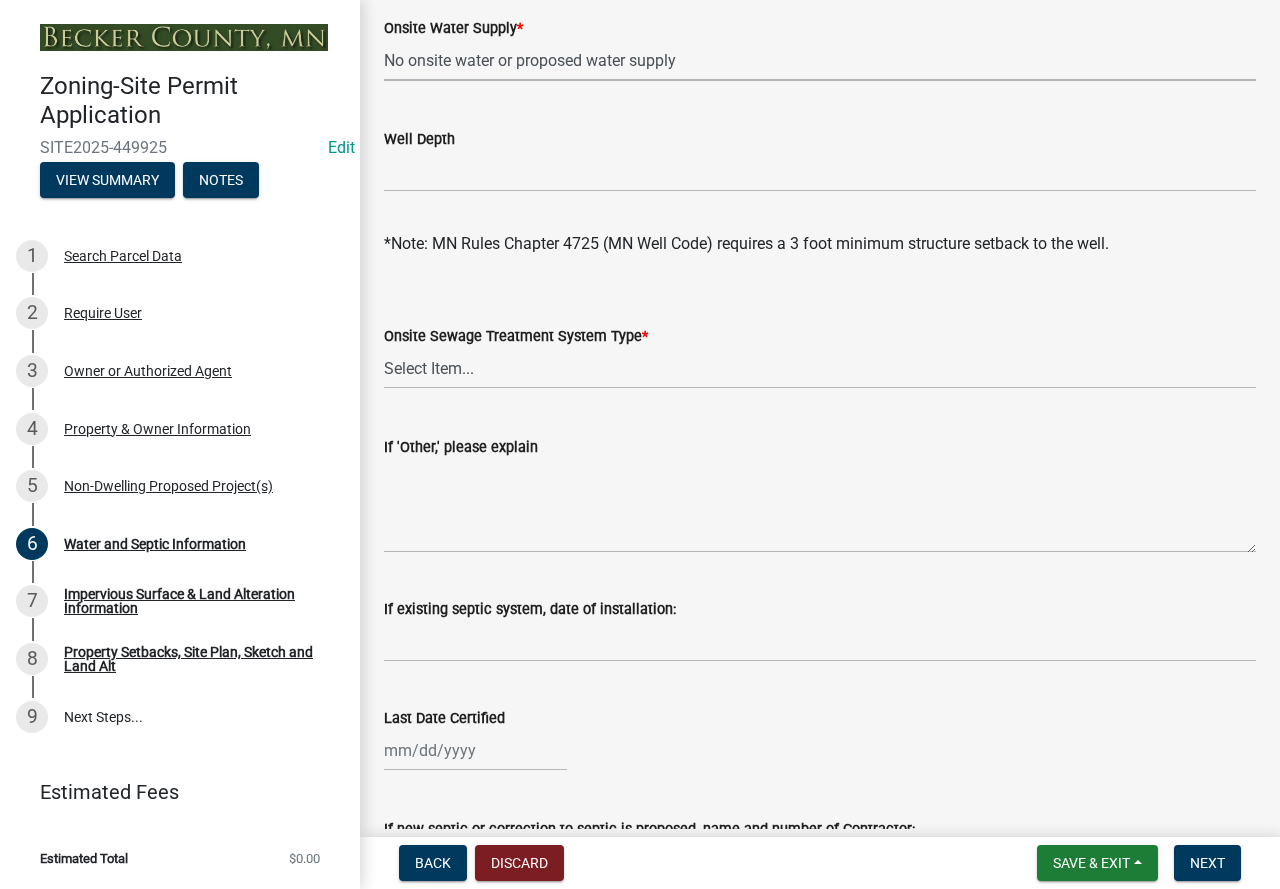 scroll, scrollTop: 200, scrollLeft: 0, axis: vertical 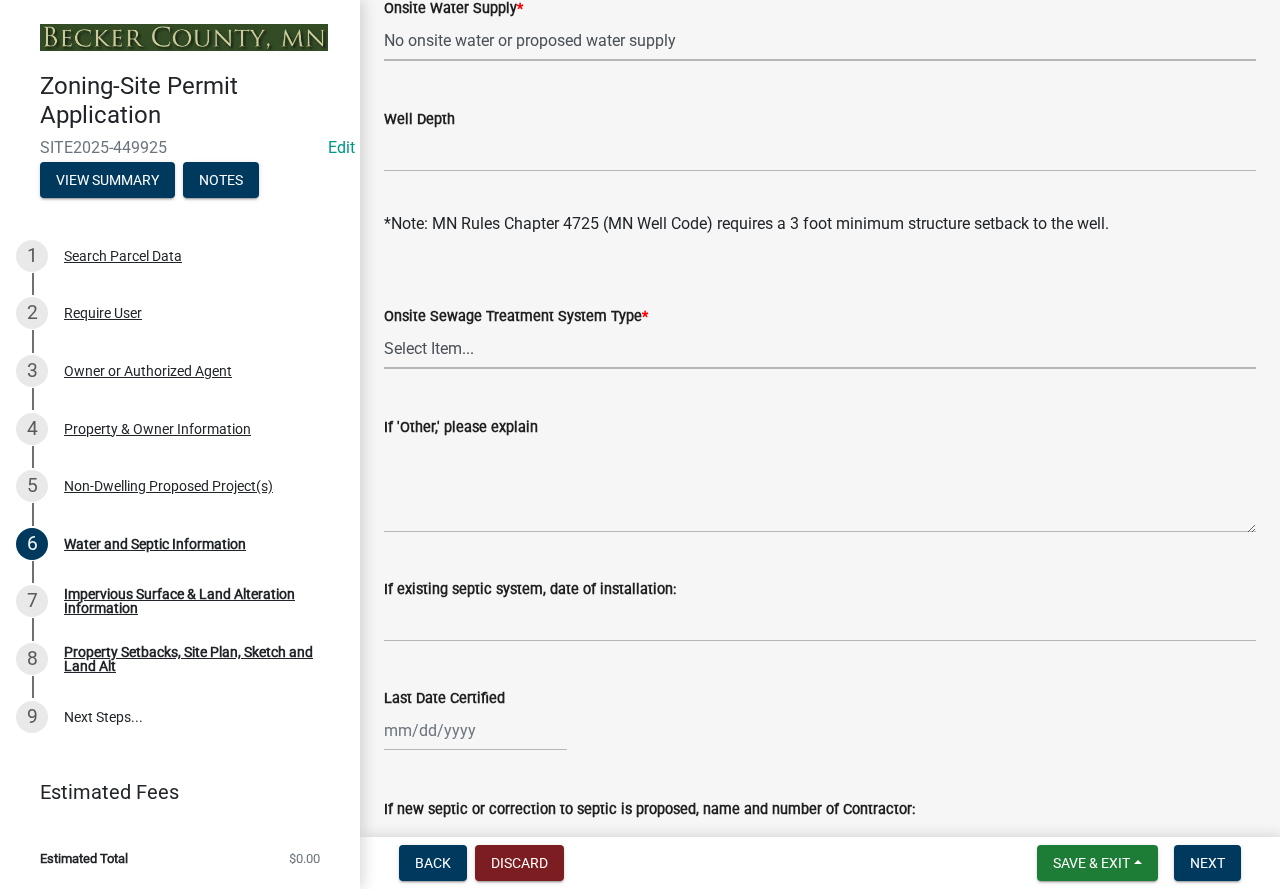 click on "Select Item...   No existing or proposed septic   Proposed New or Corrected Septic application submitted   Tank and Drainfield   Holding Tank   Attached to City Septic System   Other" at bounding box center [820, 348] 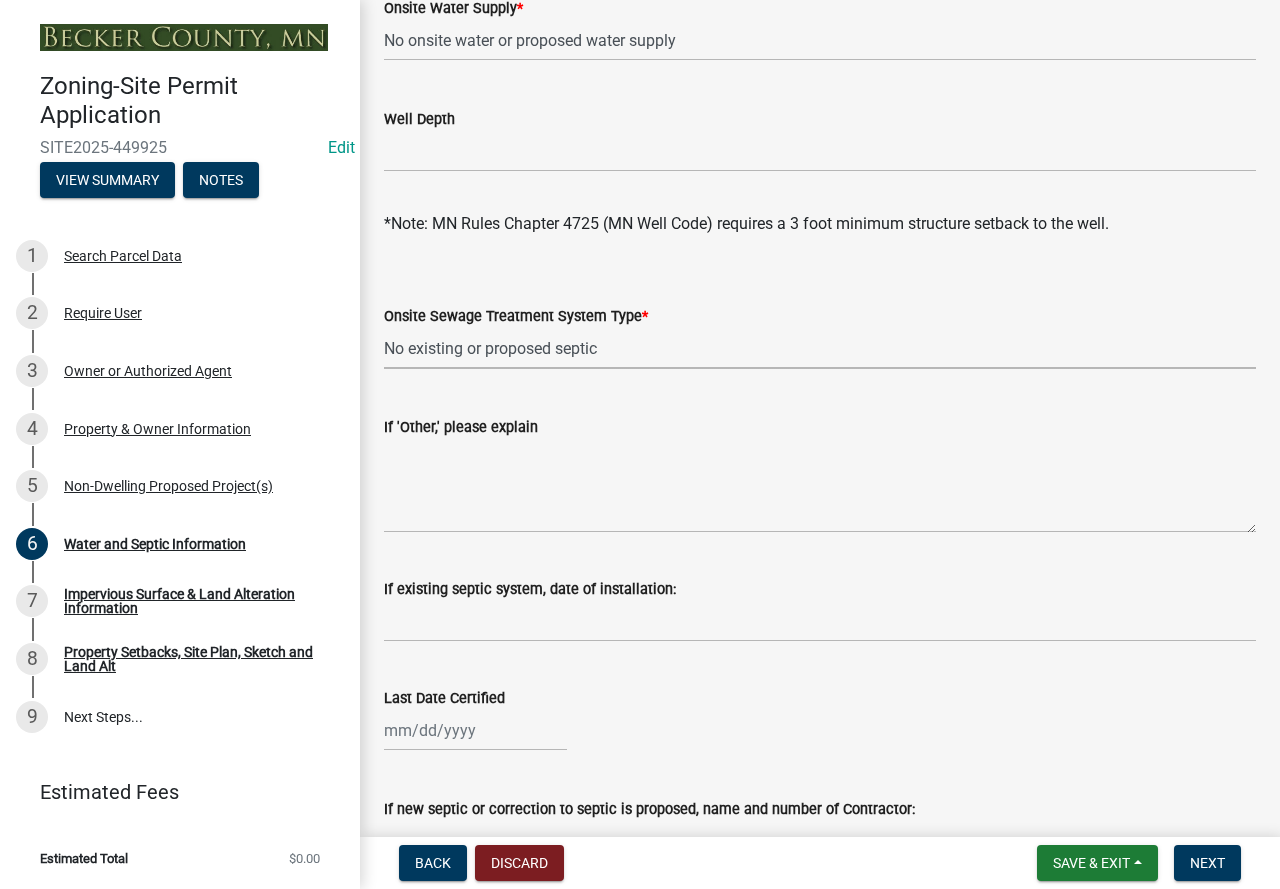click on "Select Item...   No existing or proposed septic   Proposed New or Corrected Septic application submitted   Tank and Drainfield   Holding Tank   Attached to City Septic System   Other" at bounding box center (820, 348) 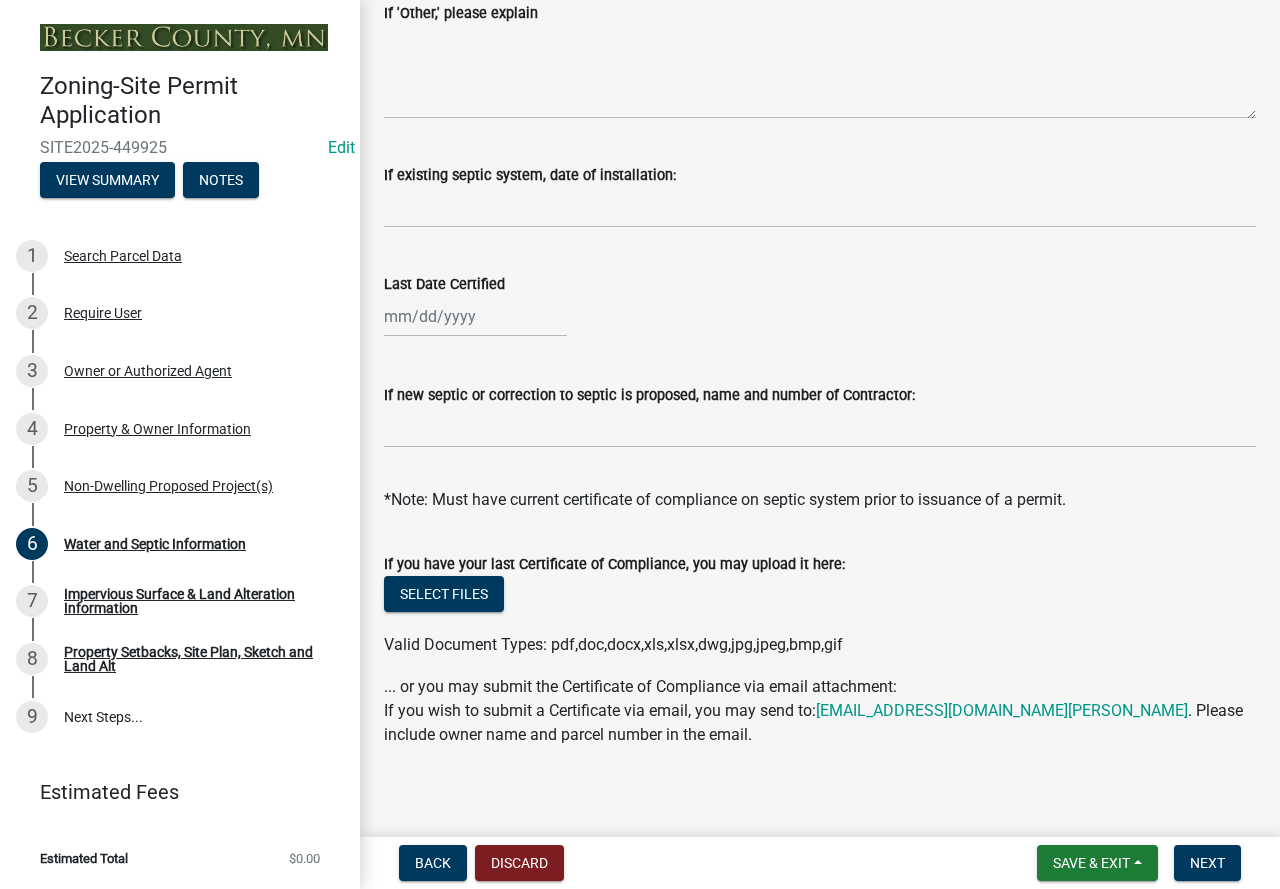 scroll, scrollTop: 626, scrollLeft: 0, axis: vertical 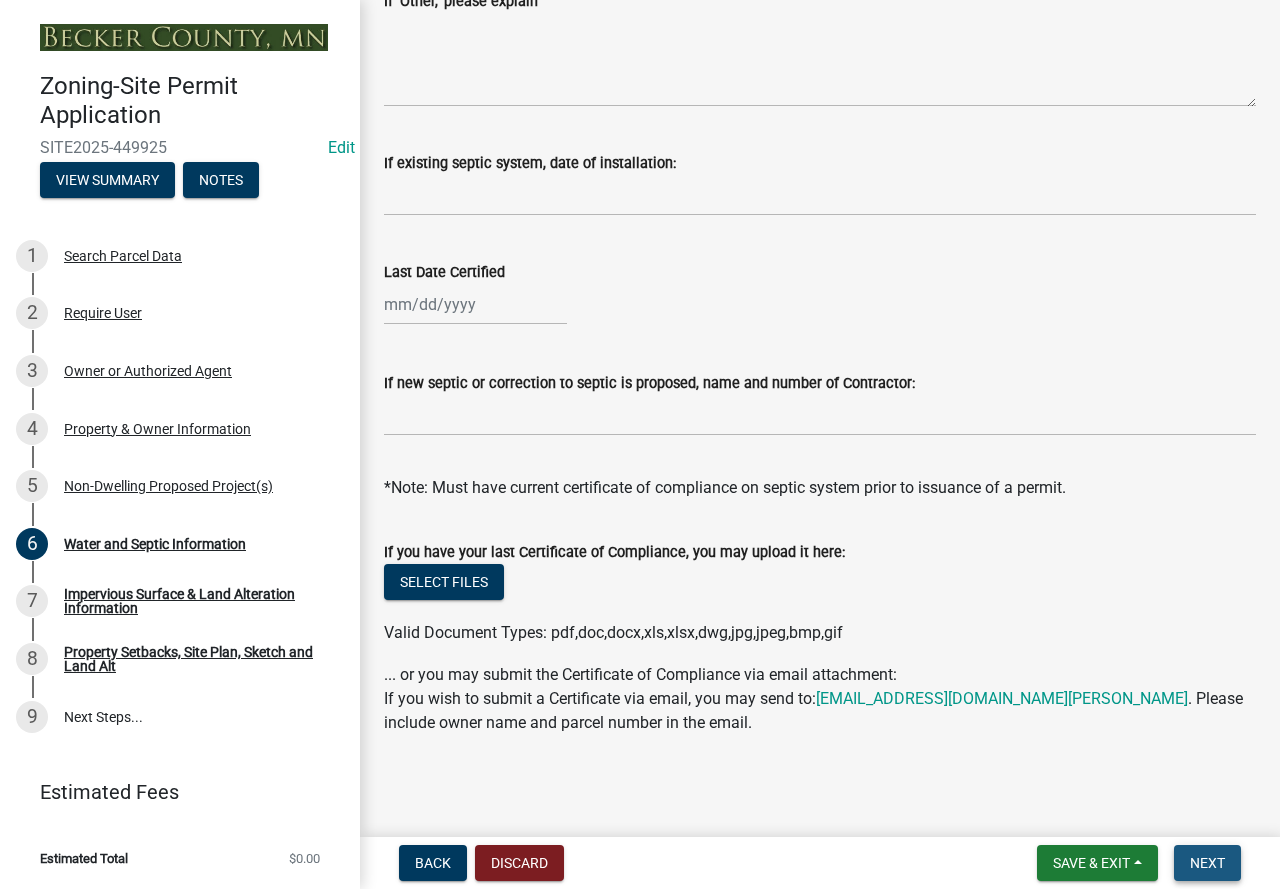 click on "Next" at bounding box center (1207, 863) 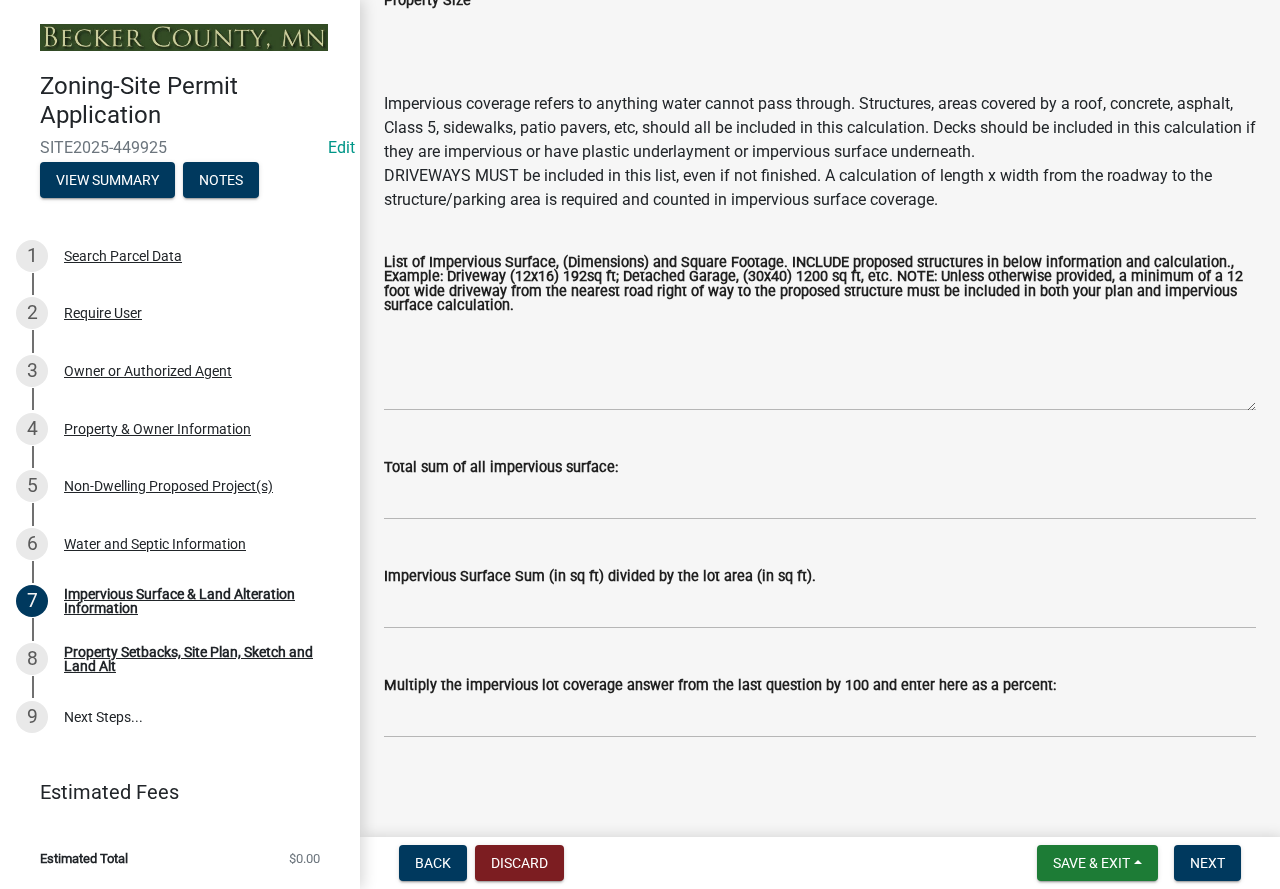 scroll, scrollTop: 204, scrollLeft: 0, axis: vertical 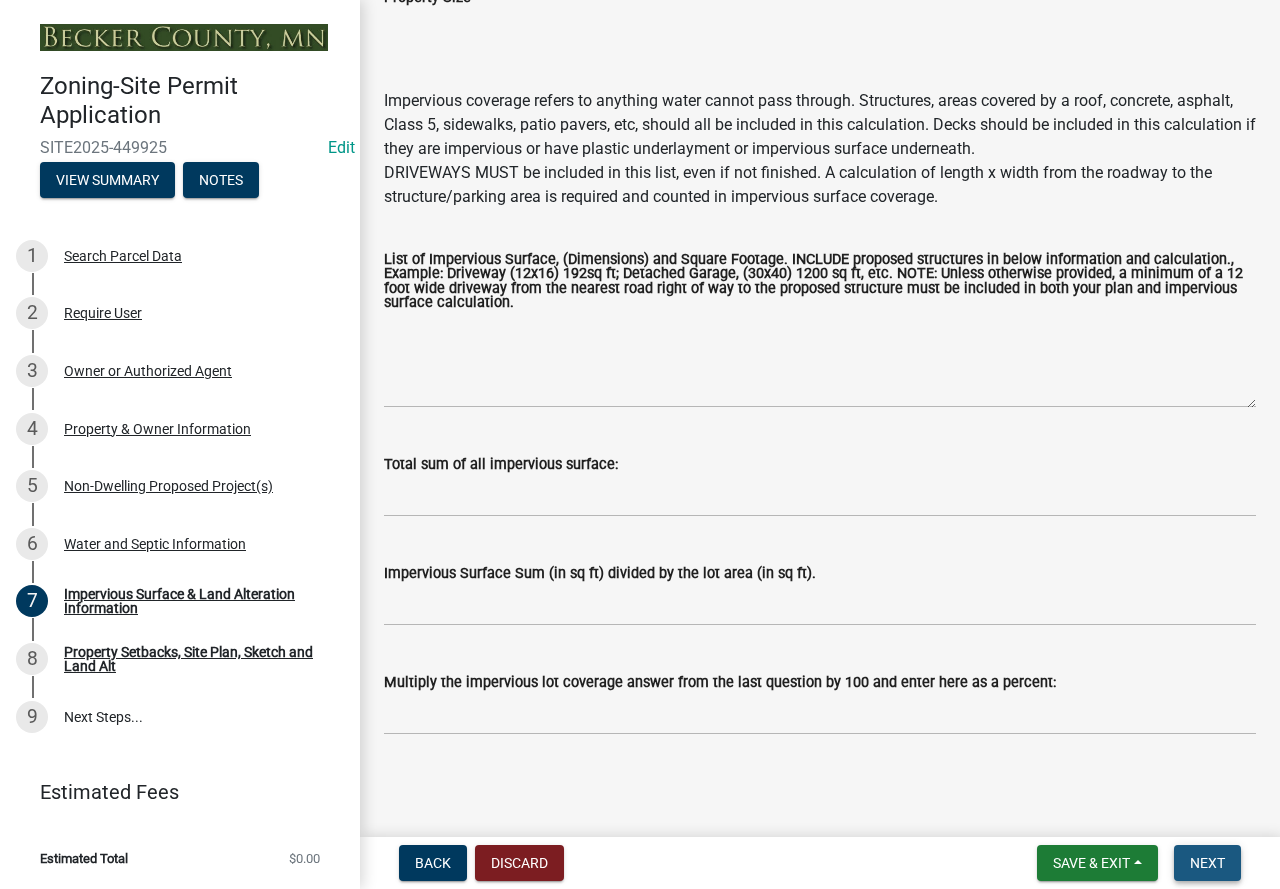 click on "Next" at bounding box center [1207, 863] 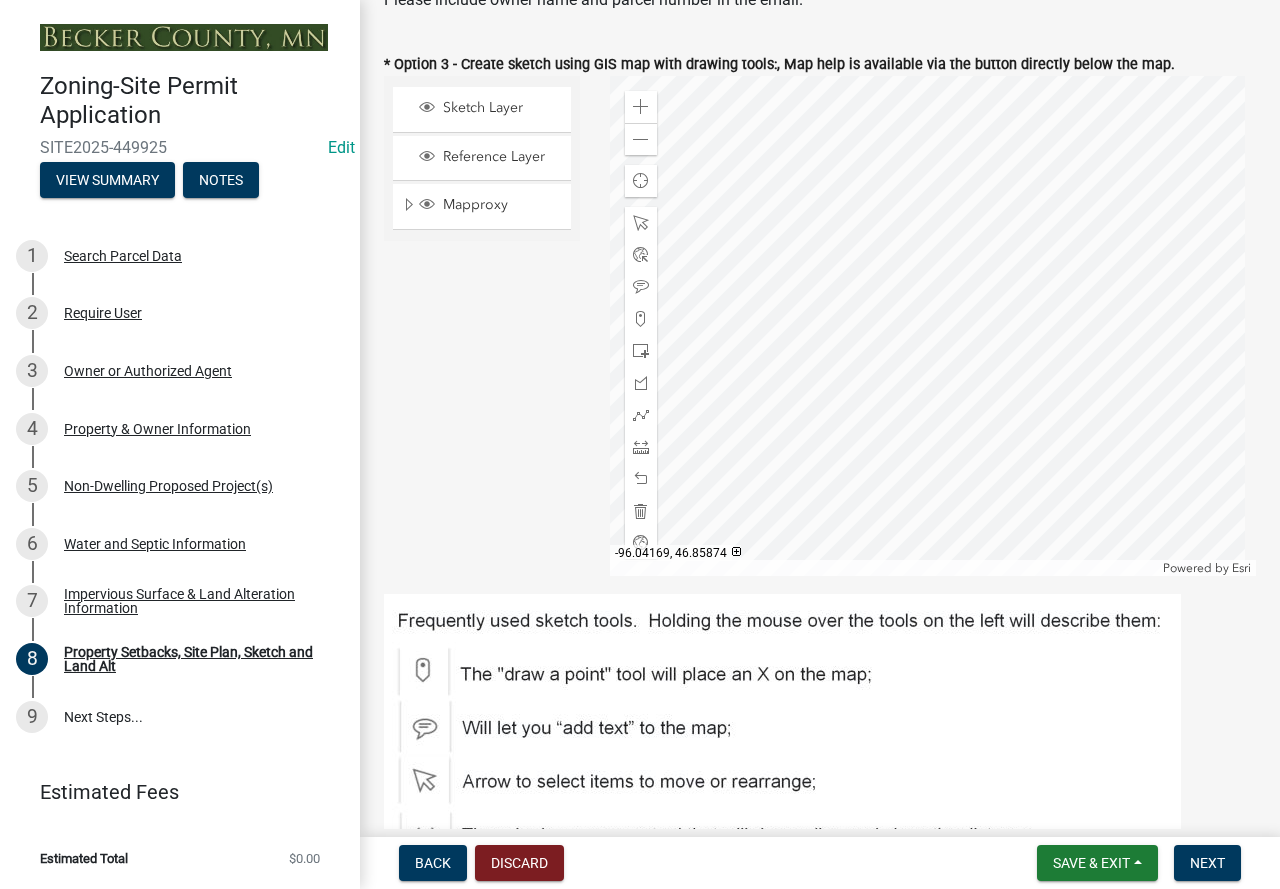 scroll, scrollTop: 700, scrollLeft: 0, axis: vertical 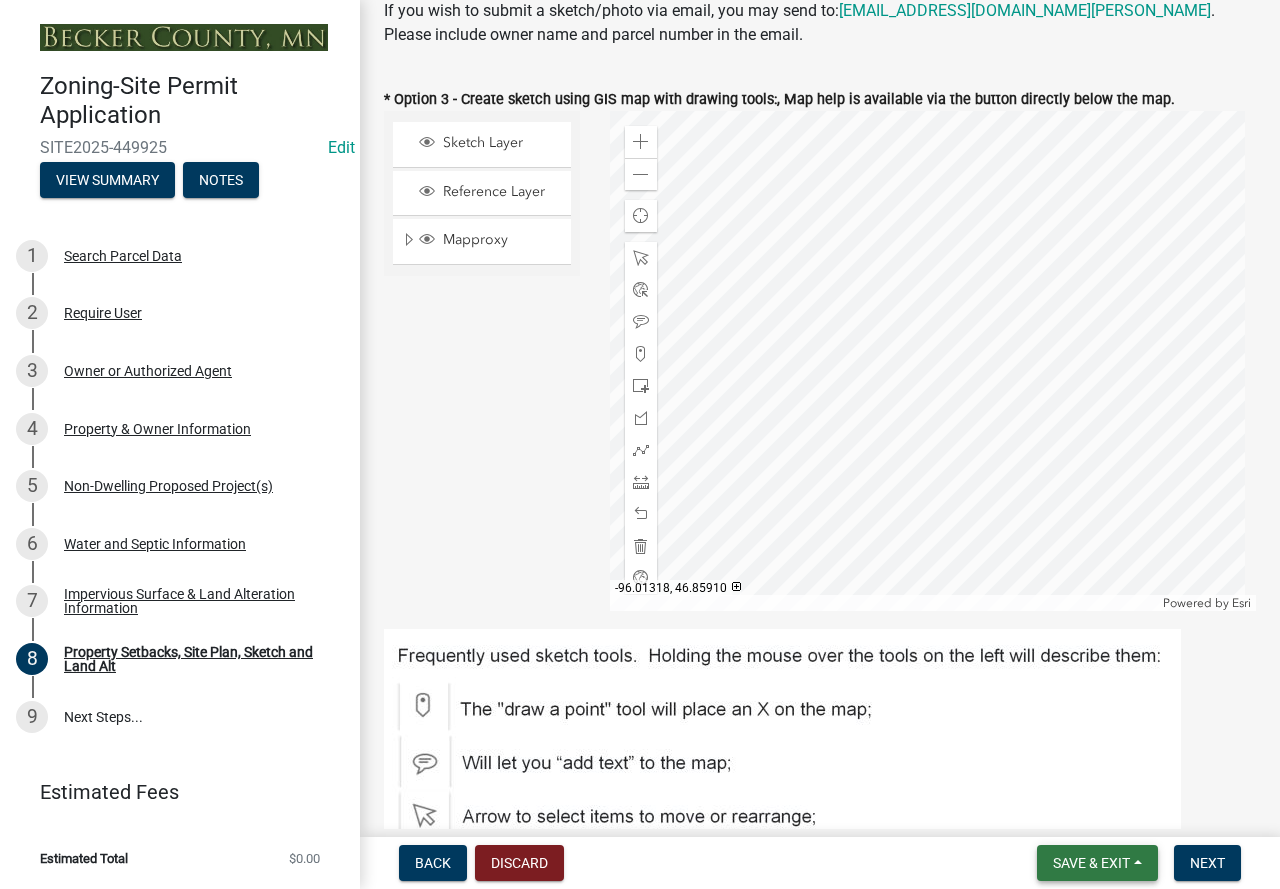 click on "Save & Exit" at bounding box center [1091, 863] 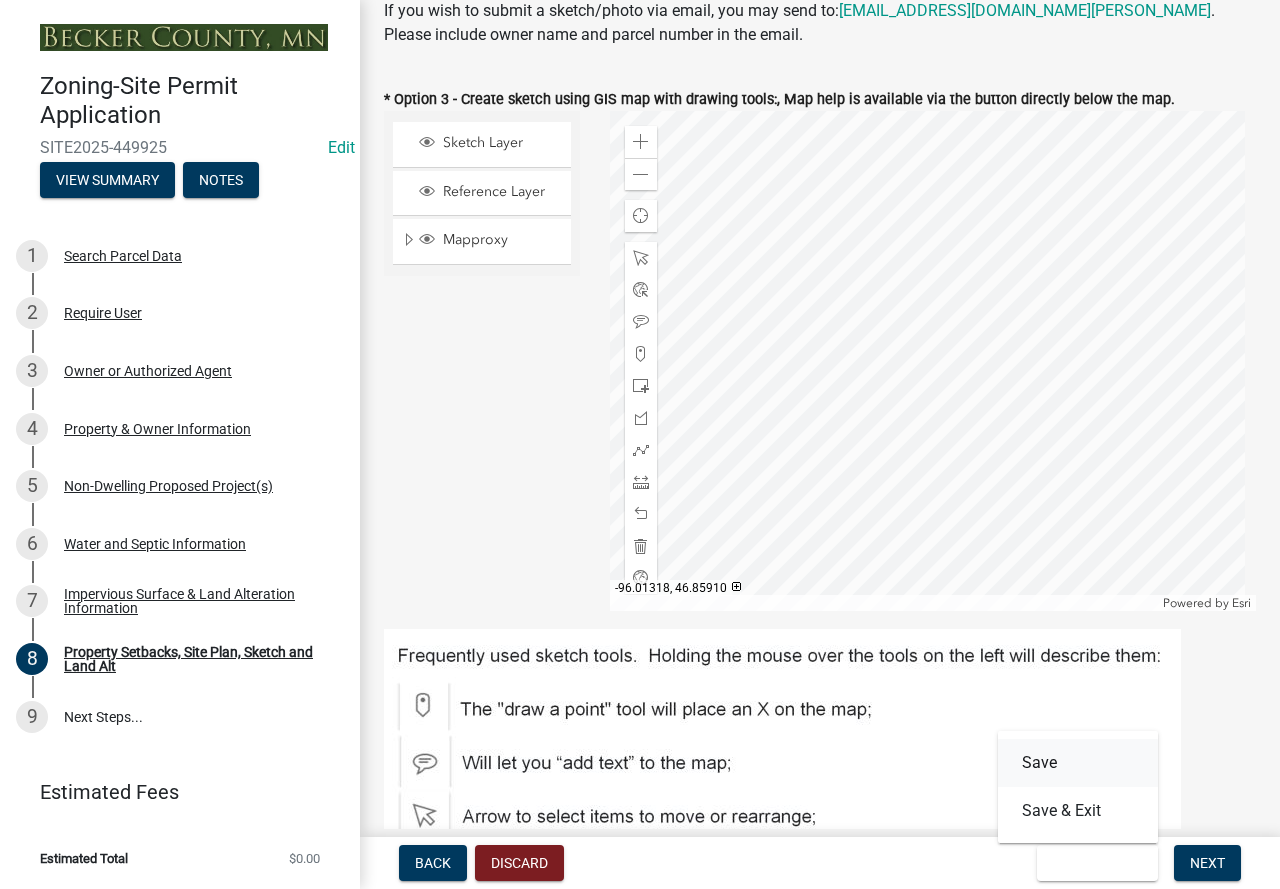 click on "Save" at bounding box center [1078, 763] 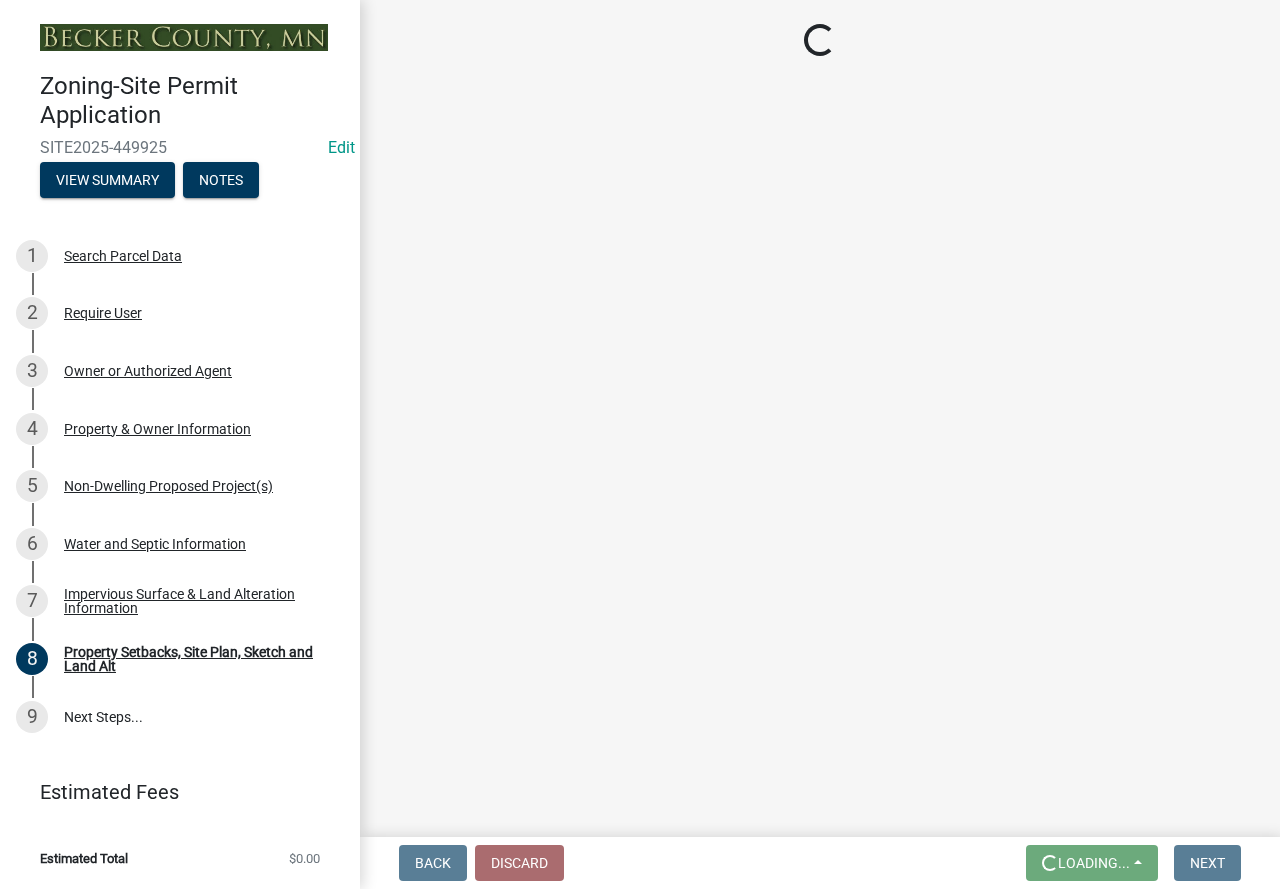 scroll, scrollTop: 0, scrollLeft: 0, axis: both 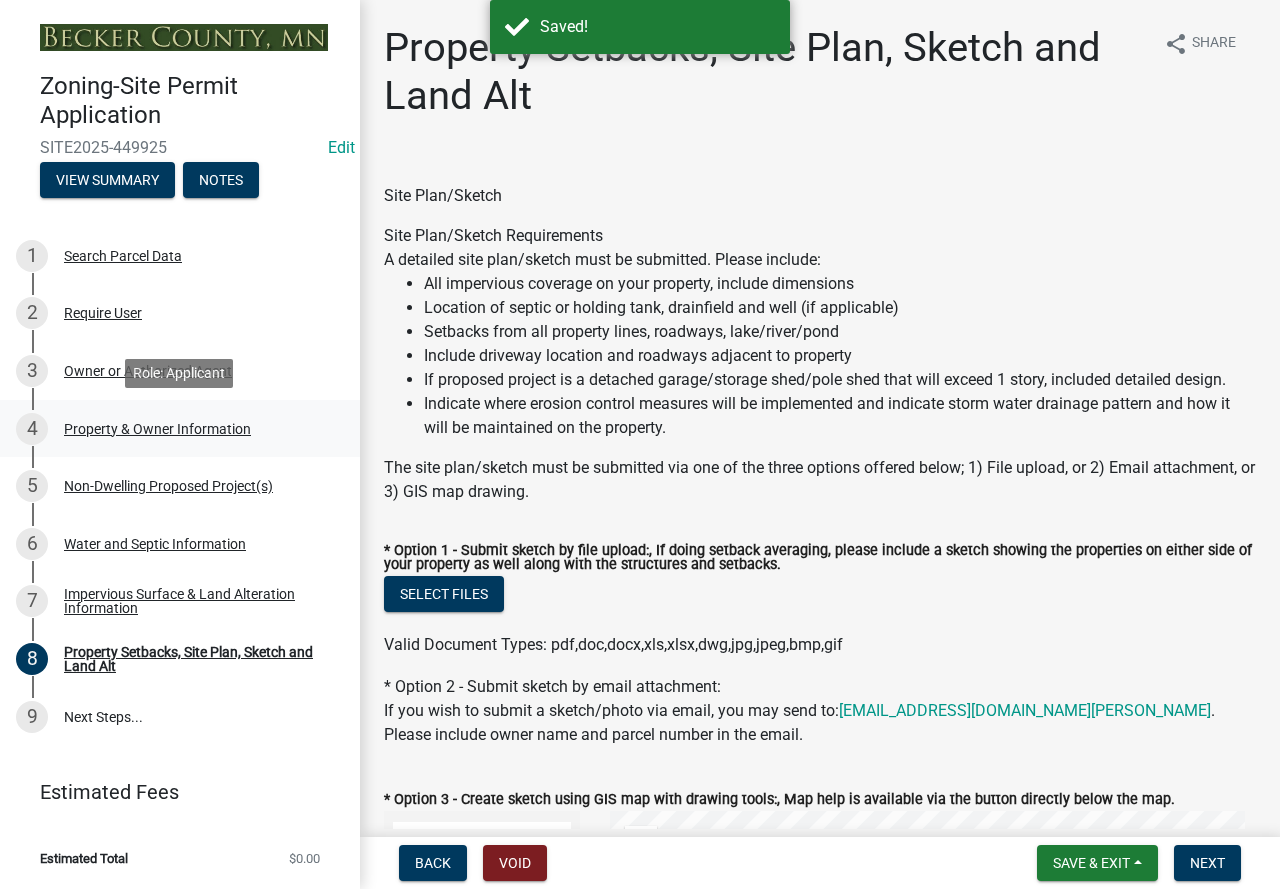 click on "Property & Owner Information" at bounding box center (157, 429) 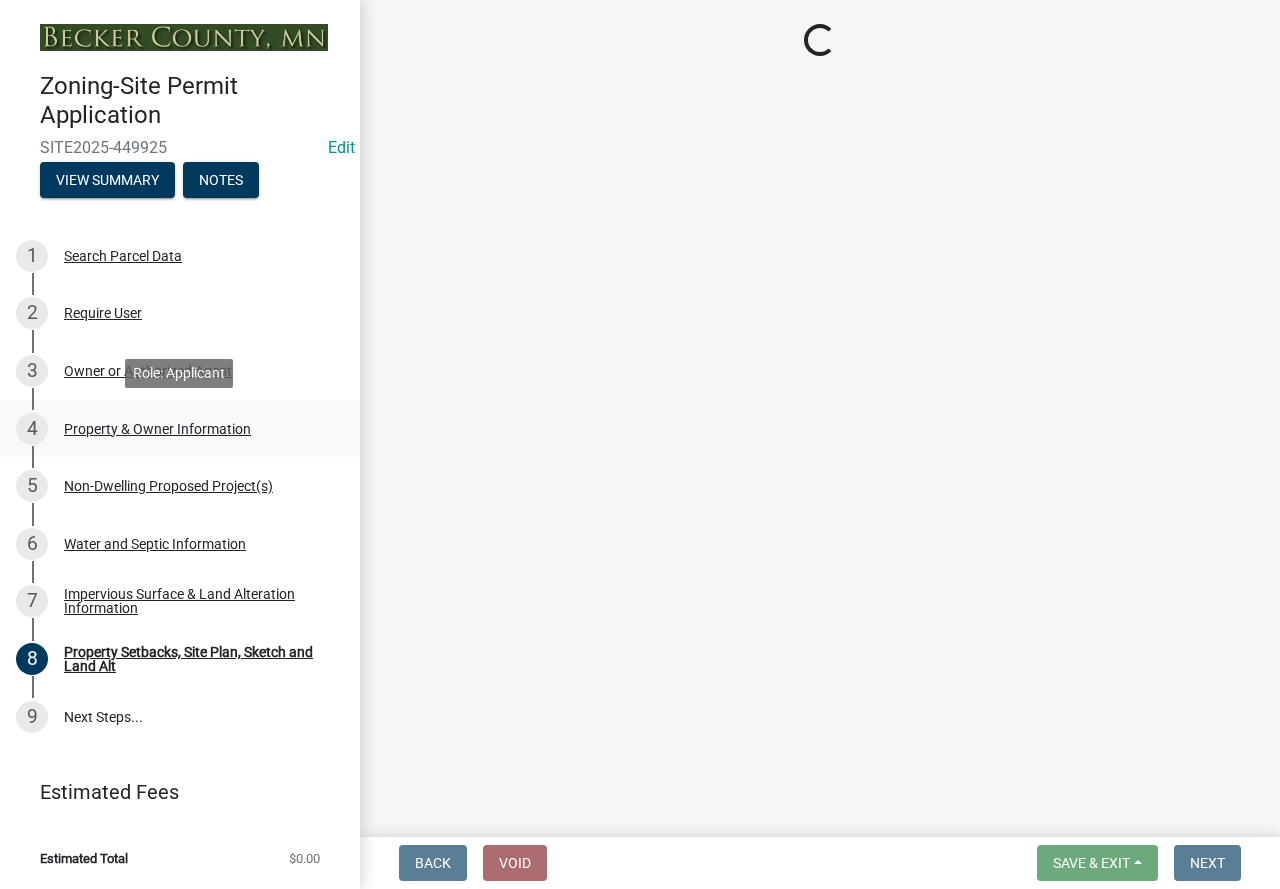 select on "15d55337-0fb0-485e-a759-dab20e978987" 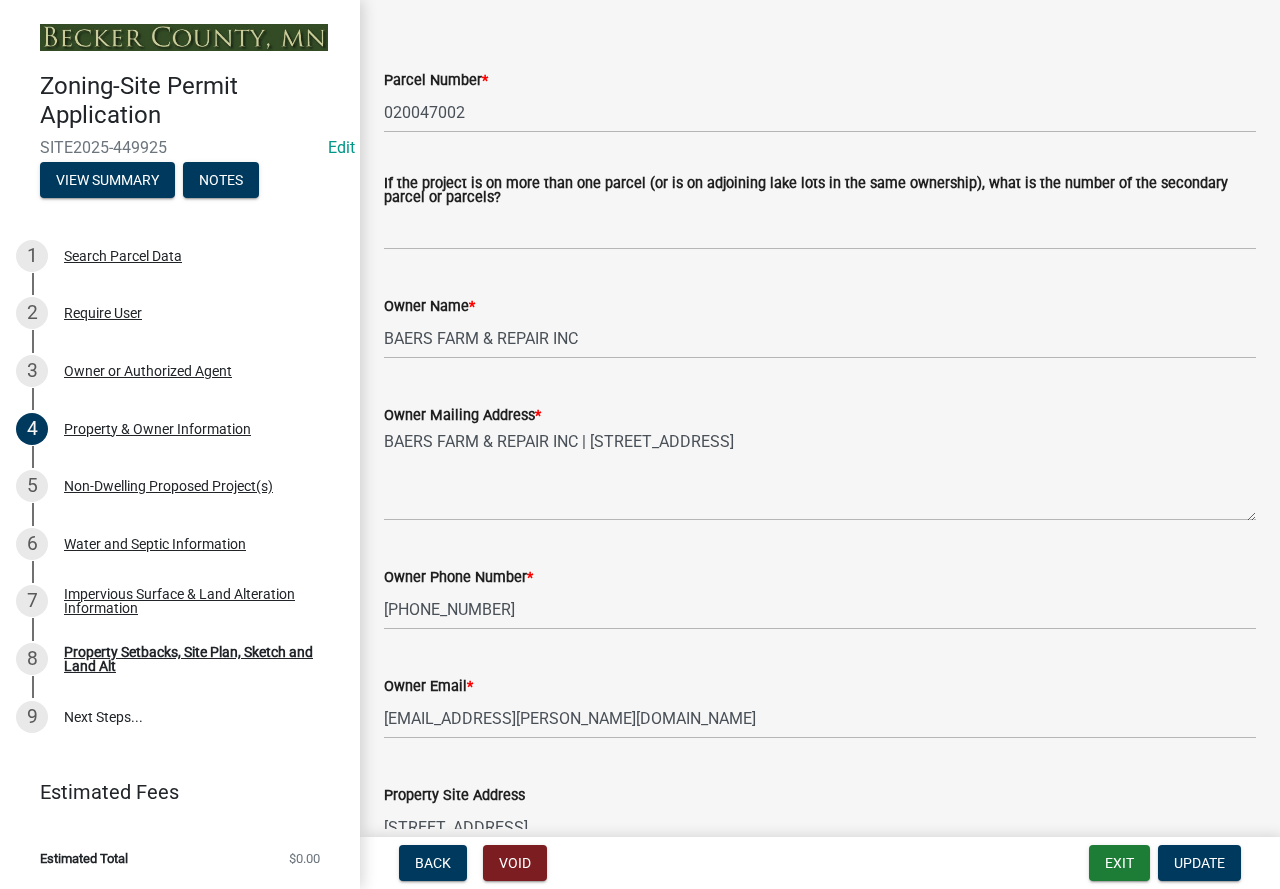 scroll, scrollTop: 0, scrollLeft: 0, axis: both 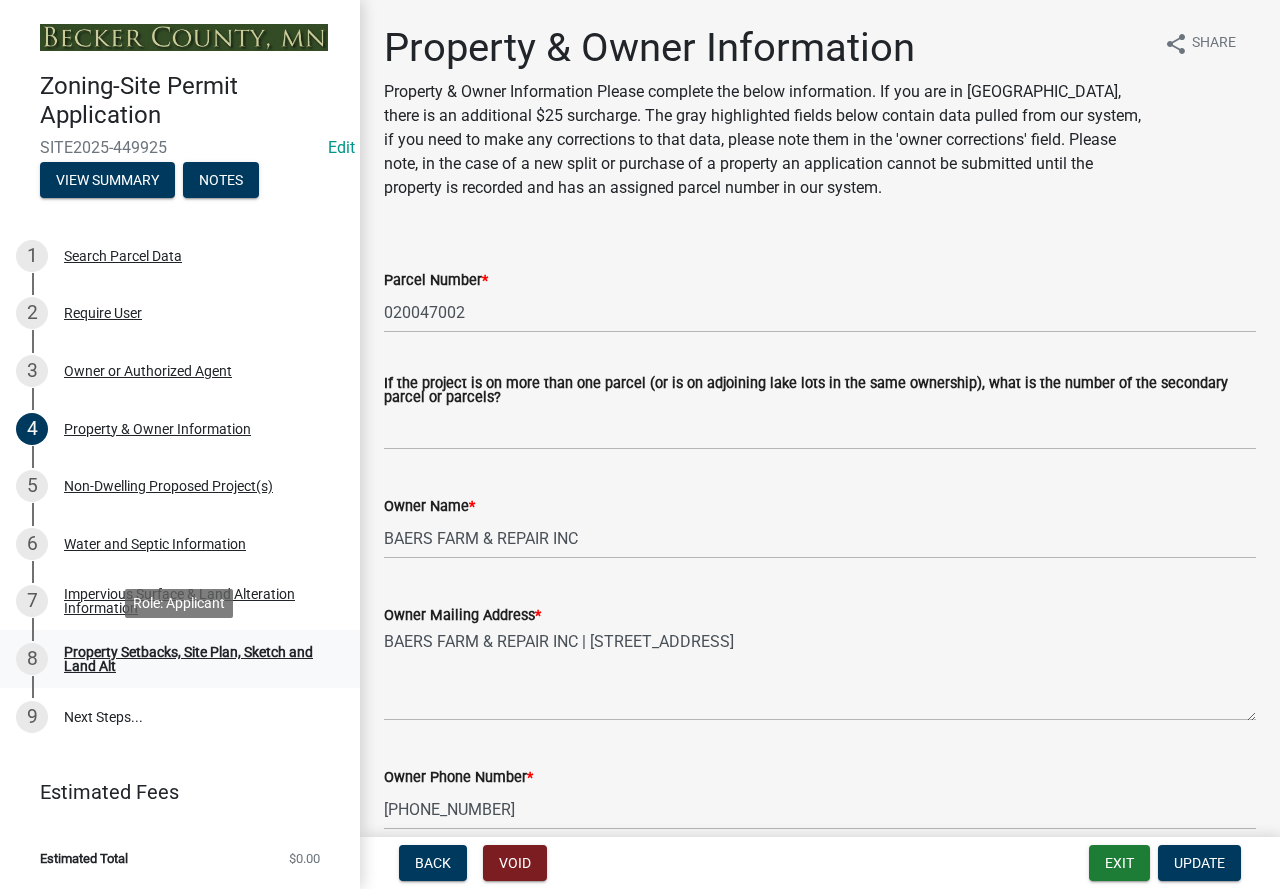 click on "Property Setbacks, Site Plan, Sketch and Land Alt" at bounding box center (196, 659) 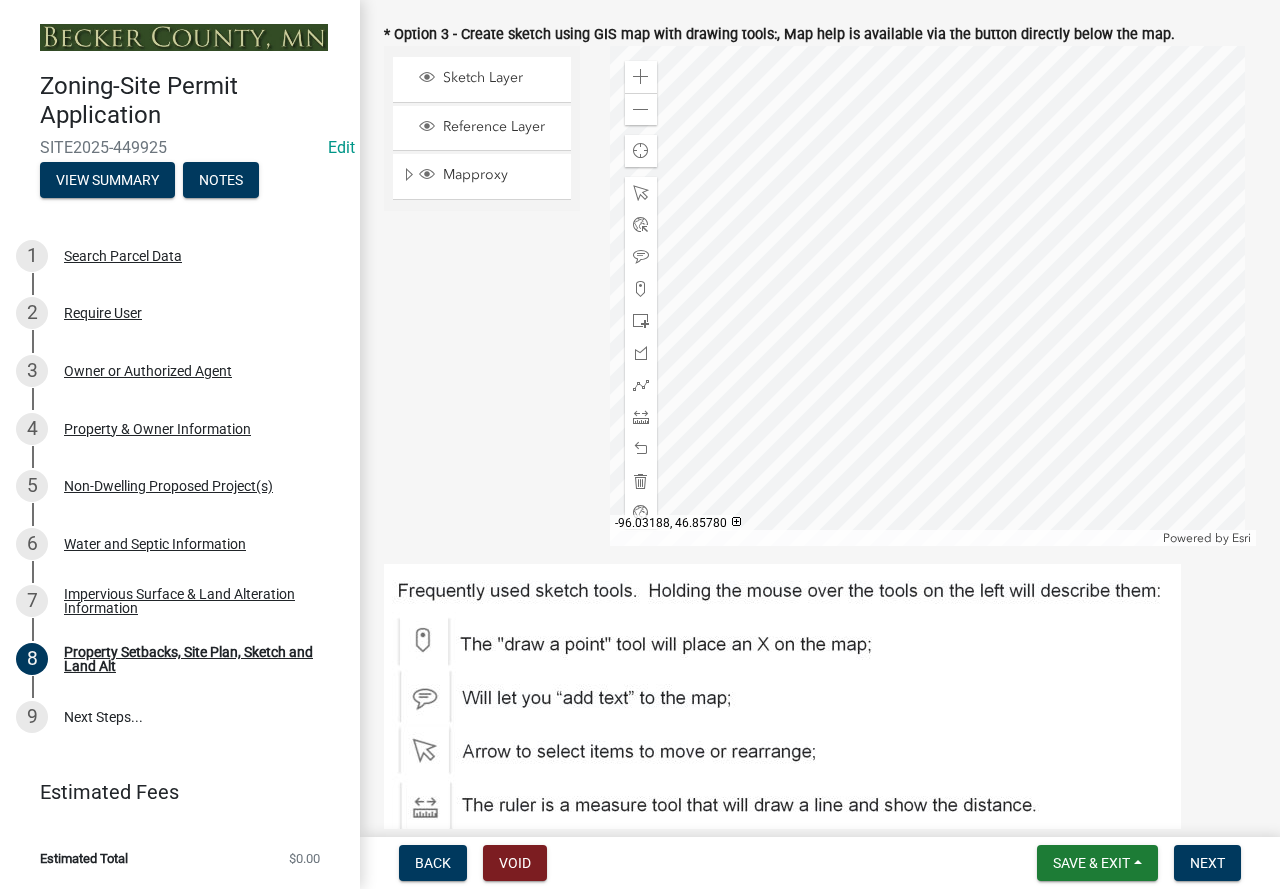 scroll, scrollTop: 800, scrollLeft: 0, axis: vertical 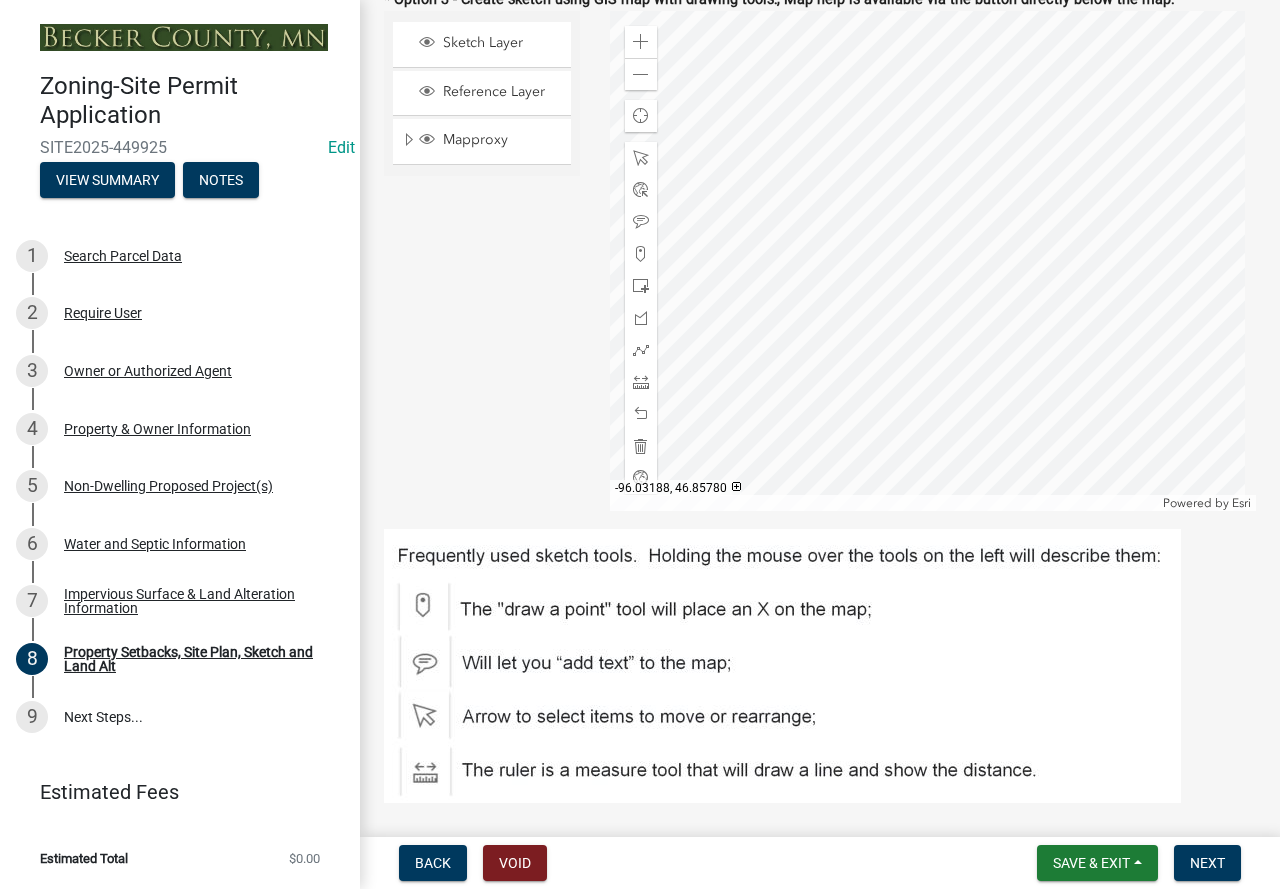 click 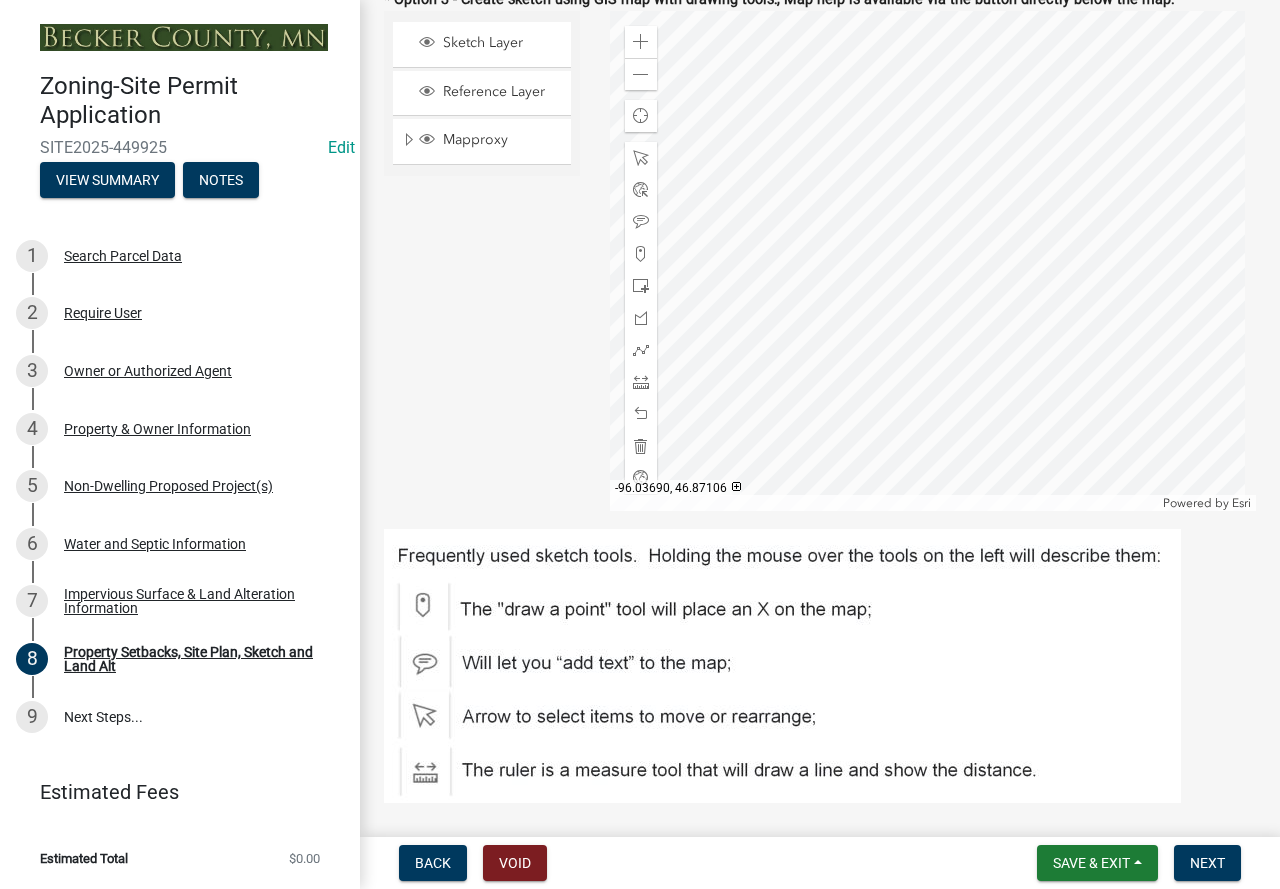 click 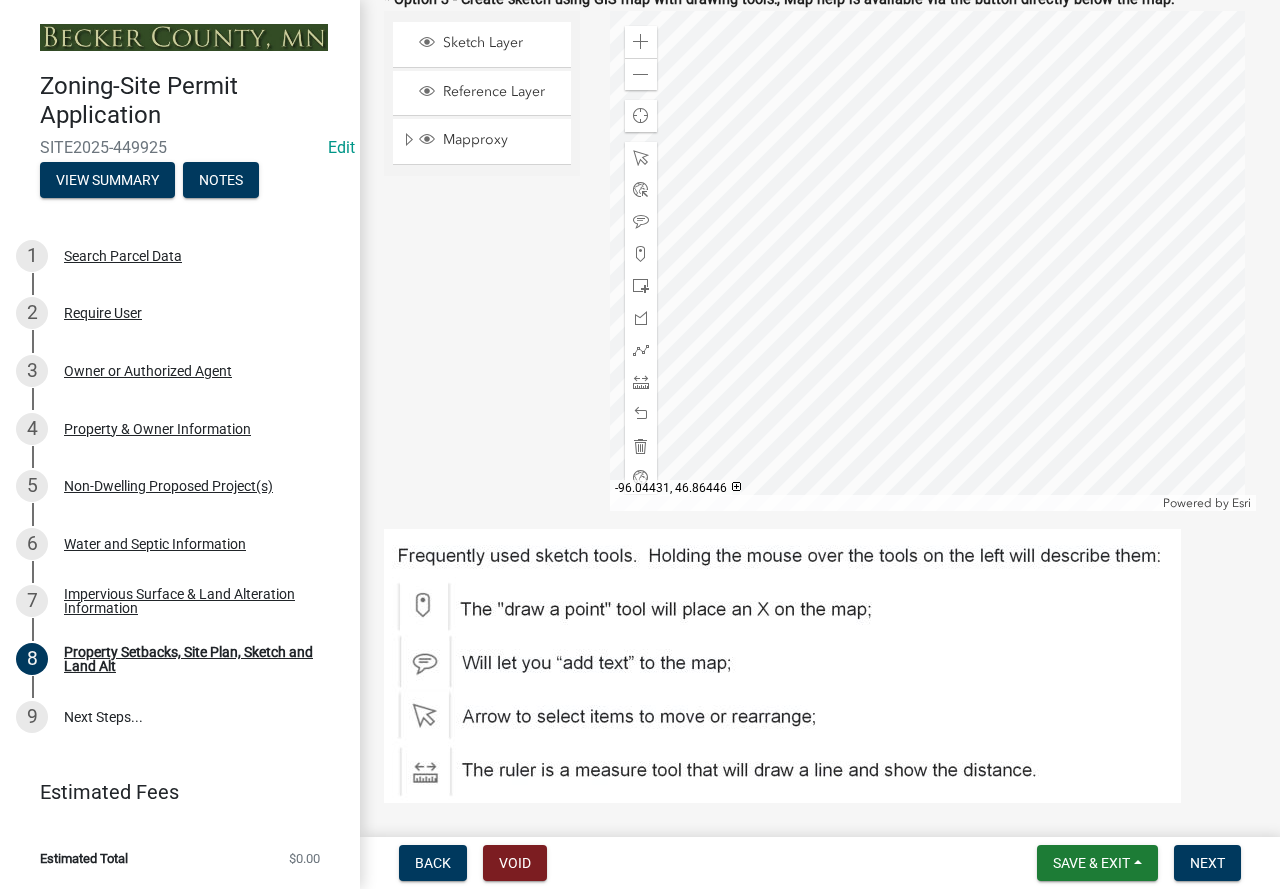 click 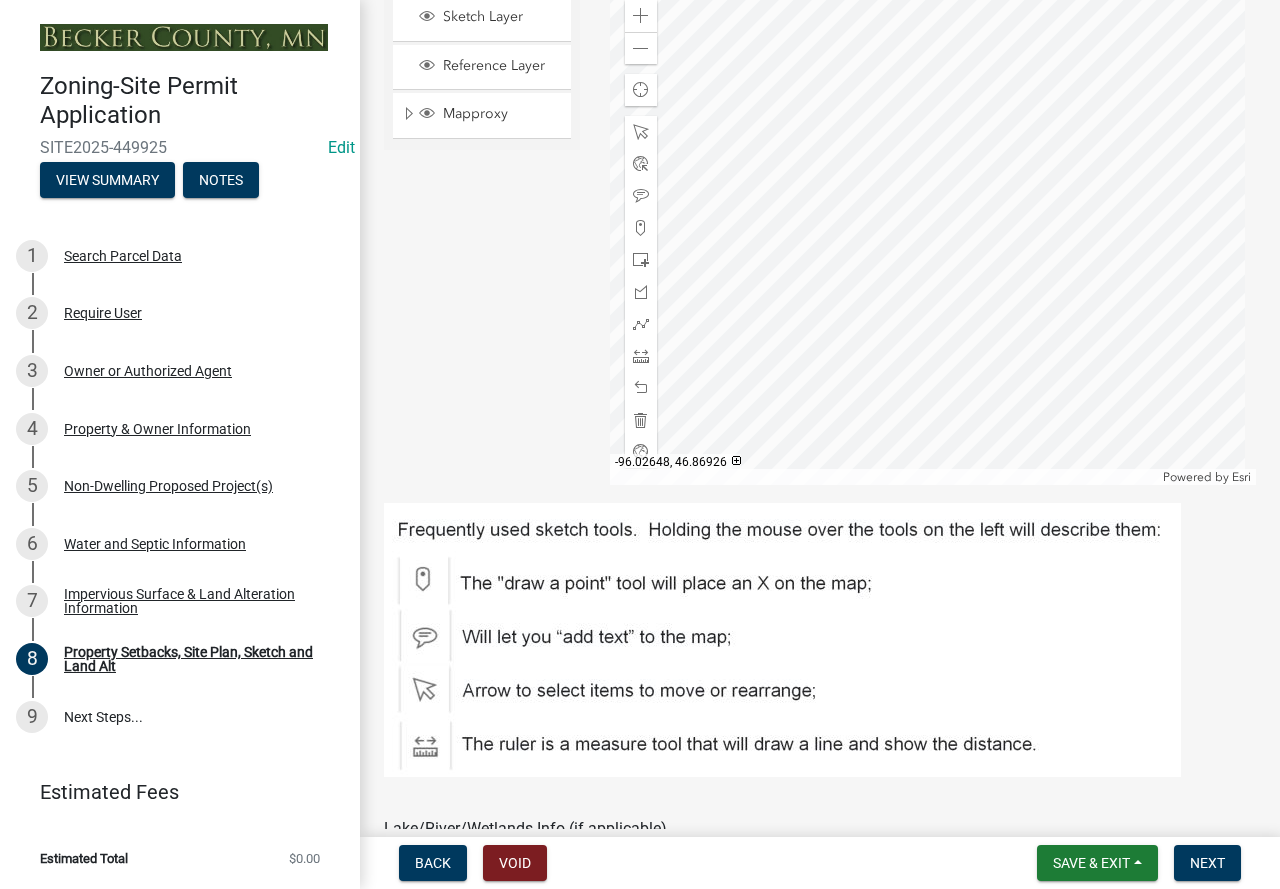 scroll, scrollTop: 800, scrollLeft: 0, axis: vertical 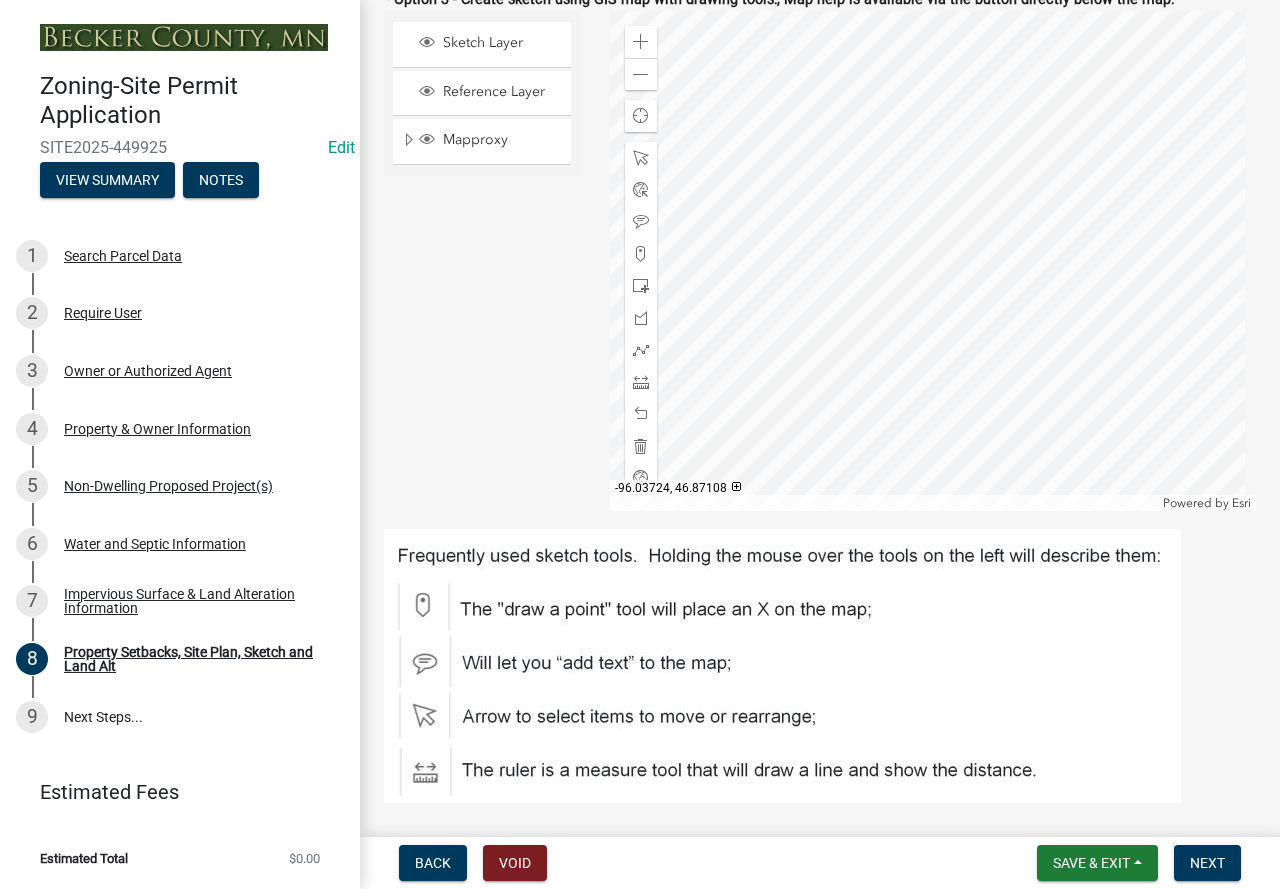 click 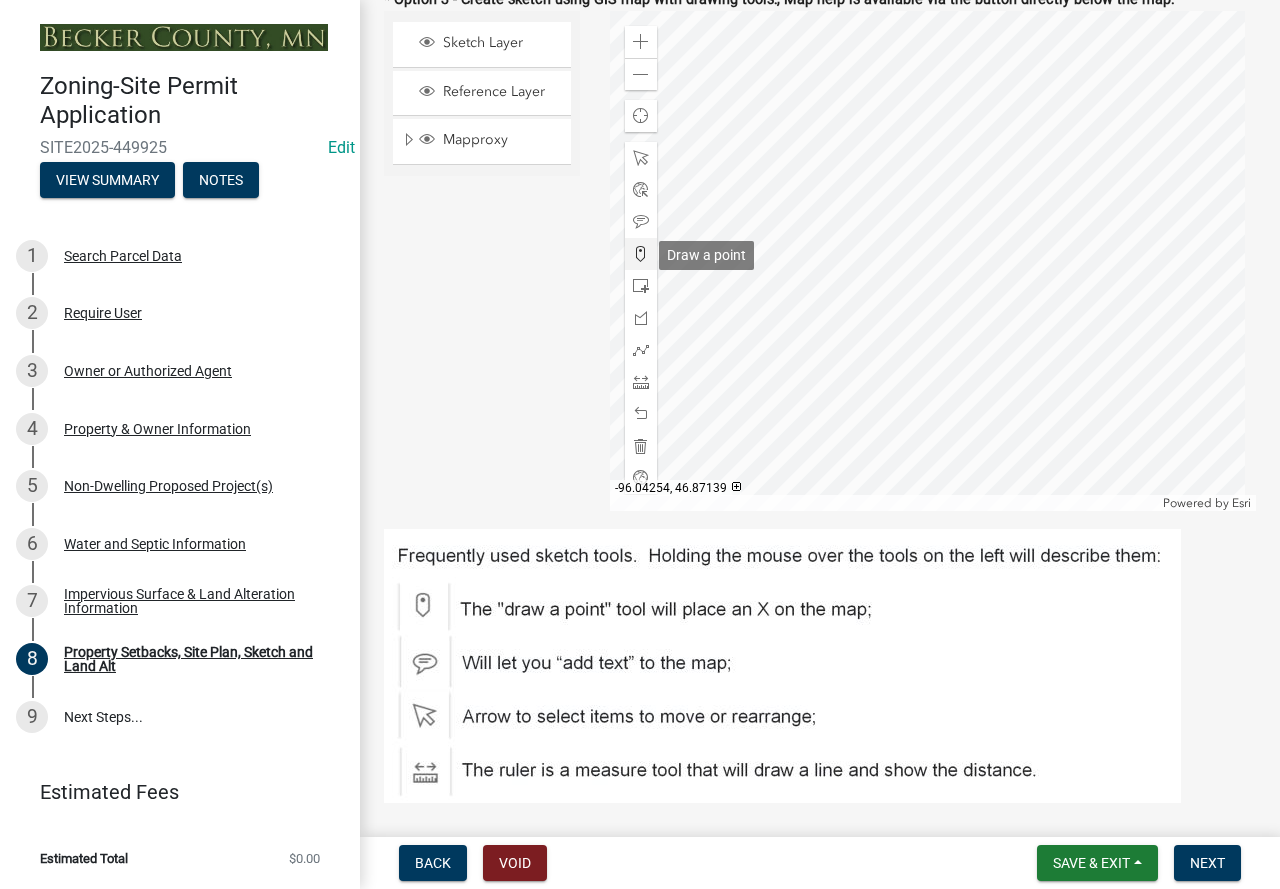 click 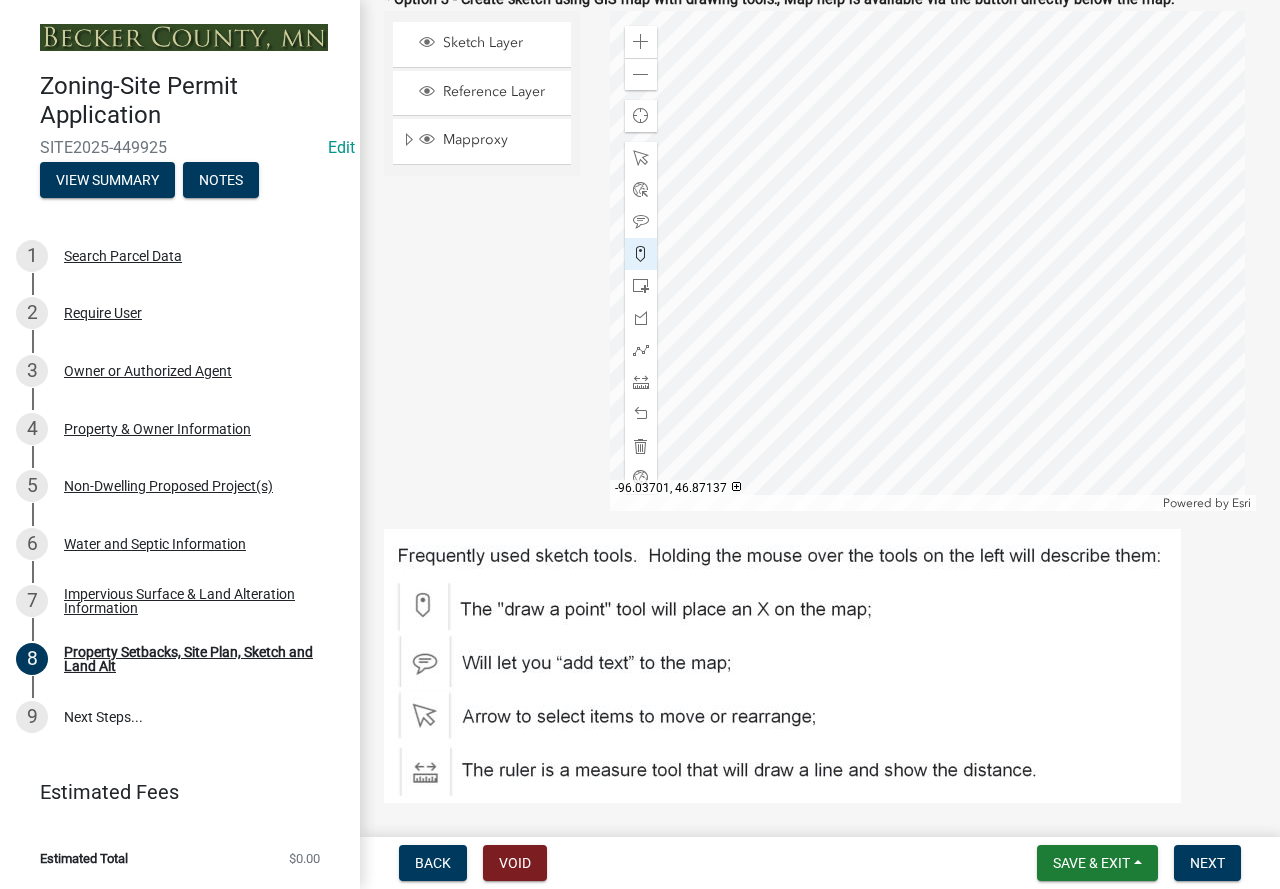 click 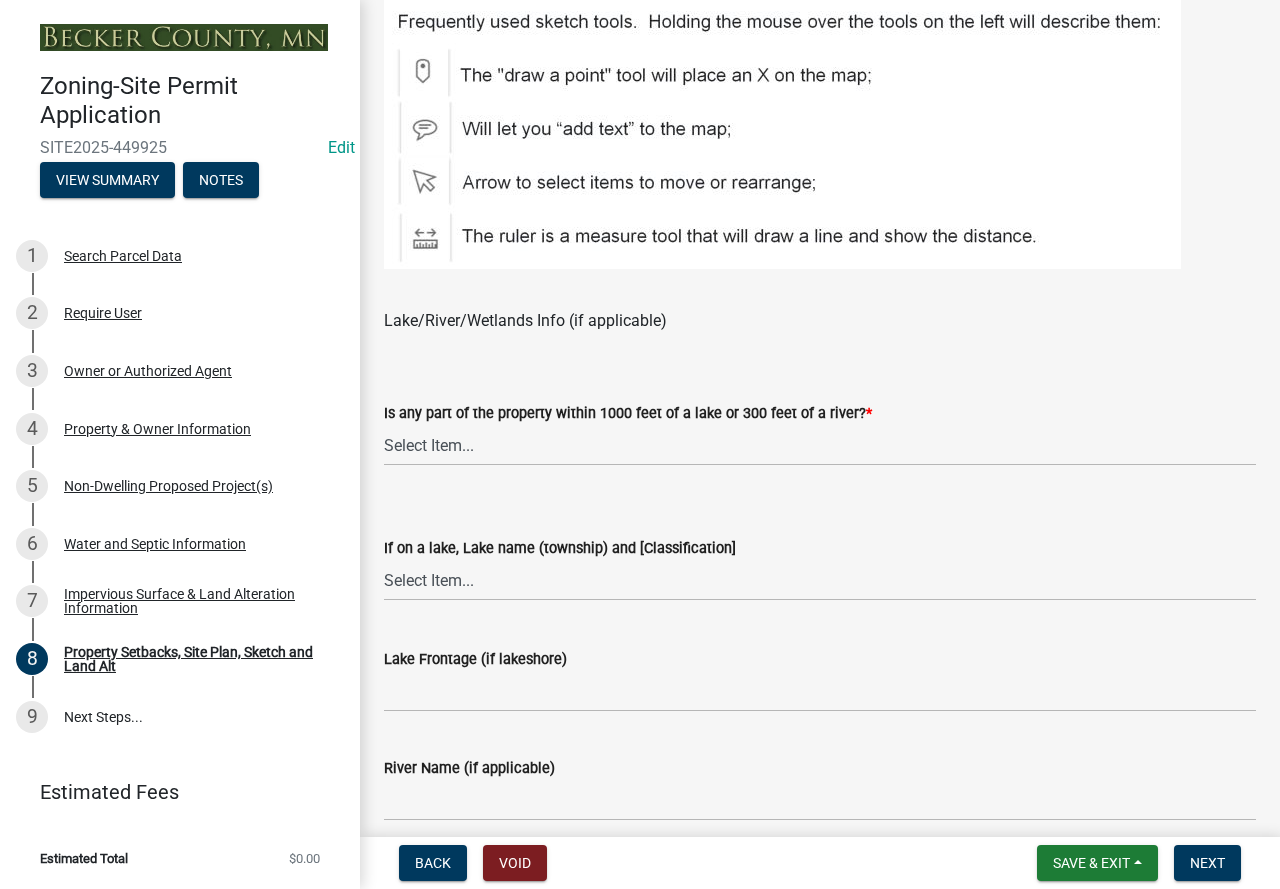 scroll, scrollTop: 1400, scrollLeft: 0, axis: vertical 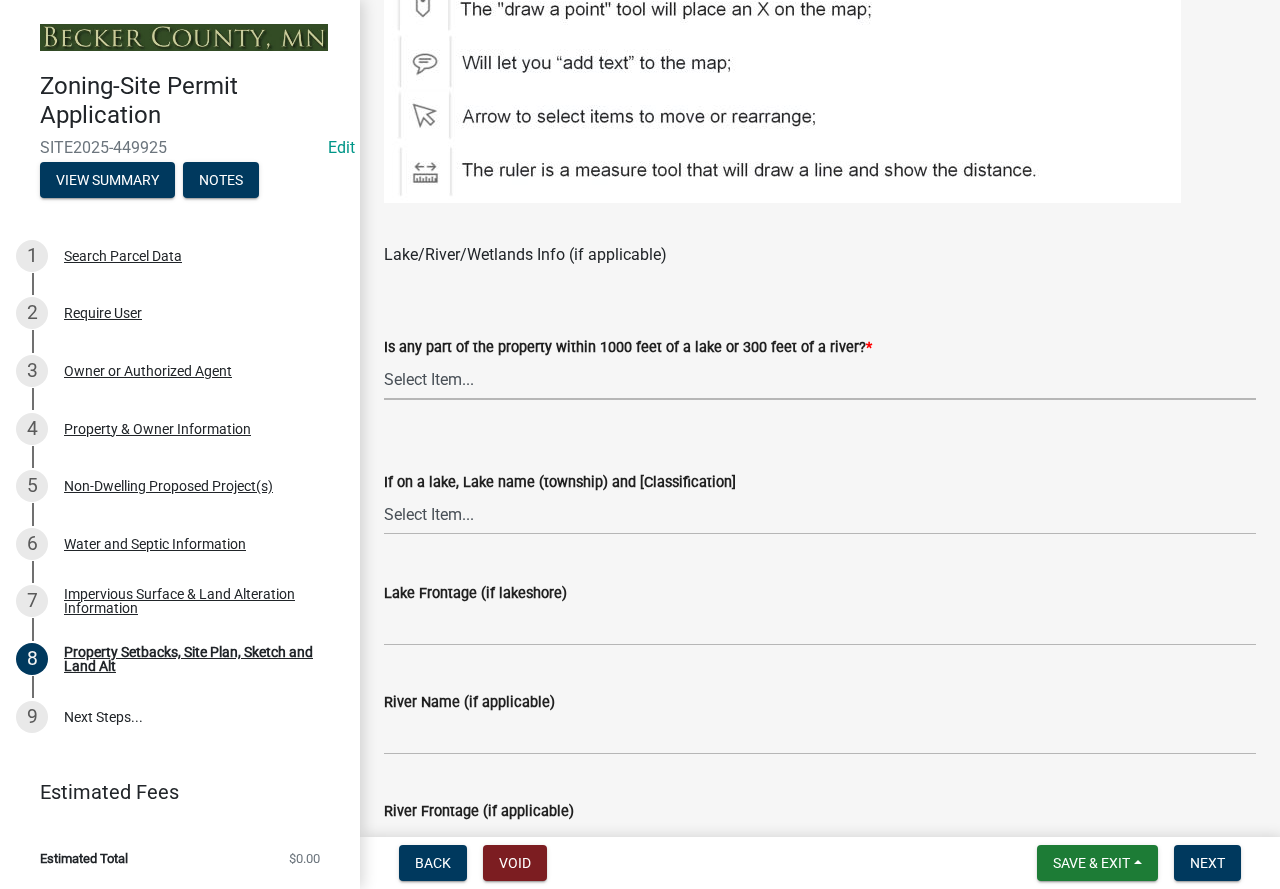 click on "Select Item...   Shoreland-Riparian (Property is bordering a lake, river or stream)   Shoreland-Non-Riparian (Property is within 1000 ft of a lake, stream or river but does not border the water)   Non-Shoreland (Property is more than 1000 ft from a lake and more than 300 ft from a river or stream)" at bounding box center [820, 379] 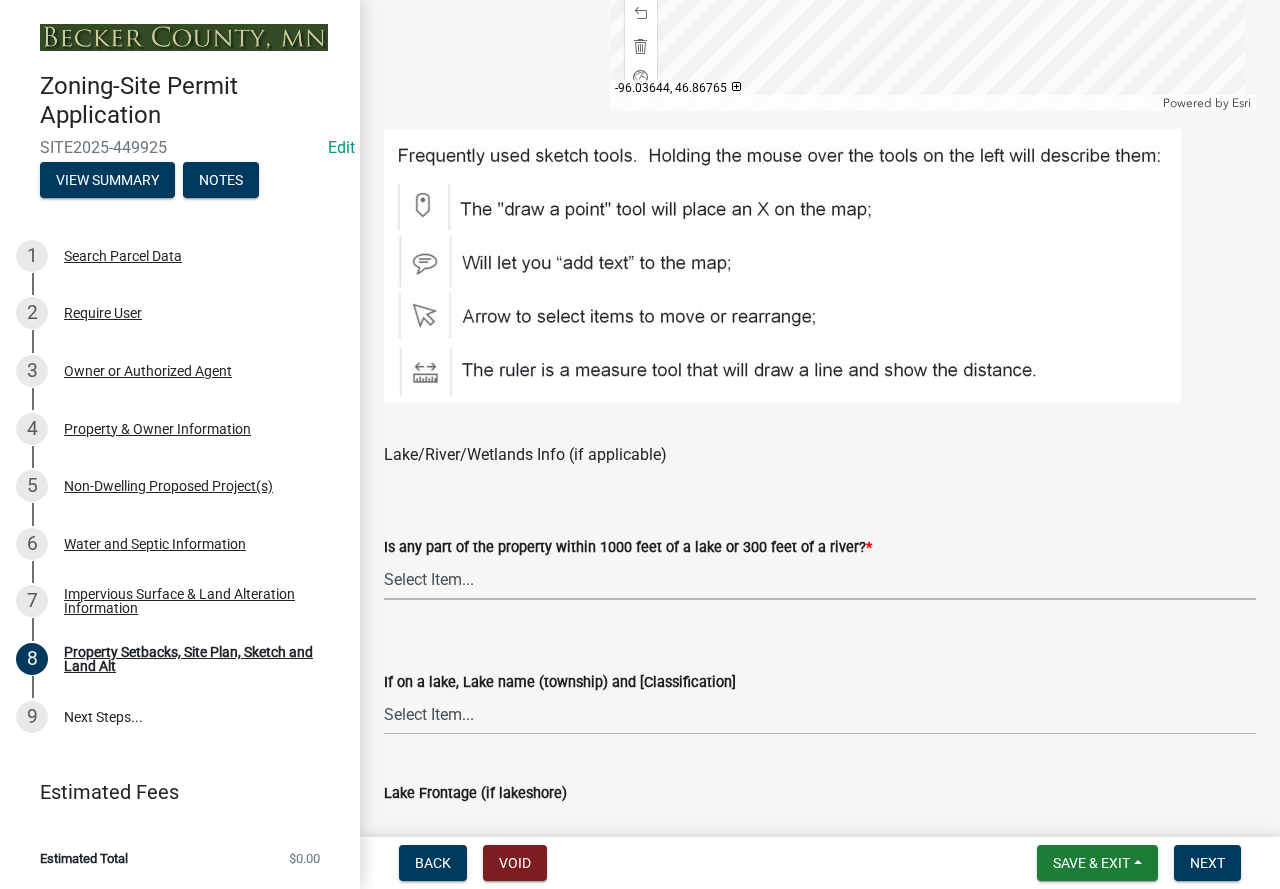 scroll, scrollTop: 1300, scrollLeft: 0, axis: vertical 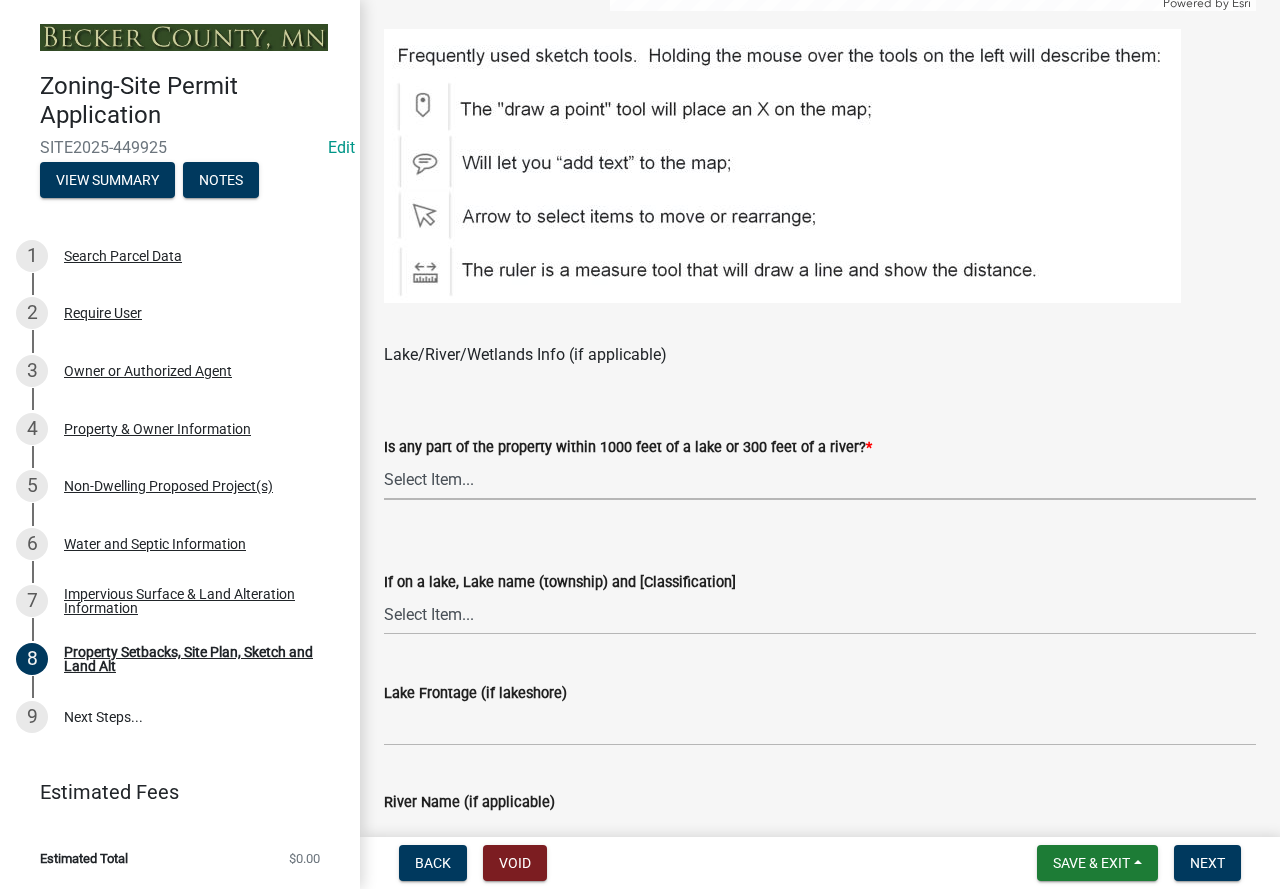 click on "Select Item...   Shoreland-Riparian (Property is bordering a lake, river or stream)   Shoreland-Non-Riparian (Property is within 1000 ft of a lake, stream or river but does not border the water)   Non-Shoreland (Property is more than 1000 ft from a lake and more than 300 ft from a river or stream)" at bounding box center [820, 479] 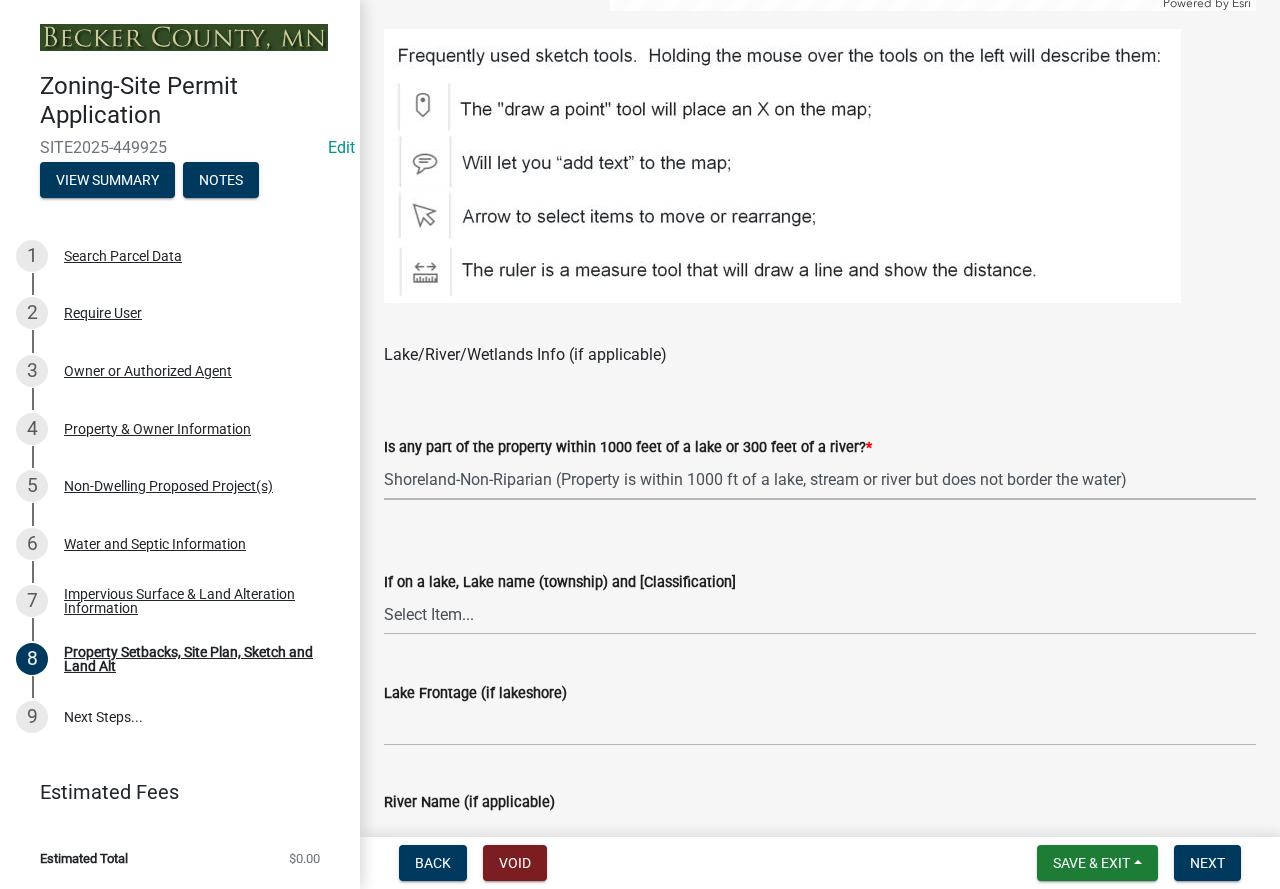 click on "Select Item...   Shoreland-Riparian (Property is bordering a lake, river or stream)   Shoreland-Non-Riparian (Property is within 1000 ft of a lake, stream or river but does not border the water)   Non-Shoreland (Property is more than 1000 ft from a lake and more than 300 ft from a river or stream)" at bounding box center [820, 479] 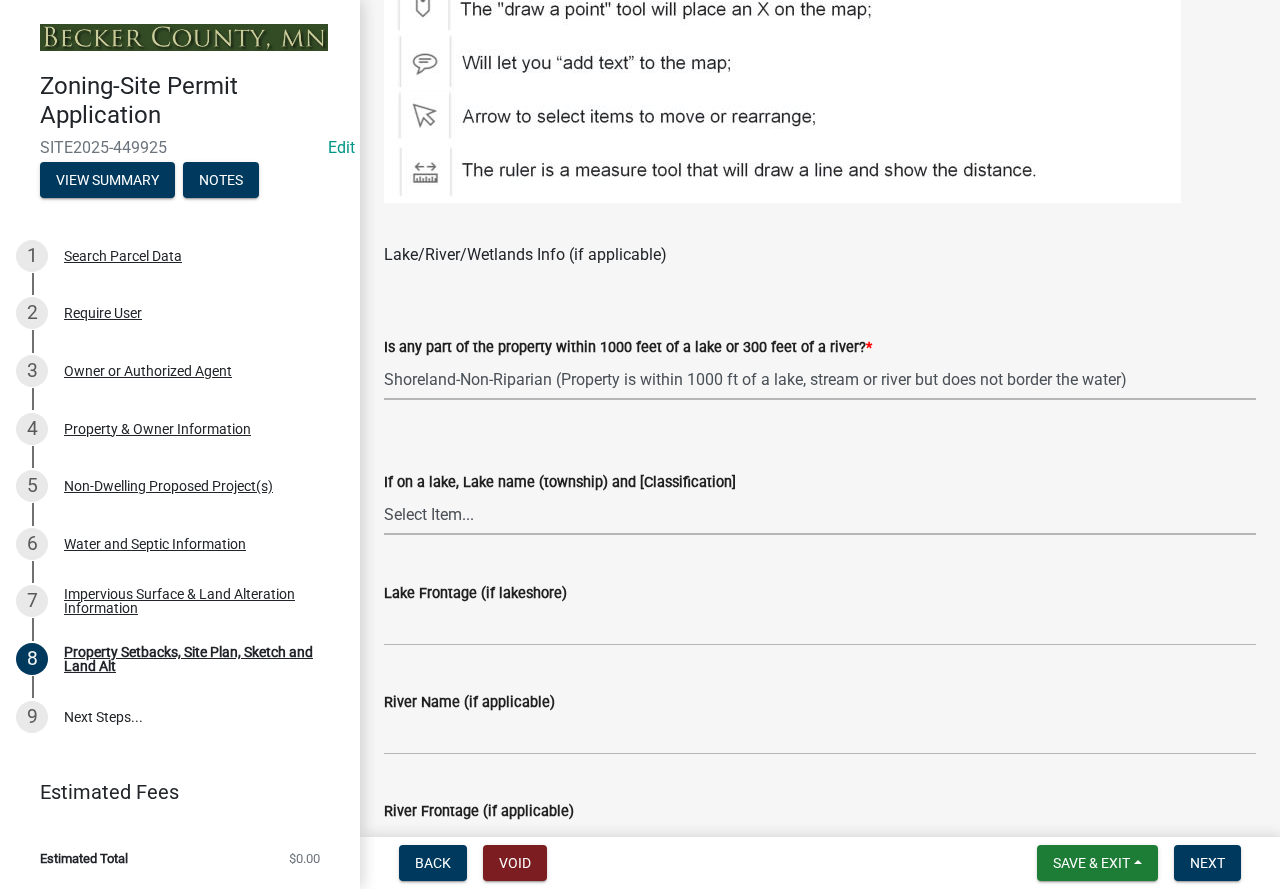 click on "Select Item...   [GEOGRAPHIC_DATA] is not listed below   [GEOGRAPHIC_DATA] ([GEOGRAPHIC_DATA]) [NE Tier 2]   Abners ([GEOGRAPHIC_DATA]) [NE Tier 3]   [GEOGRAPHIC_DATA] ([GEOGRAPHIC_DATA]) [RD]   [GEOGRAPHIC_DATA] ([GEOGRAPHIC_DATA]) [RD]   [GEOGRAPHIC_DATA] ([GEOGRAPHIC_DATA]) [[GEOGRAPHIC_DATA] Tier 1]   [GEOGRAPHIC_DATA] ([GEOGRAPHIC_DATA]) [NE]   [GEOGRAPHIC_DATA] ([GEOGRAPHIC_DATA]) [NE Tier 1]   Arrow ([PERSON_NAME]) [[GEOGRAPHIC_DATA] Tier 2]   [GEOGRAPHIC_DATA] ([GEOGRAPHIC_DATA]) [NE Tier 3]   [GEOGRAPHIC_DATA] ([GEOGRAPHIC_DATA]) [RD]   [PERSON_NAME]([GEOGRAPHIC_DATA]) ([GEOGRAPHIC_DATA]) [NE Tier 2]   [GEOGRAPHIC_DATA] ([GEOGRAPHIC_DATA]) [[GEOGRAPHIC_DATA] Tier 3]   Bad Medicine (Forest) [RD]   [PERSON_NAME] ([GEOGRAPHIC_DATA]) [GD]   [GEOGRAPHIC_DATA] ([GEOGRAPHIC_DATA]) [[GEOGRAPHIC_DATA] Tier 1]   [GEOGRAPHIC_DATA] (Height of Land S) [NE Tier 3]   [GEOGRAPHIC_DATA] ([GEOGRAPHIC_DATA]) [[GEOGRAPHIC_DATA] Tier 3]   [GEOGRAPHIC_DATA] ([GEOGRAPHIC_DATA]) [NE Tier 1]   Bass (Forest) [RD]   Bass ([PERSON_NAME]) [NE Tier 2]   Bass ([GEOGRAPHIC_DATA]) [NE Tier 3]   Bass (Shell Lake & [GEOGRAPHIC_DATA]) [NE Tier 3]   [GEOGRAPHIC_DATA] (Forest) [NE Tier 3]   Bay ([GEOGRAPHIC_DATA]) [NE Tier 1]   [PERSON_NAME] ([GEOGRAPHIC_DATA]) [[GEOGRAPHIC_DATA] Tier 3]   [PERSON_NAME] ([GEOGRAPHIC_DATA]) [NE Tier 2]   Beer ([GEOGRAPHIC_DATA]) [NE Tier 2]   [PERSON_NAME] ([GEOGRAPHIC_DATA]) [NE Tier 2]   Bijou ([GEOGRAPHIC_DATA]) [RD]" at bounding box center [820, 514] 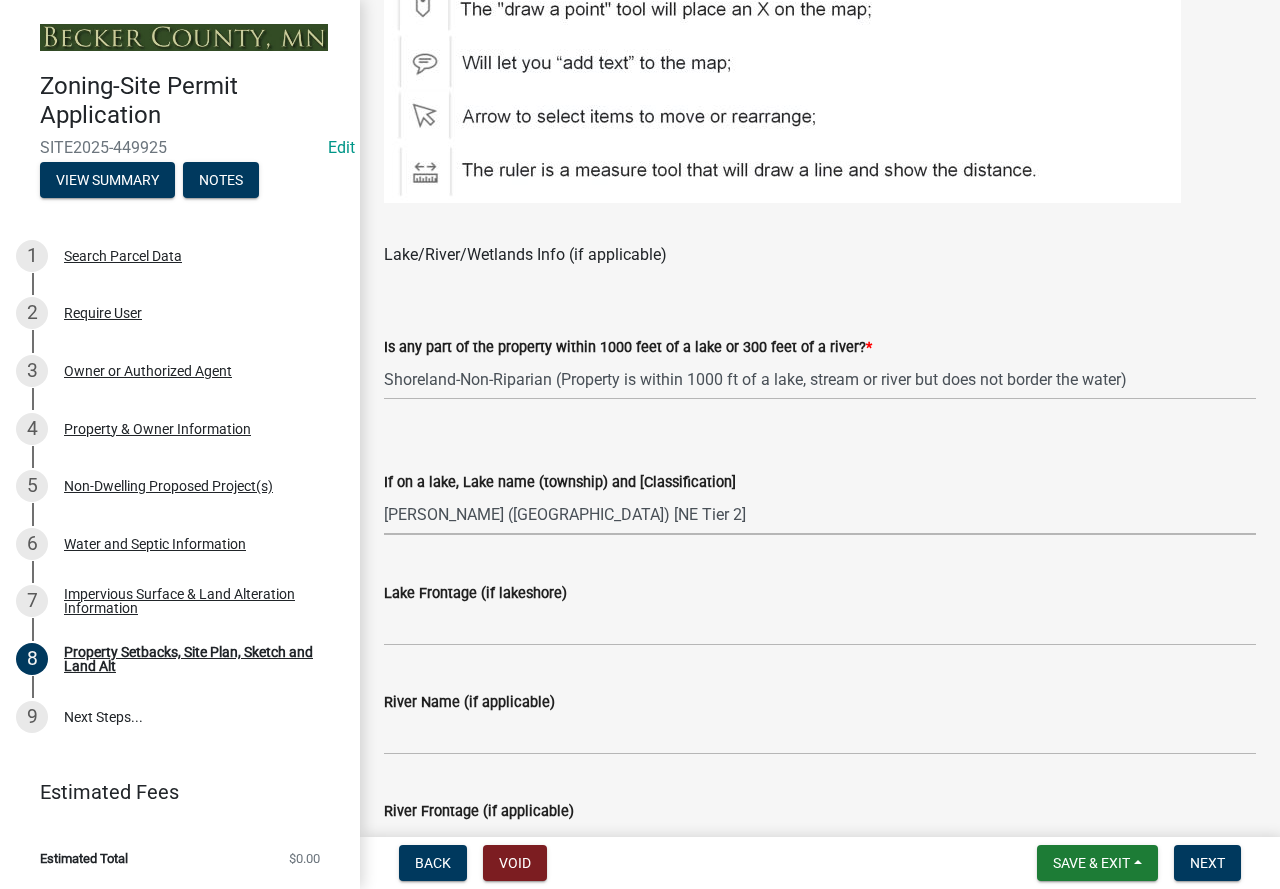 click on "Select Item...   [GEOGRAPHIC_DATA] is not listed below   [GEOGRAPHIC_DATA] ([GEOGRAPHIC_DATA]) [NE Tier 2]   Abners ([GEOGRAPHIC_DATA]) [NE Tier 3]   [GEOGRAPHIC_DATA] ([GEOGRAPHIC_DATA]) [RD]   [GEOGRAPHIC_DATA] ([GEOGRAPHIC_DATA]) [RD]   [GEOGRAPHIC_DATA] ([GEOGRAPHIC_DATA]) [[GEOGRAPHIC_DATA] Tier 1]   [GEOGRAPHIC_DATA] ([GEOGRAPHIC_DATA]) [NE]   [GEOGRAPHIC_DATA] ([GEOGRAPHIC_DATA]) [NE Tier 1]   Arrow ([PERSON_NAME]) [[GEOGRAPHIC_DATA] Tier 2]   [GEOGRAPHIC_DATA] ([GEOGRAPHIC_DATA]) [NE Tier 3]   [GEOGRAPHIC_DATA] ([GEOGRAPHIC_DATA]) [RD]   [PERSON_NAME]([GEOGRAPHIC_DATA]) ([GEOGRAPHIC_DATA]) [NE Tier 2]   [GEOGRAPHIC_DATA] ([GEOGRAPHIC_DATA]) [[GEOGRAPHIC_DATA] Tier 3]   Bad Medicine (Forest) [RD]   [PERSON_NAME] ([GEOGRAPHIC_DATA]) [GD]   [GEOGRAPHIC_DATA] ([GEOGRAPHIC_DATA]) [[GEOGRAPHIC_DATA] Tier 1]   [GEOGRAPHIC_DATA] (Height of Land S) [NE Tier 3]   [GEOGRAPHIC_DATA] ([GEOGRAPHIC_DATA]) [[GEOGRAPHIC_DATA] Tier 3]   [GEOGRAPHIC_DATA] ([GEOGRAPHIC_DATA]) [NE Tier 1]   Bass (Forest) [RD]   Bass ([PERSON_NAME]) [NE Tier 2]   Bass ([GEOGRAPHIC_DATA]) [NE Tier 3]   Bass (Shell Lake & [GEOGRAPHIC_DATA]) [NE Tier 3]   [GEOGRAPHIC_DATA] (Forest) [NE Tier 3]   Bay ([GEOGRAPHIC_DATA]) [NE Tier 1]   [PERSON_NAME] ([GEOGRAPHIC_DATA]) [[GEOGRAPHIC_DATA] Tier 3]   [PERSON_NAME] ([GEOGRAPHIC_DATA]) [NE Tier 2]   Beer ([GEOGRAPHIC_DATA]) [NE Tier 2]   [PERSON_NAME] ([GEOGRAPHIC_DATA]) [NE Tier 2]   Bijou ([GEOGRAPHIC_DATA]) [RD]" at bounding box center [820, 514] 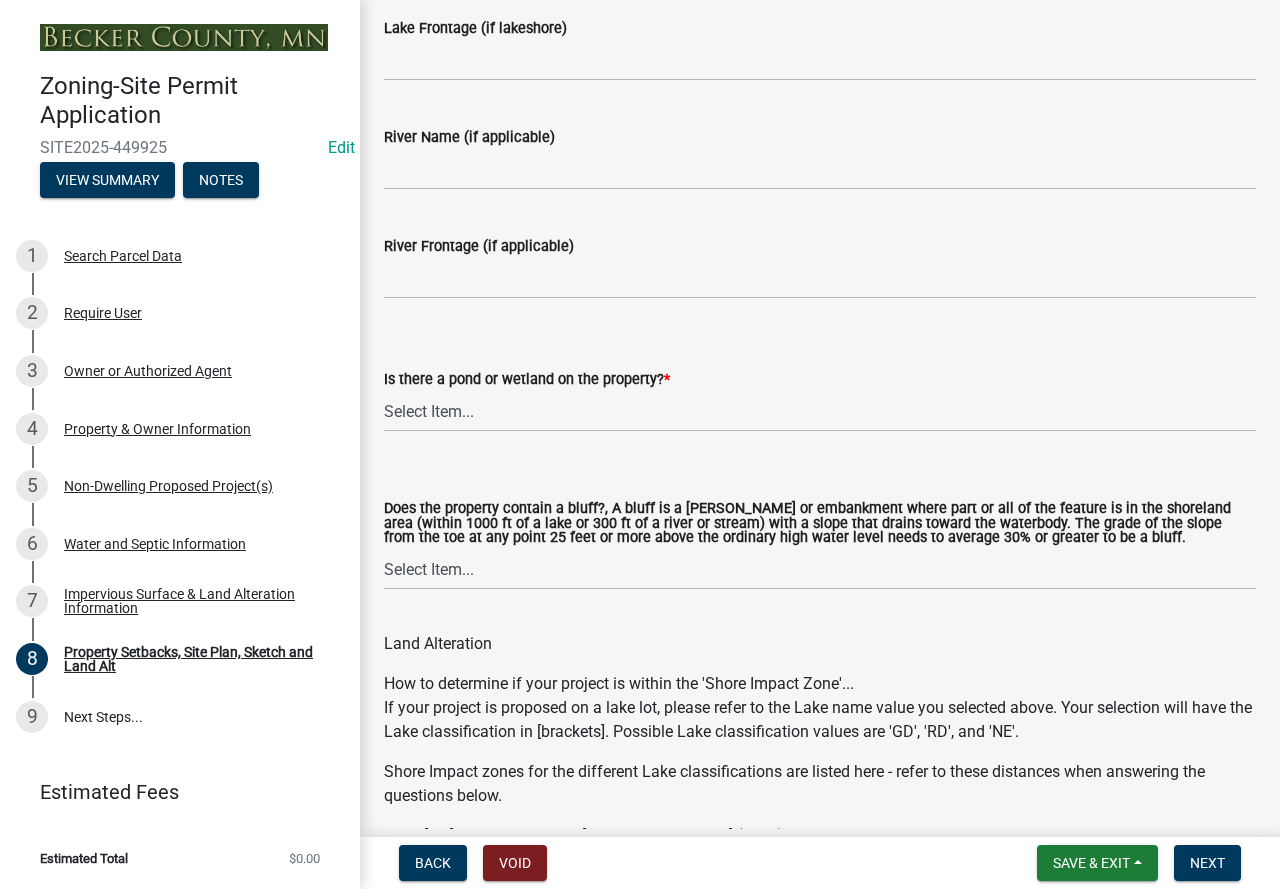 scroll, scrollTop: 2000, scrollLeft: 0, axis: vertical 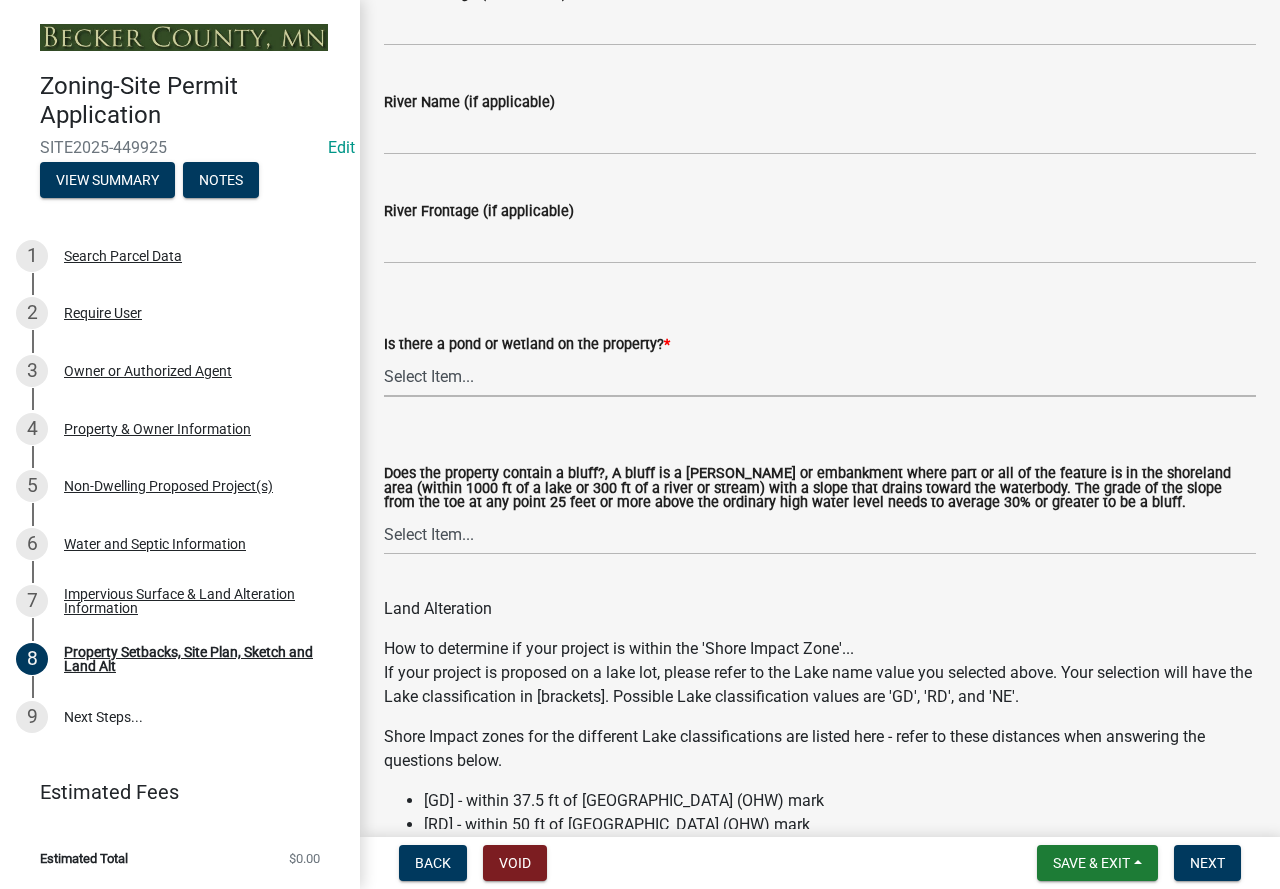 click on "Select Item...   Yes   No" at bounding box center (820, 376) 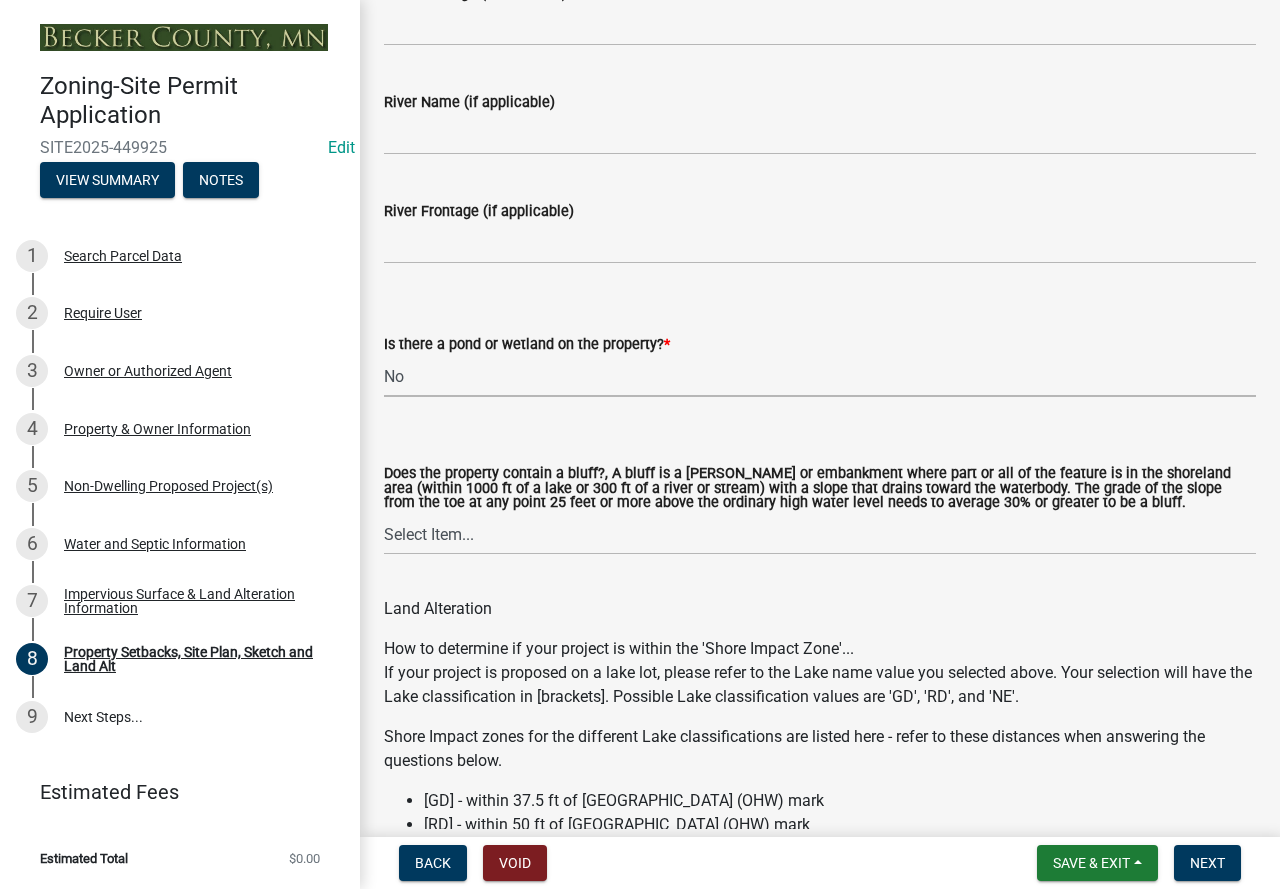 click on "Select Item...   Yes   No" at bounding box center (820, 376) 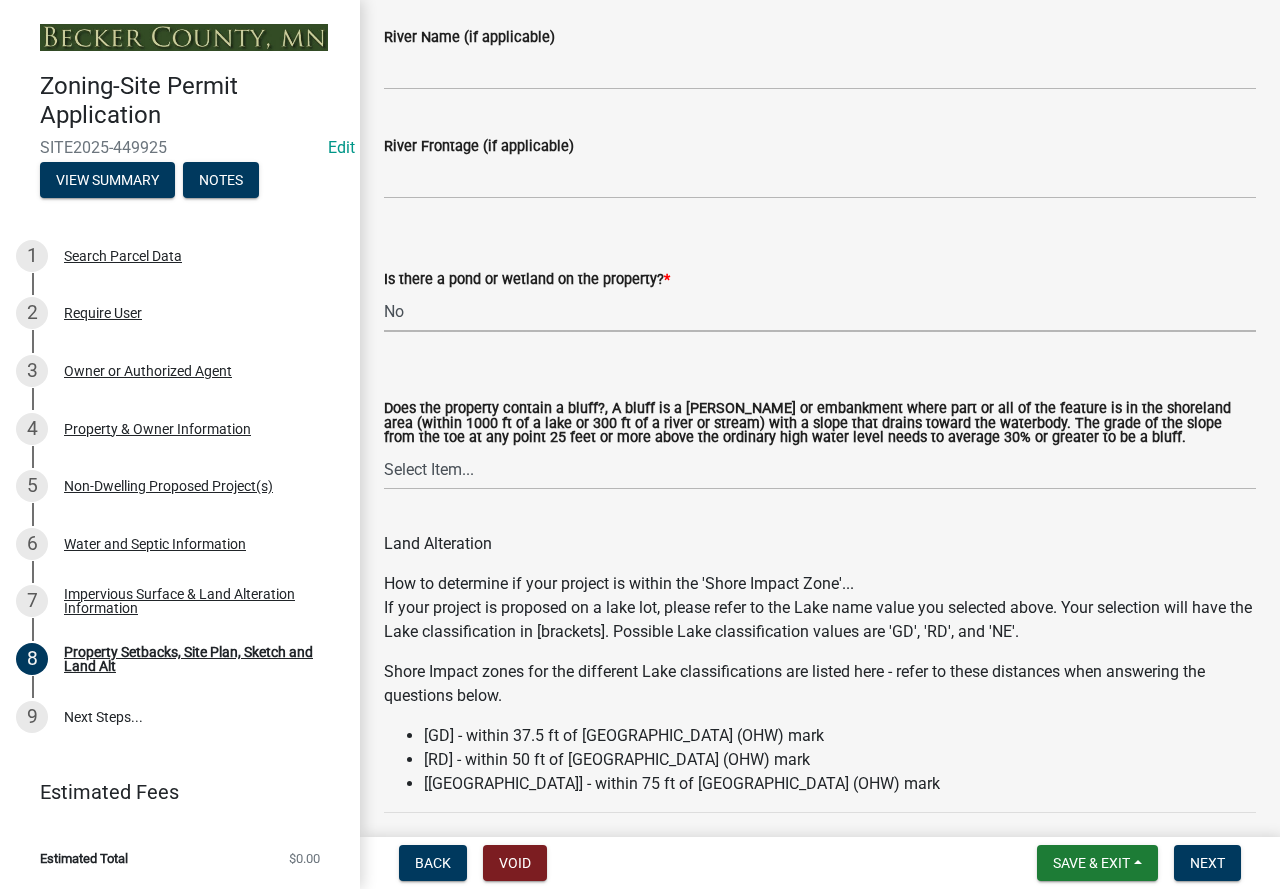scroll, scrollTop: 2100, scrollLeft: 0, axis: vertical 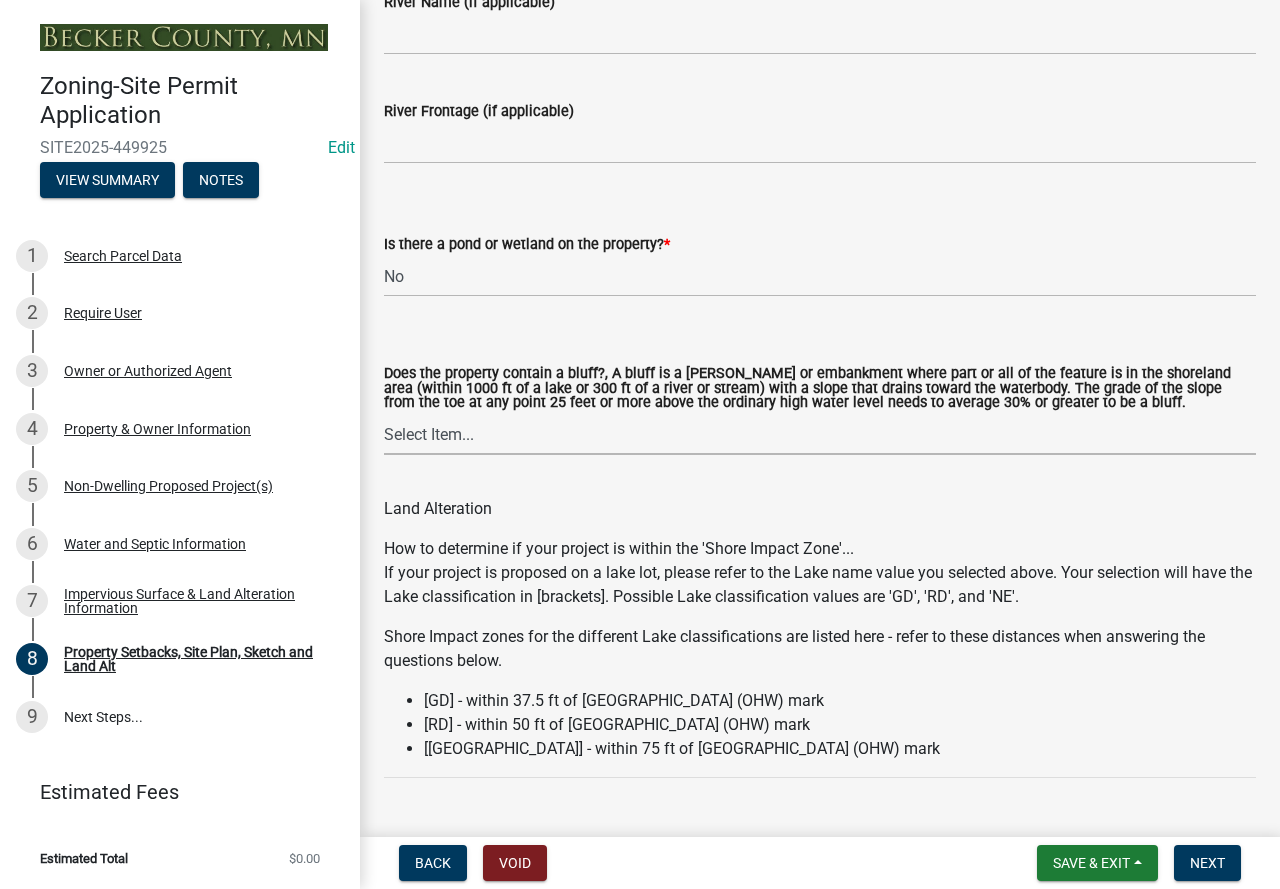 click on "Select Item...   Yes   No" at bounding box center [820, 434] 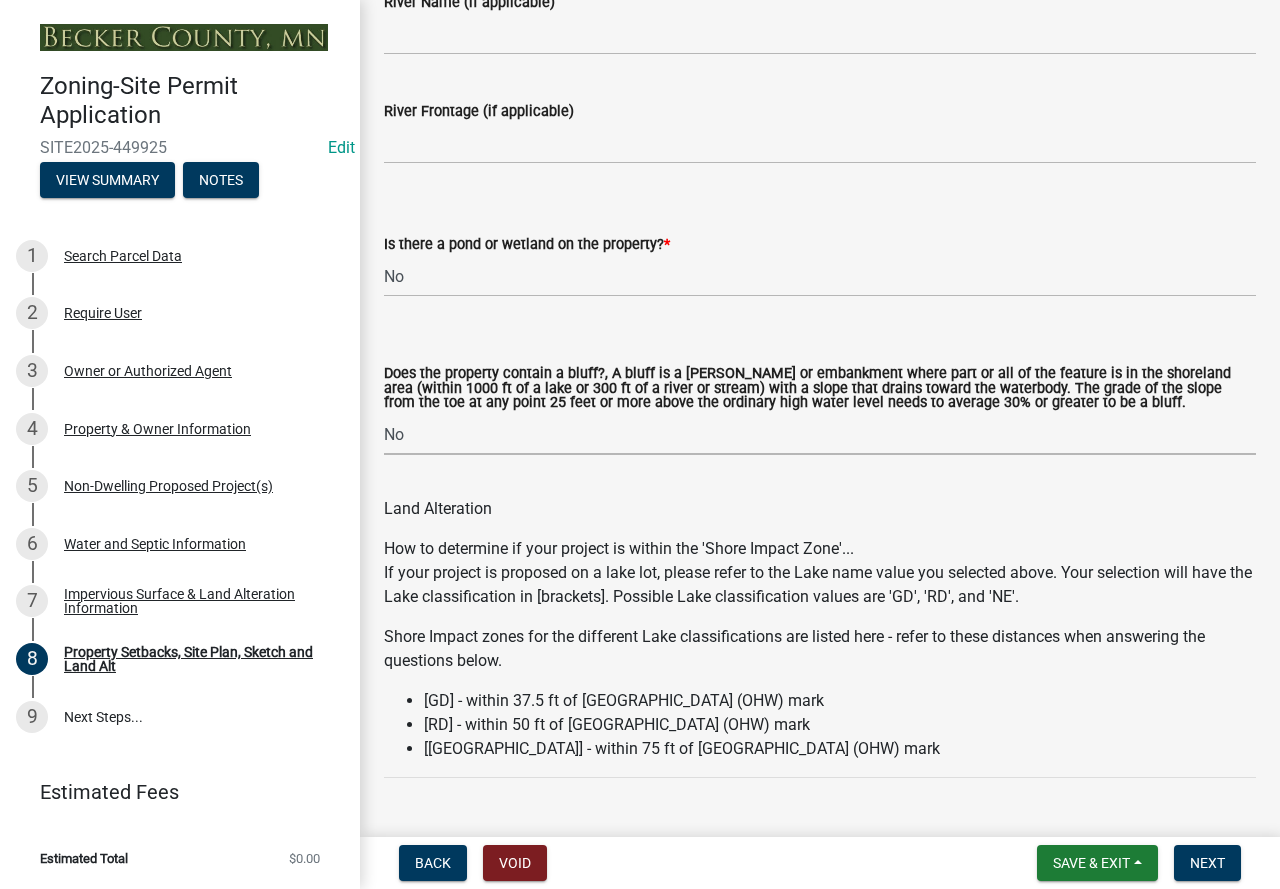 click on "Select Item...   Yes   No" at bounding box center (820, 434) 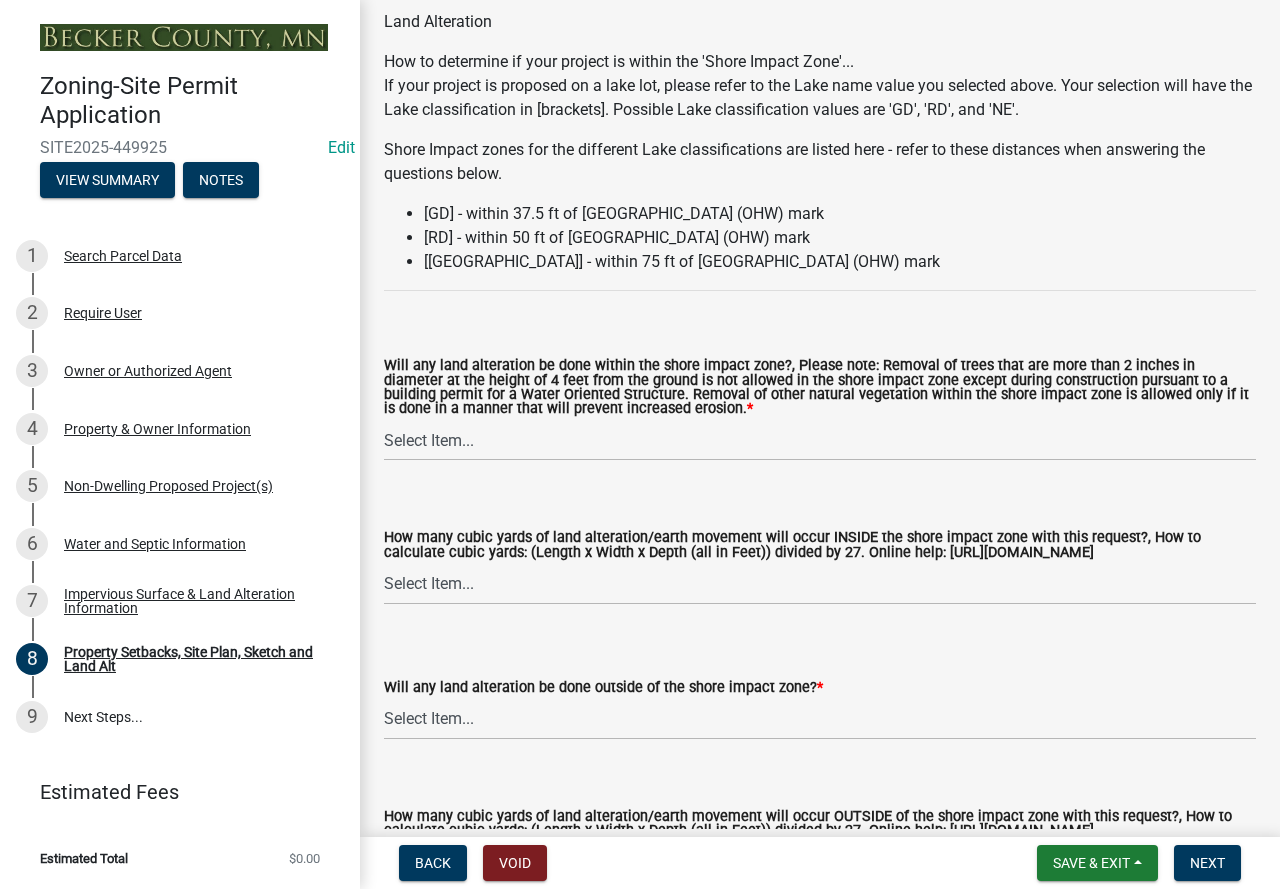 scroll, scrollTop: 2600, scrollLeft: 0, axis: vertical 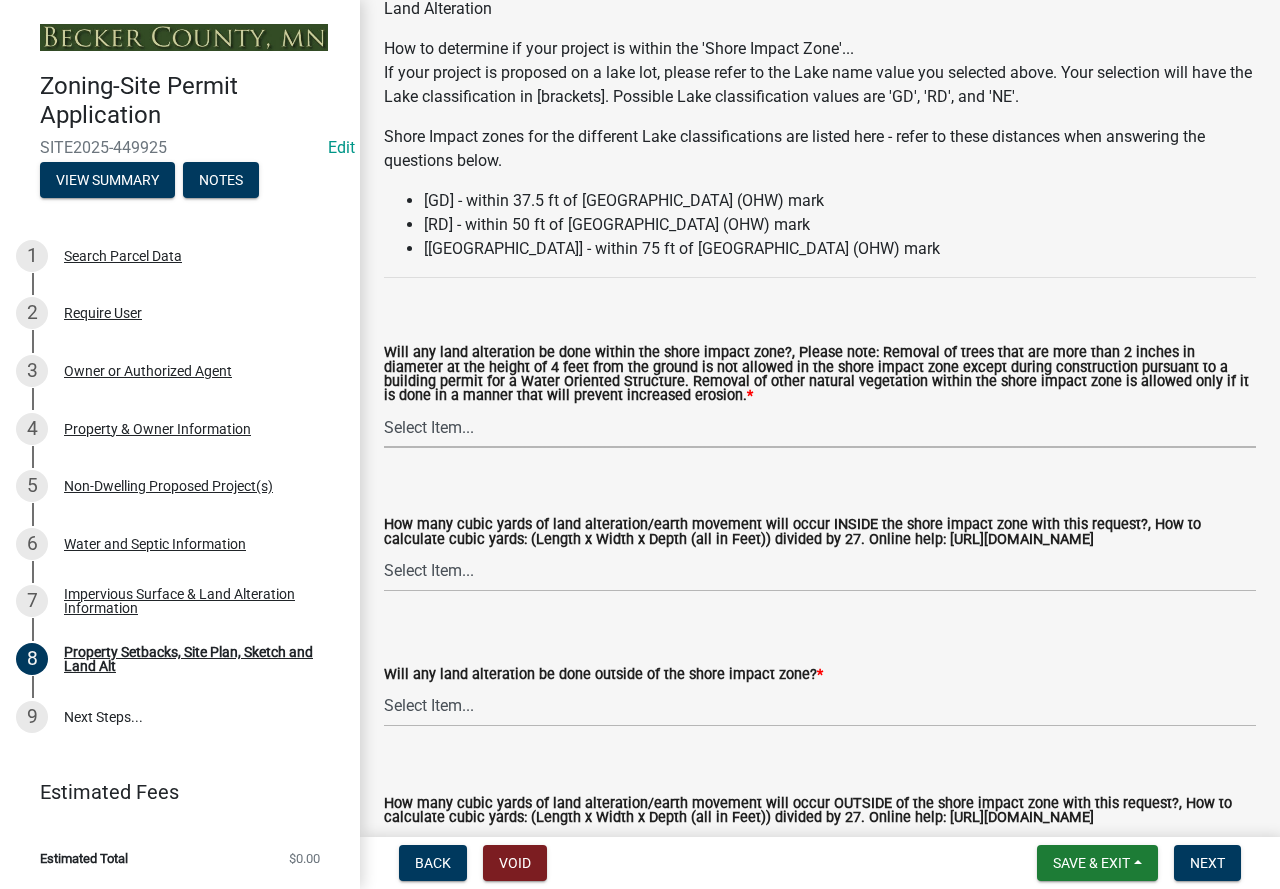 click on "Select Item...   Yes   No   N/A" at bounding box center (820, 427) 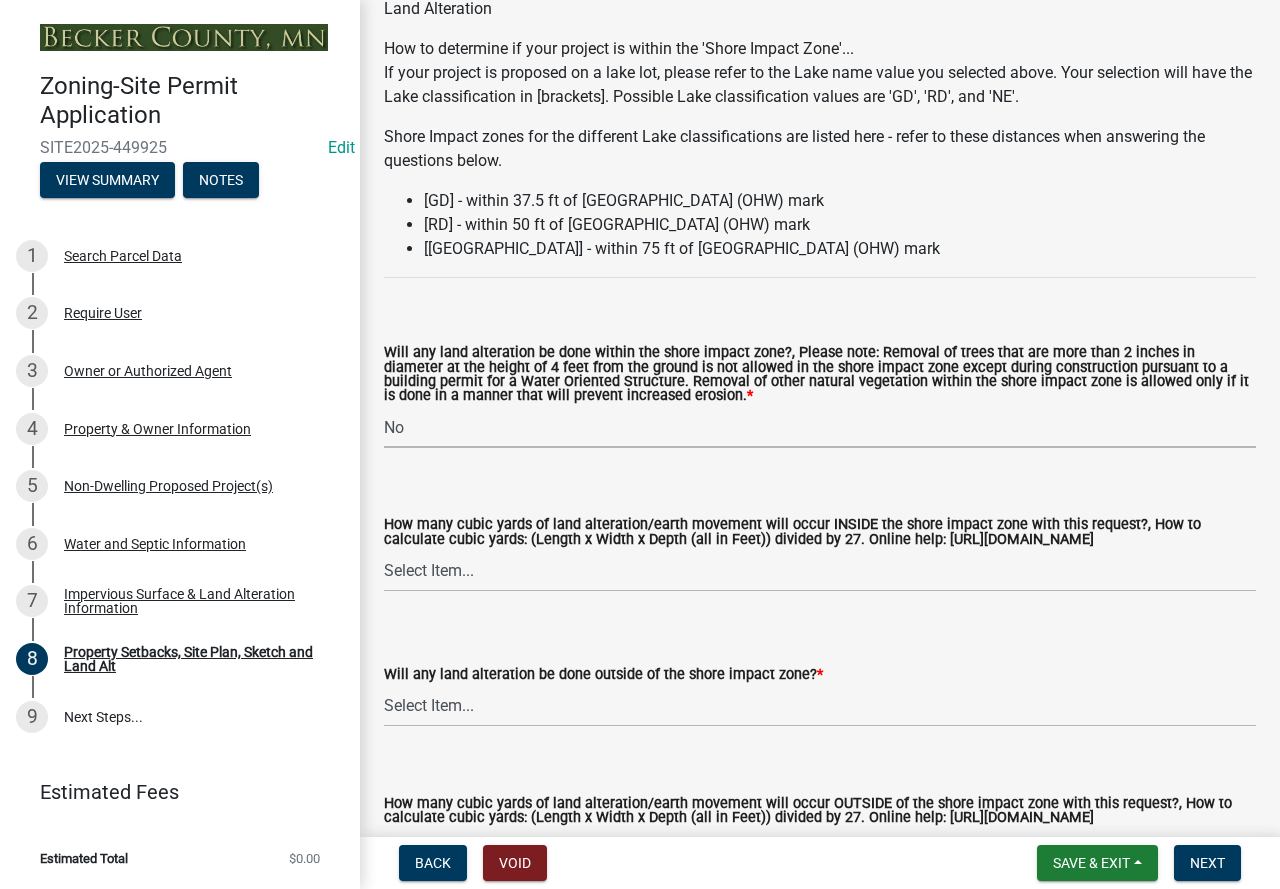 click on "Select Item...   Yes   No   N/A" at bounding box center [820, 427] 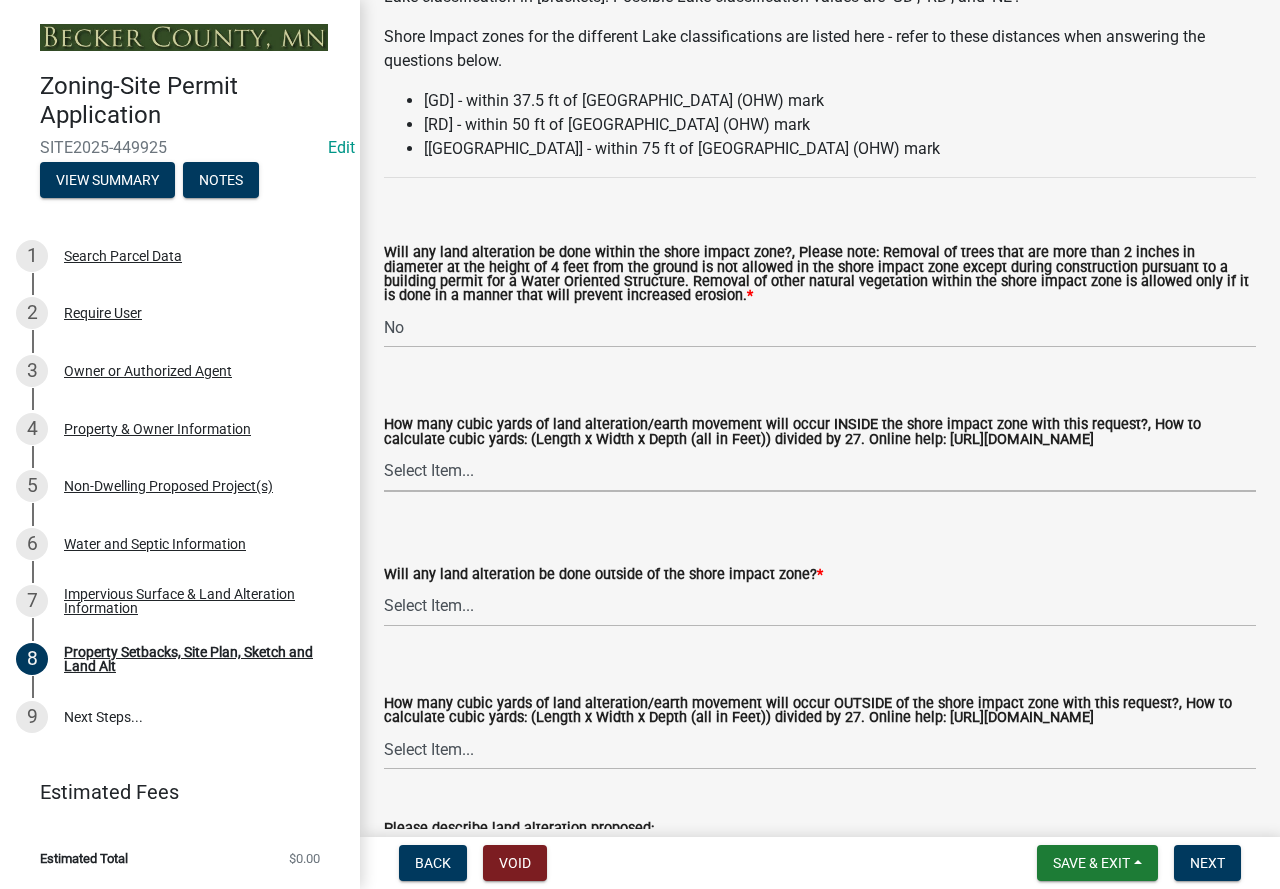 click on "Select Item...   None   10 Cubic Yards or less   11-50 Cubic Yards   Over 50 Cubic Yards" at bounding box center [820, 471] 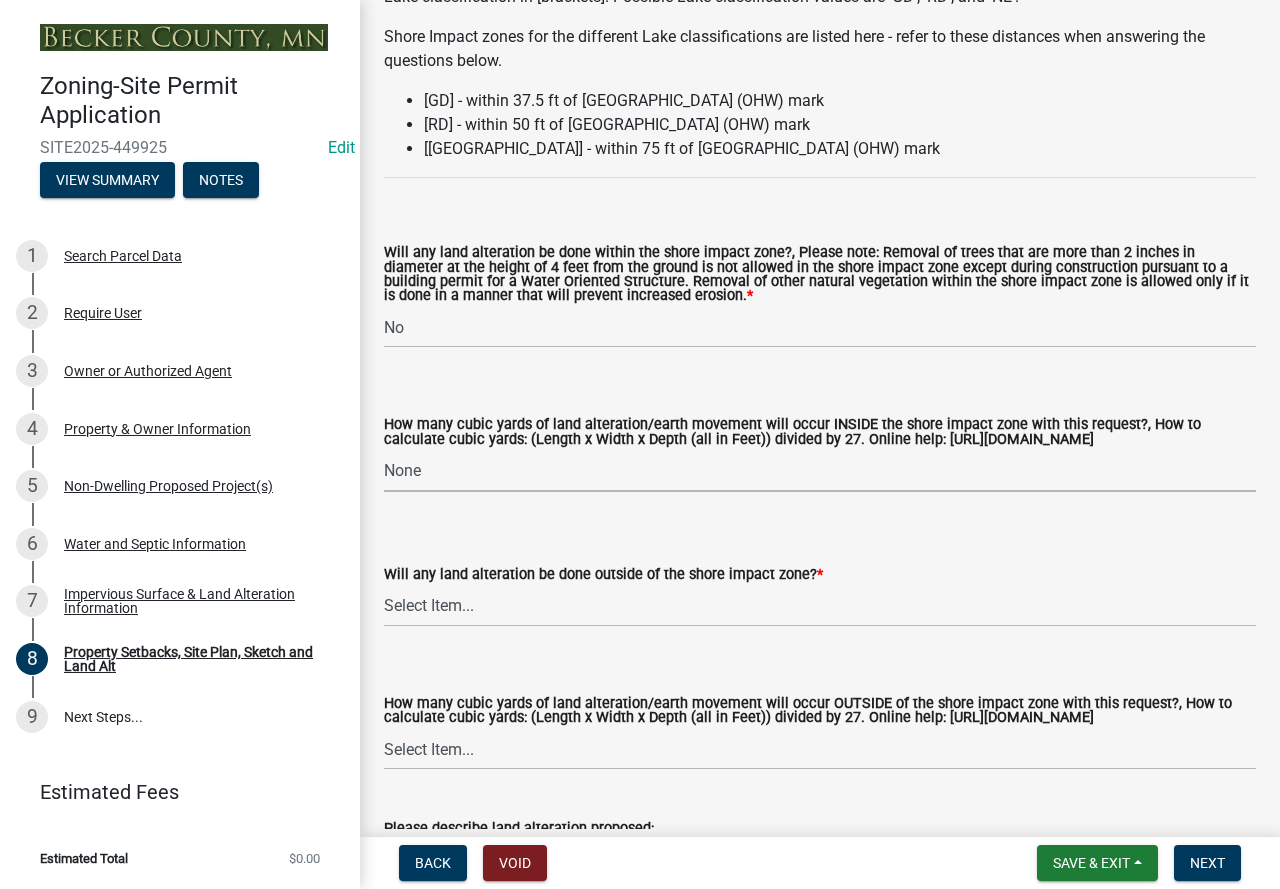 click on "Select Item...   None   10 Cubic Yards or less   11-50 Cubic Yards   Over 50 Cubic Yards" at bounding box center [820, 471] 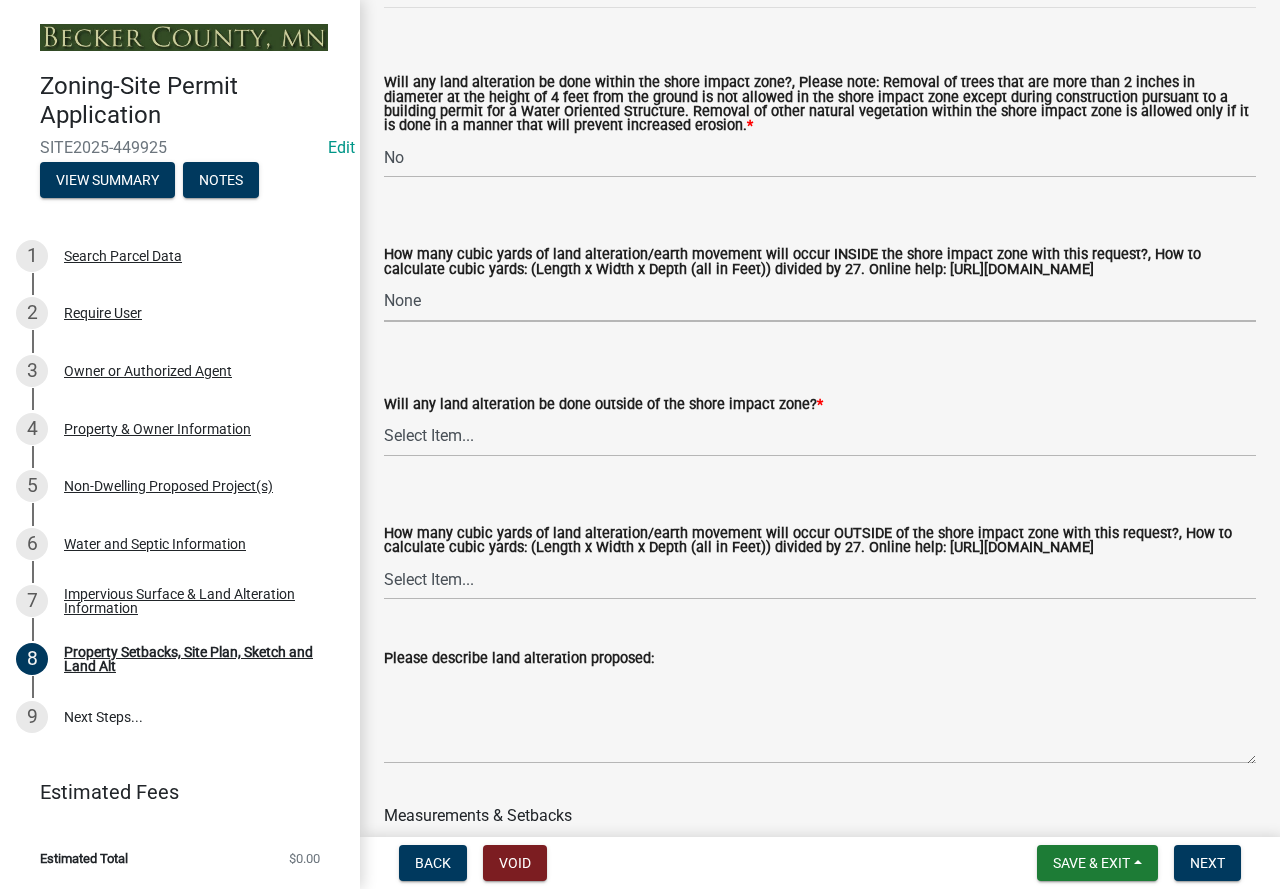 scroll, scrollTop: 2900, scrollLeft: 0, axis: vertical 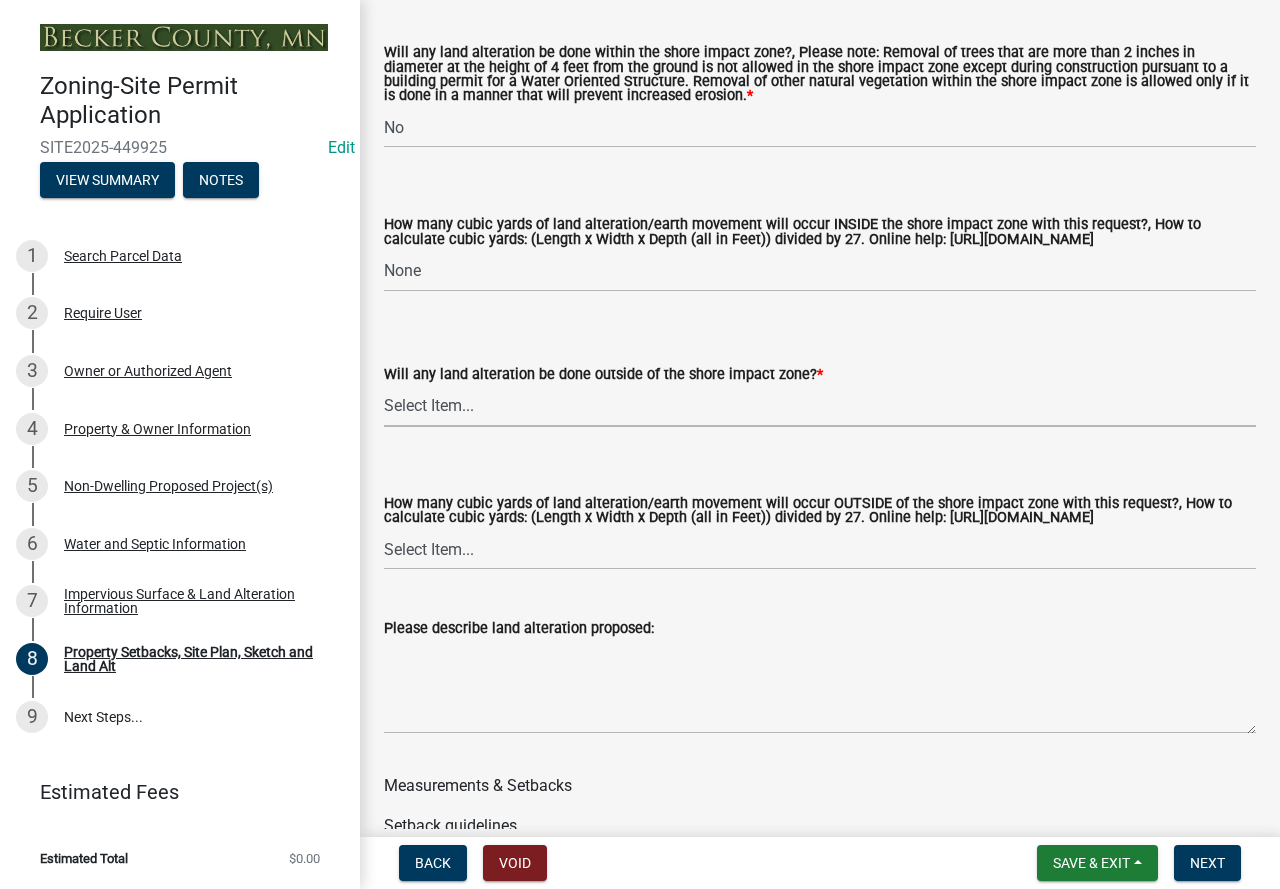 click on "Select Item...   Yes   No   N/A" at bounding box center [820, 406] 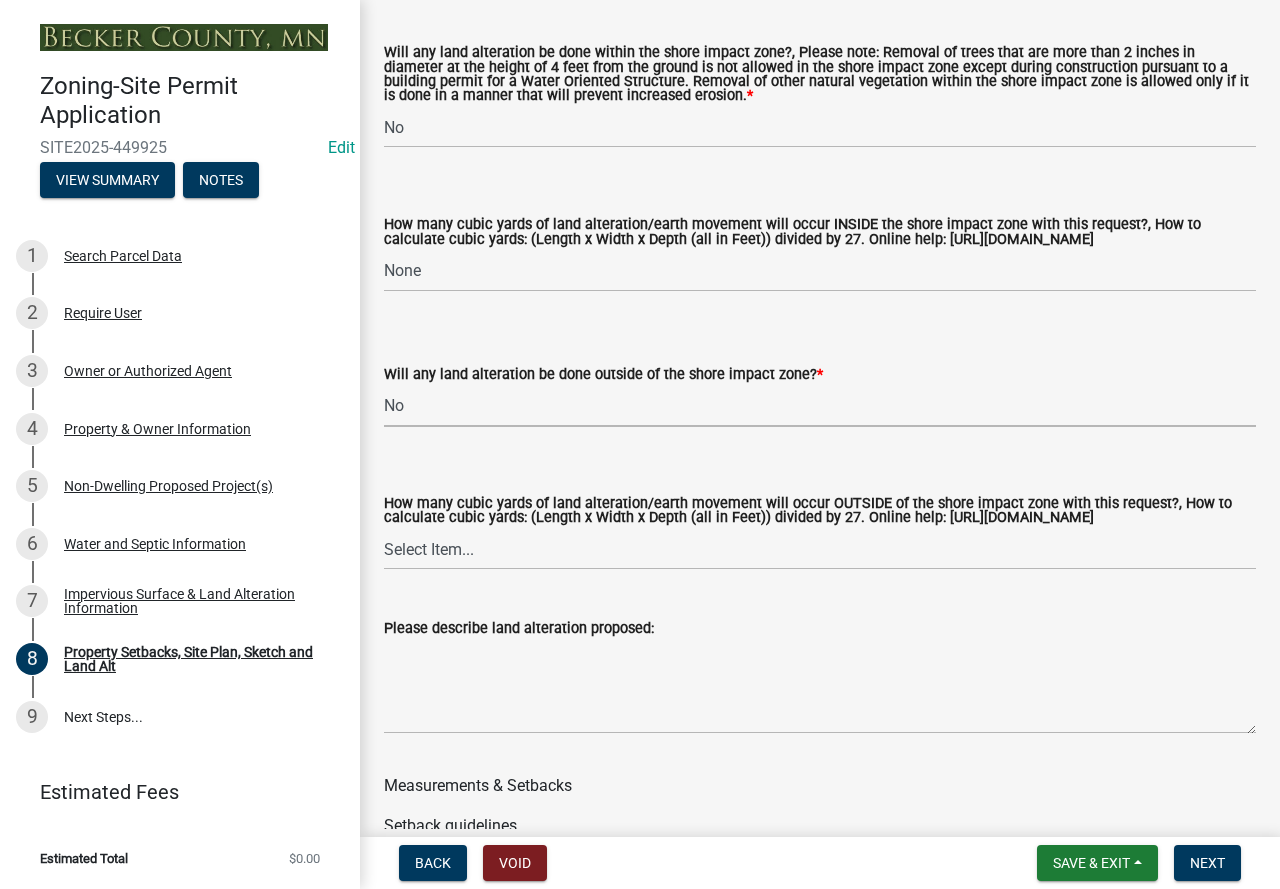 click on "Select Item...   Yes   No   N/A" at bounding box center (820, 406) 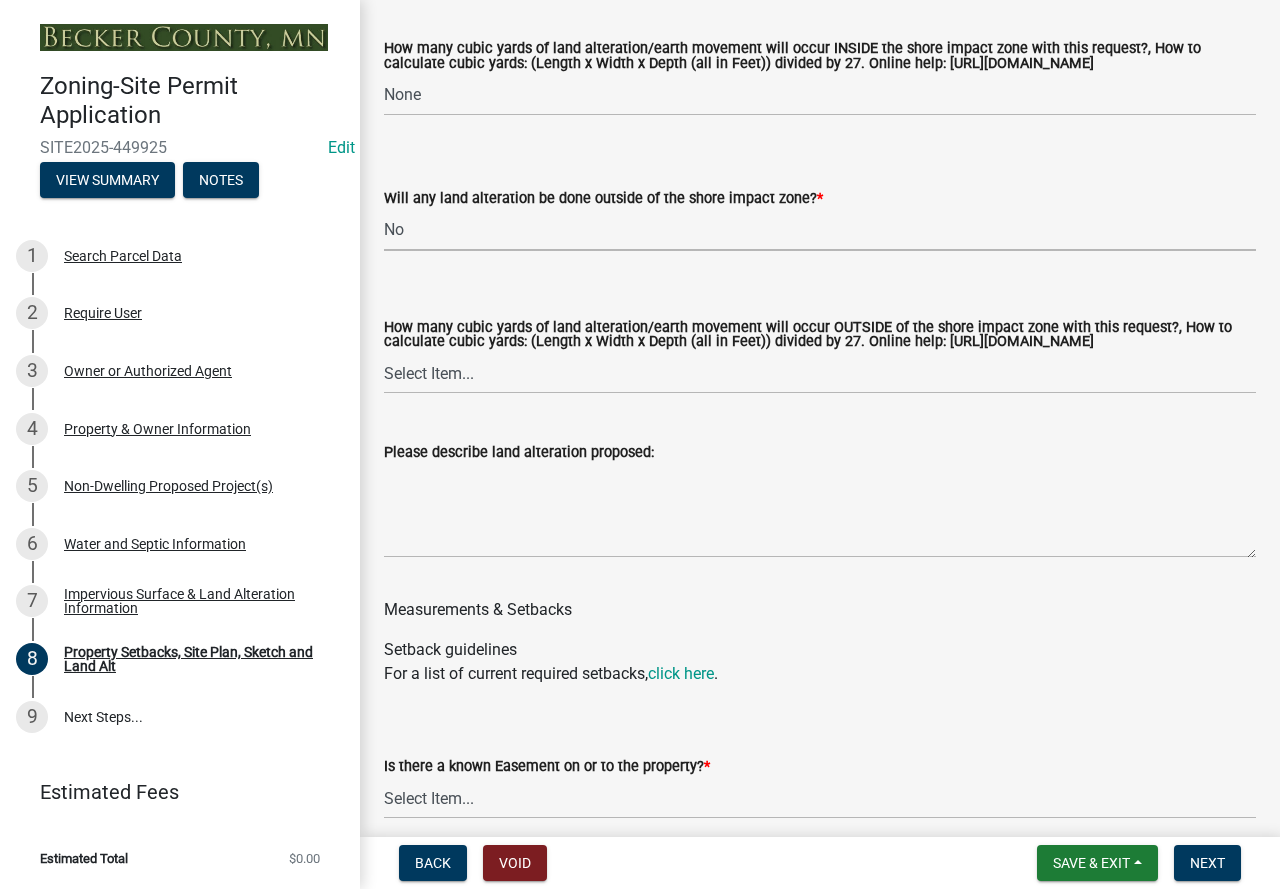 scroll, scrollTop: 3100, scrollLeft: 0, axis: vertical 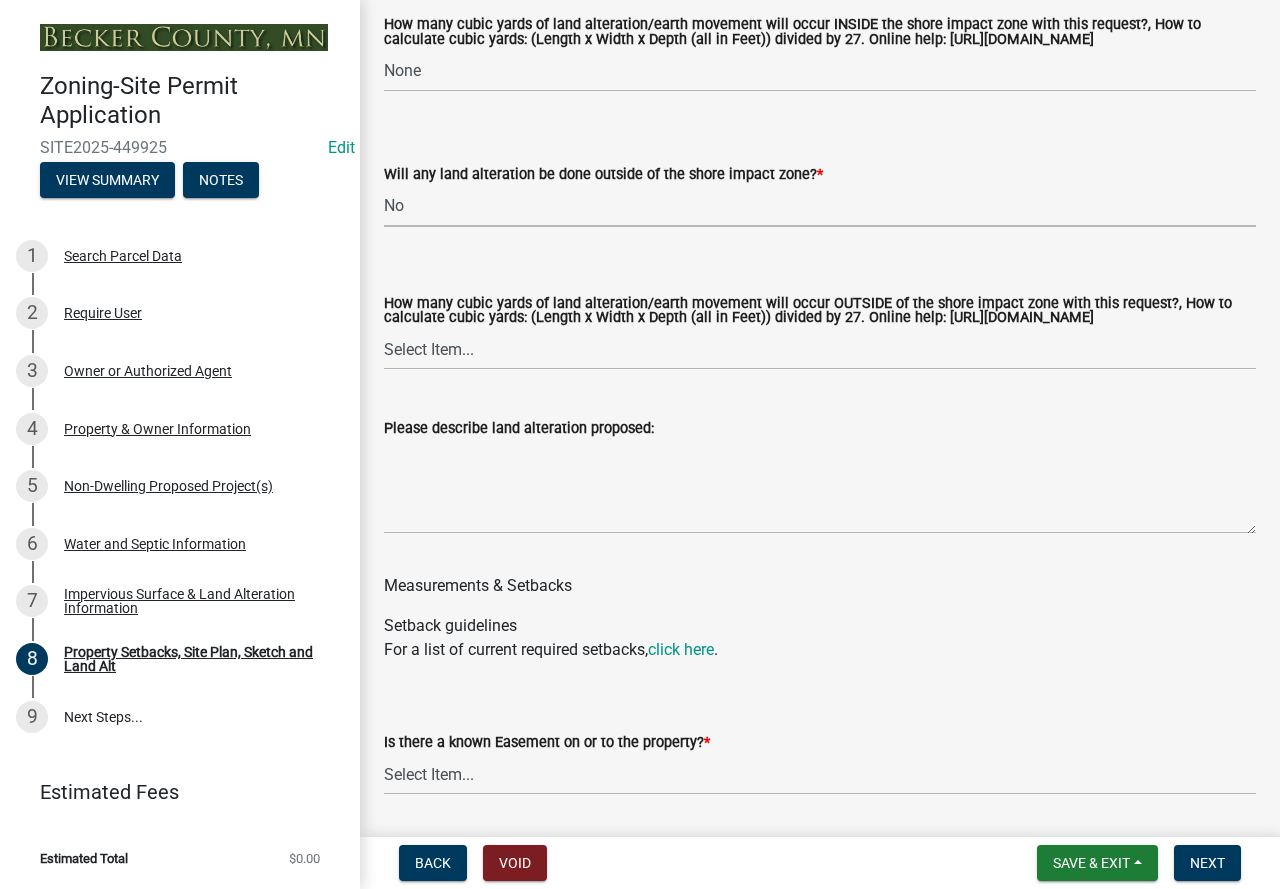 click on "Select Item...   Yes   No   N/A" at bounding box center [820, 206] 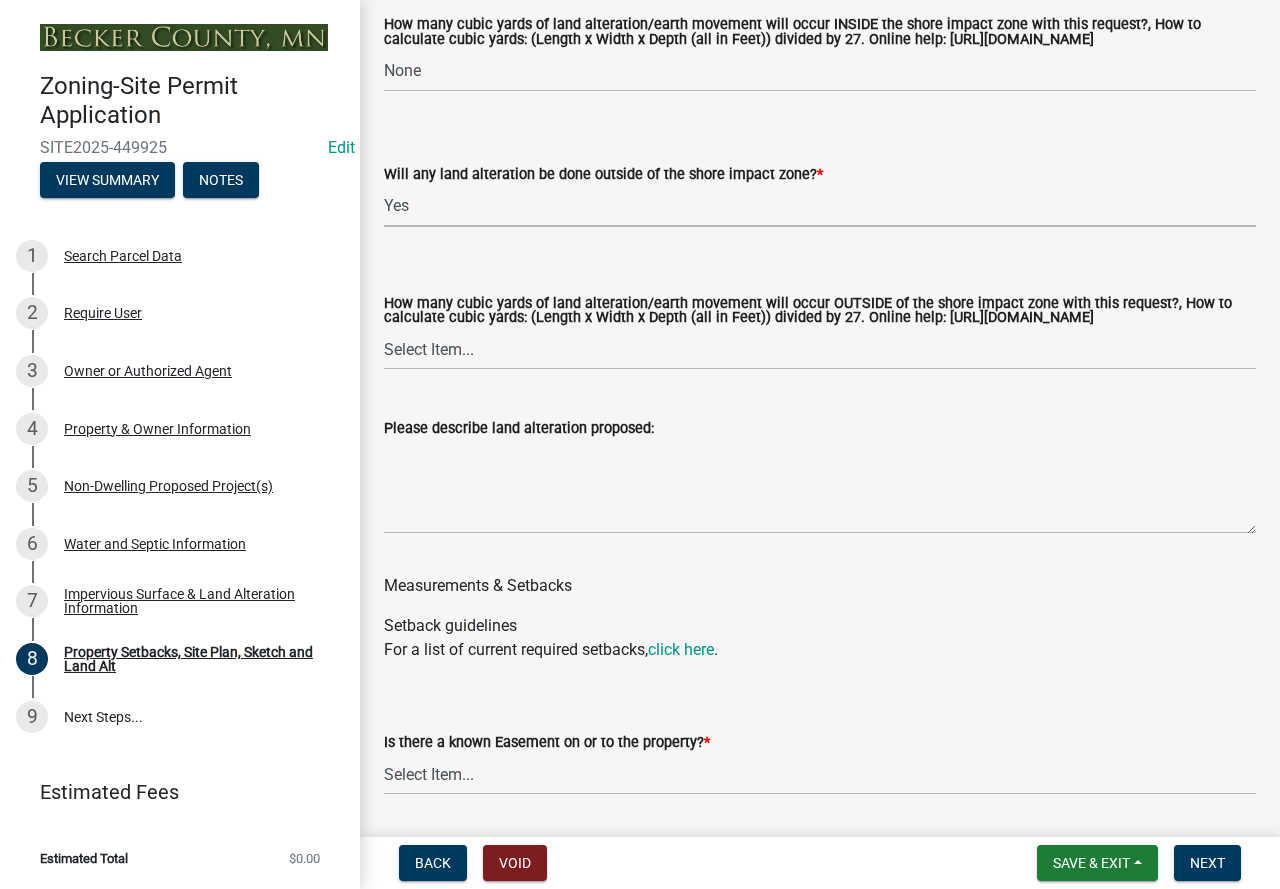 click on "Select Item...   Yes   No   N/A" at bounding box center [820, 206] 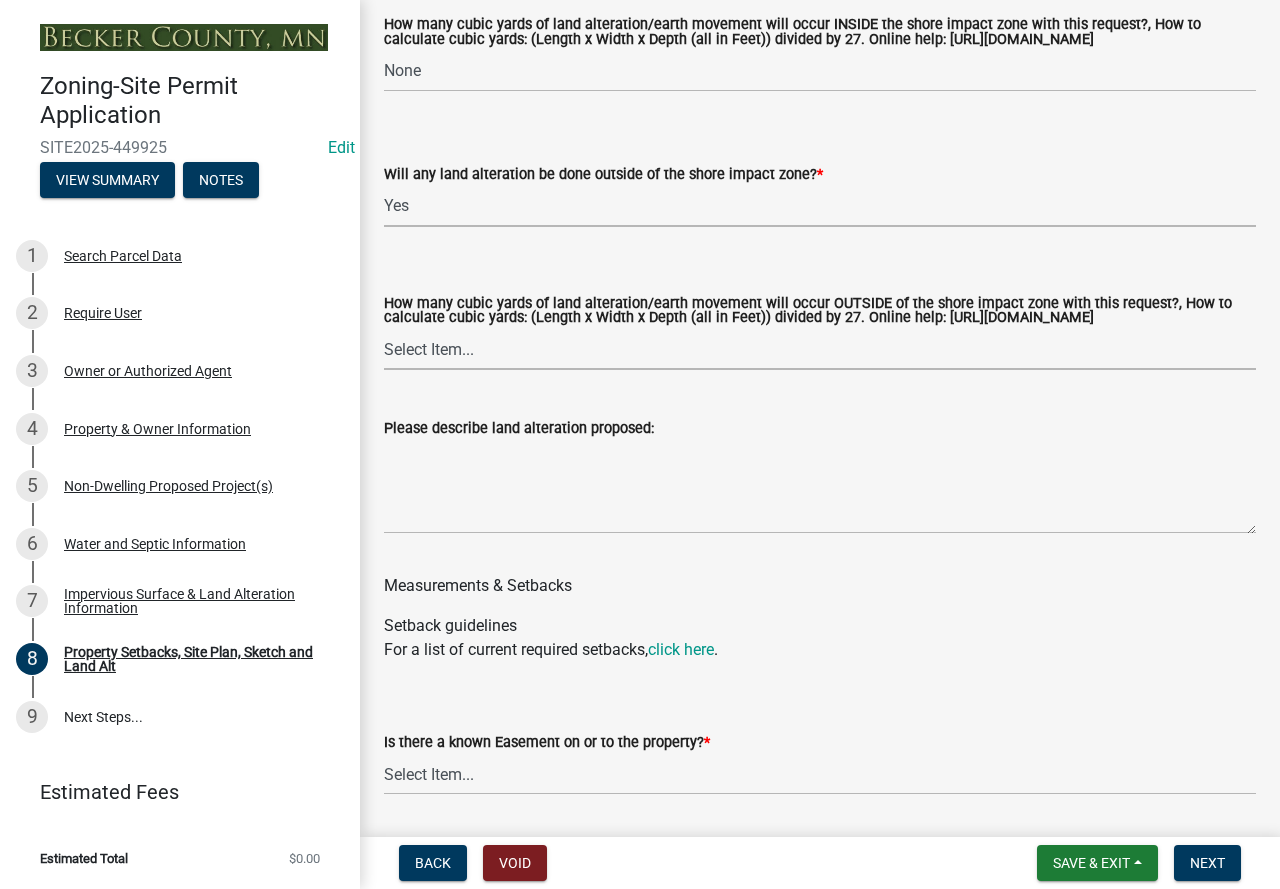 click on "Select Item...   None   10 Cubic Yards or less   11-50 Cubic Yards   Over 50 Cubic Yards" at bounding box center [820, 349] 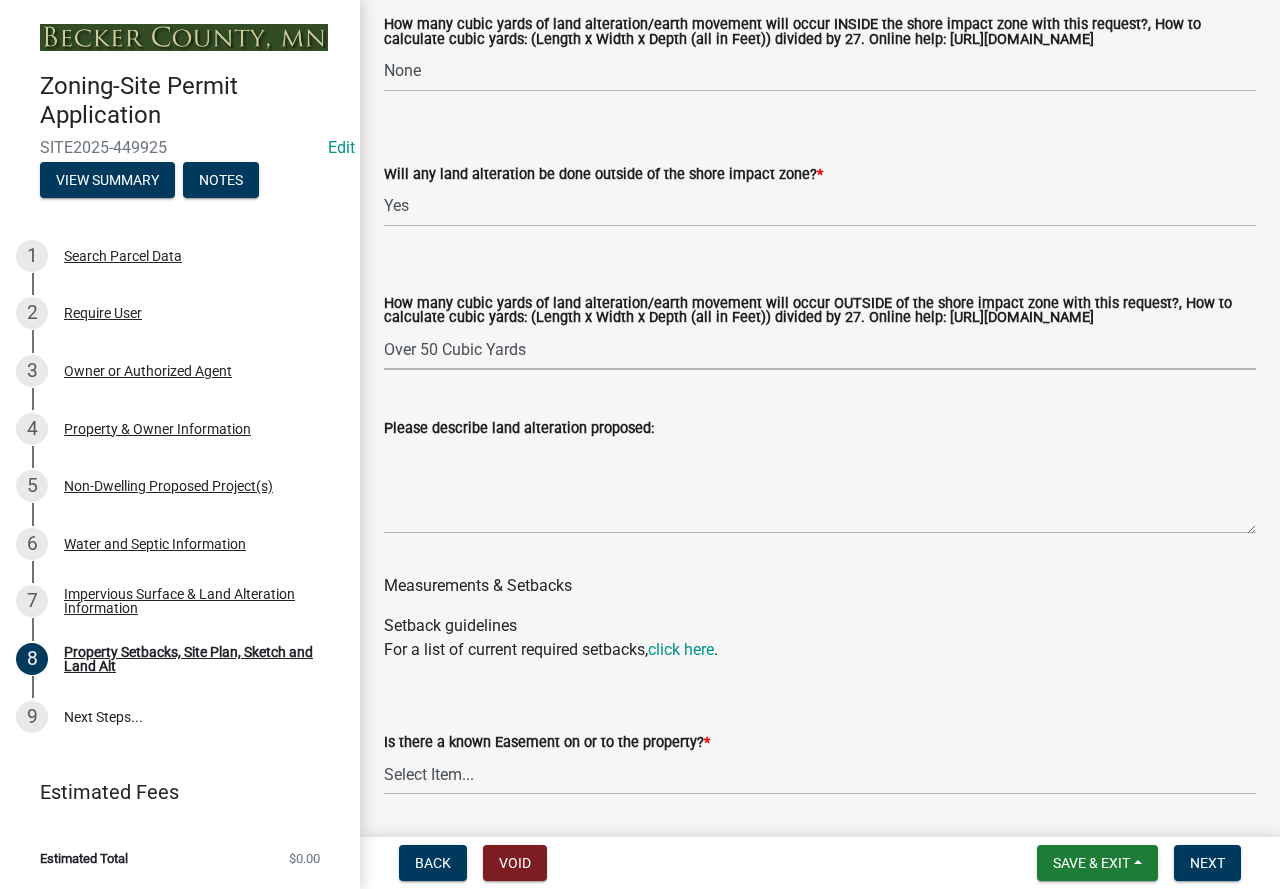 click on "Select Item...   None   10 Cubic Yards or less   11-50 Cubic Yards   Over 50 Cubic Yards" at bounding box center (820, 349) 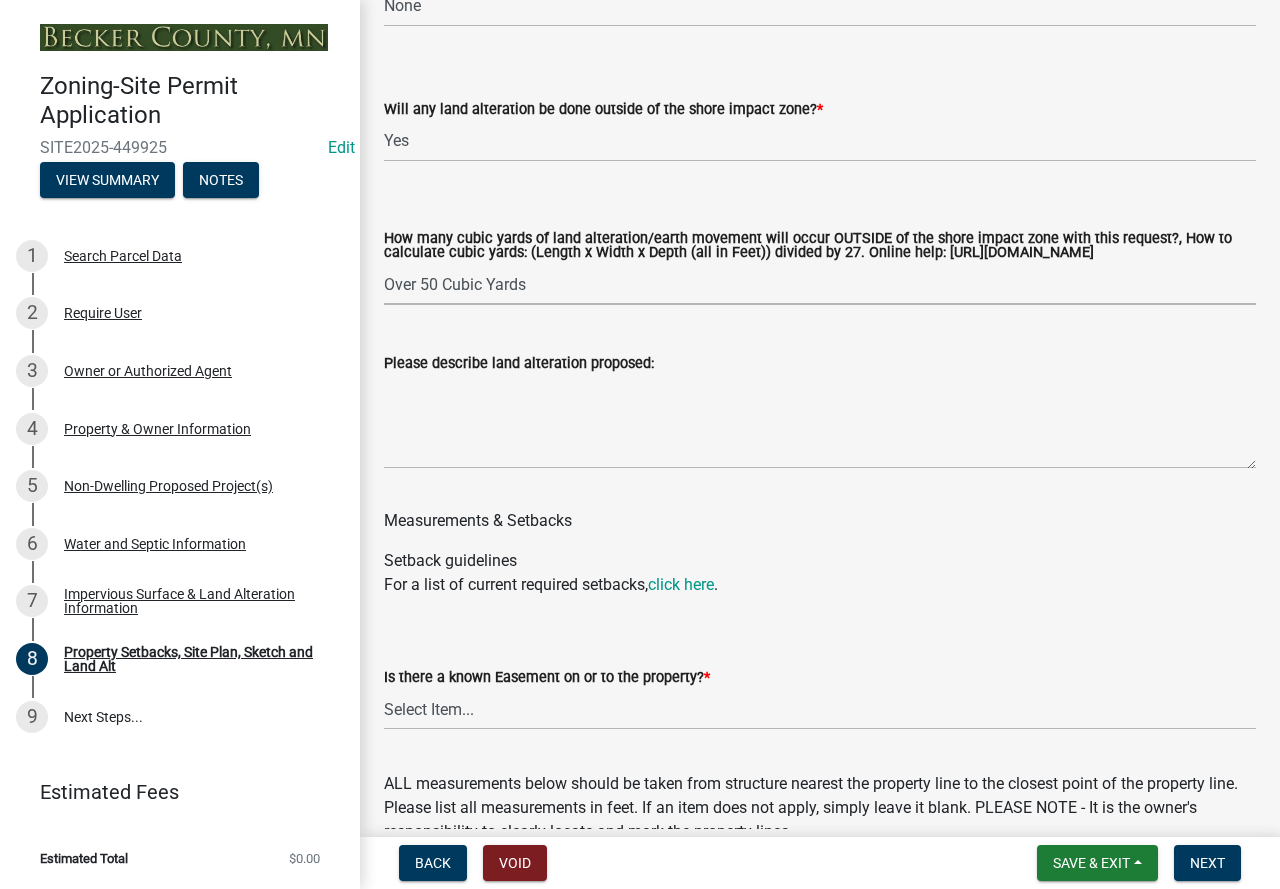 scroll, scrollTop: 3300, scrollLeft: 0, axis: vertical 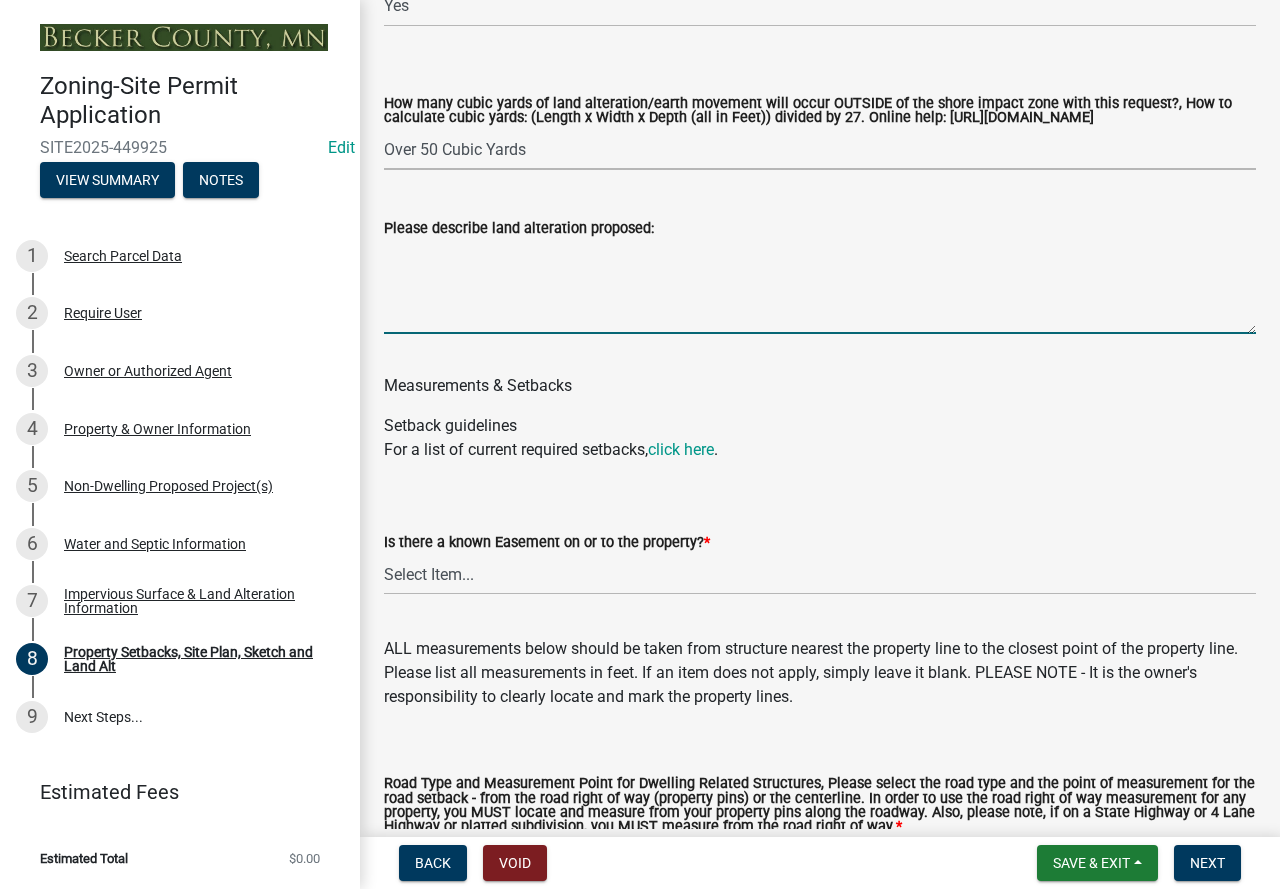 click on "Please describe land alteration proposed:" at bounding box center (820, 287) 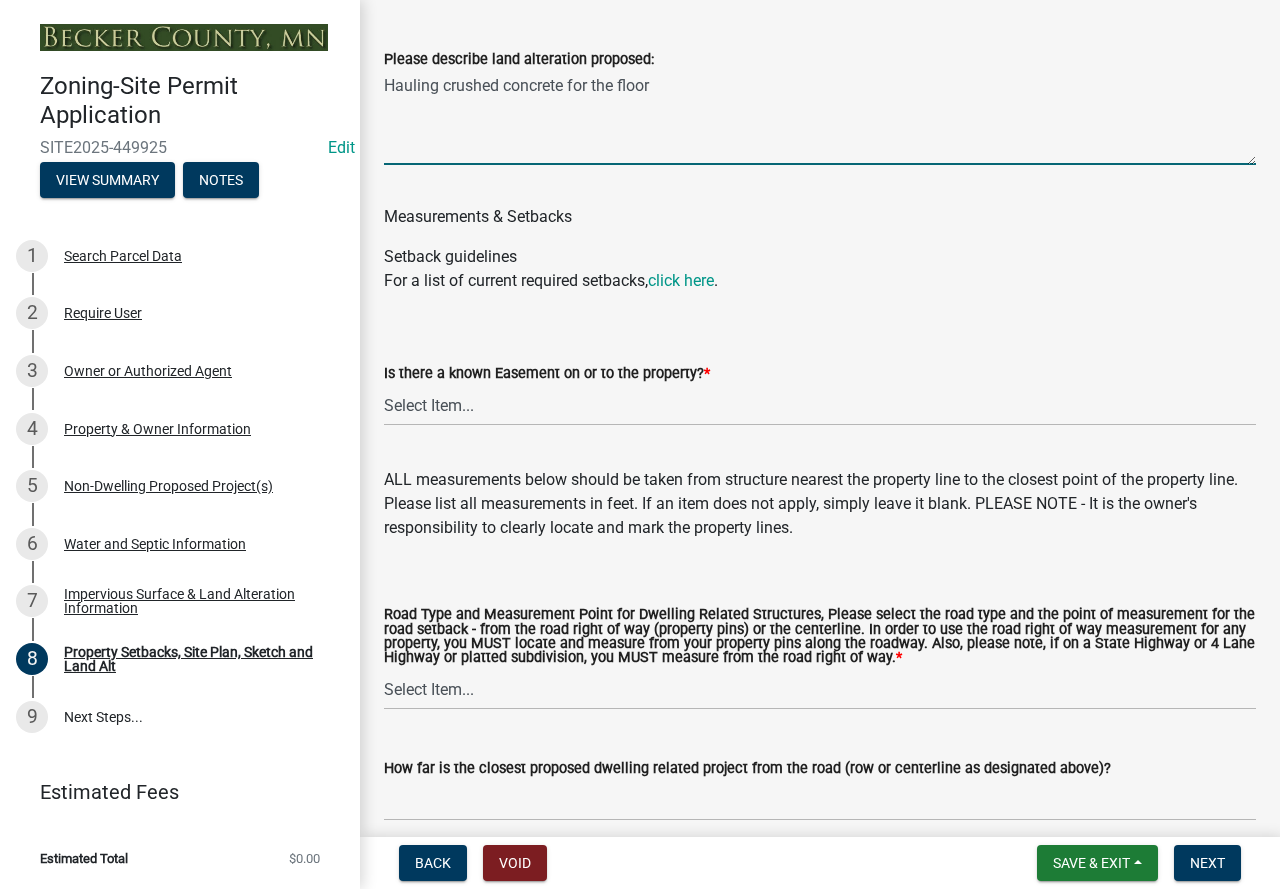 scroll, scrollTop: 3500, scrollLeft: 0, axis: vertical 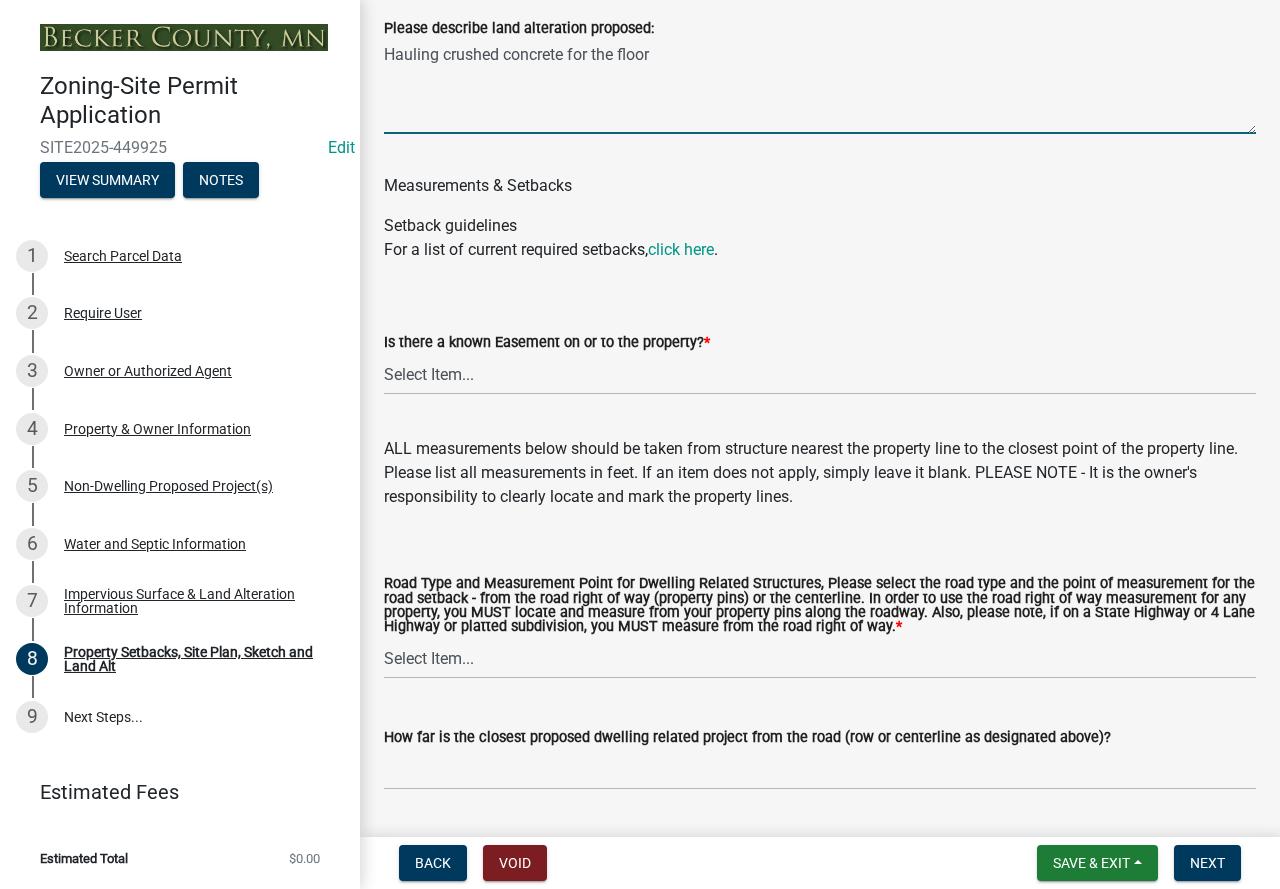 type on "Hauling crushed concrete for the floor" 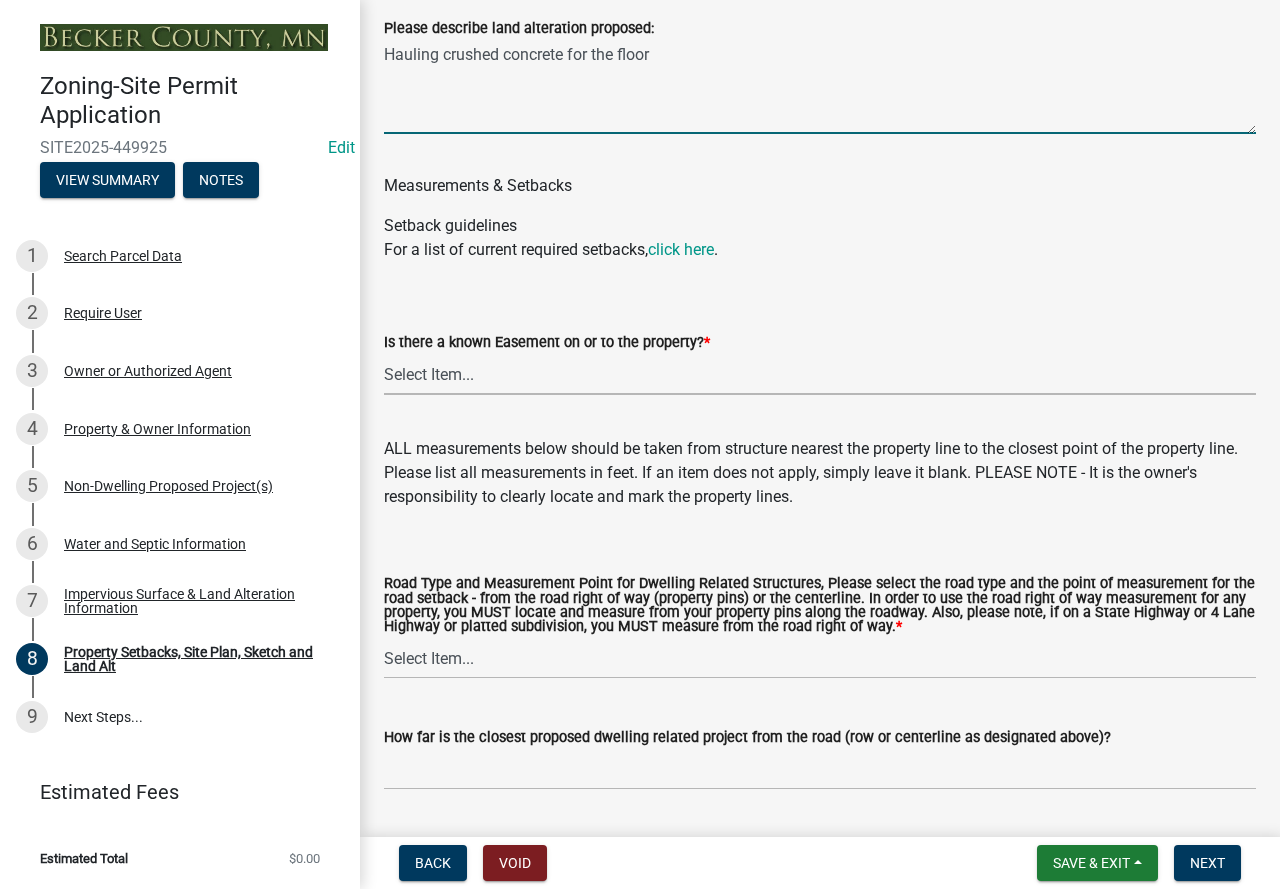 click on "Select Item...   Yes   No" at bounding box center (820, 374) 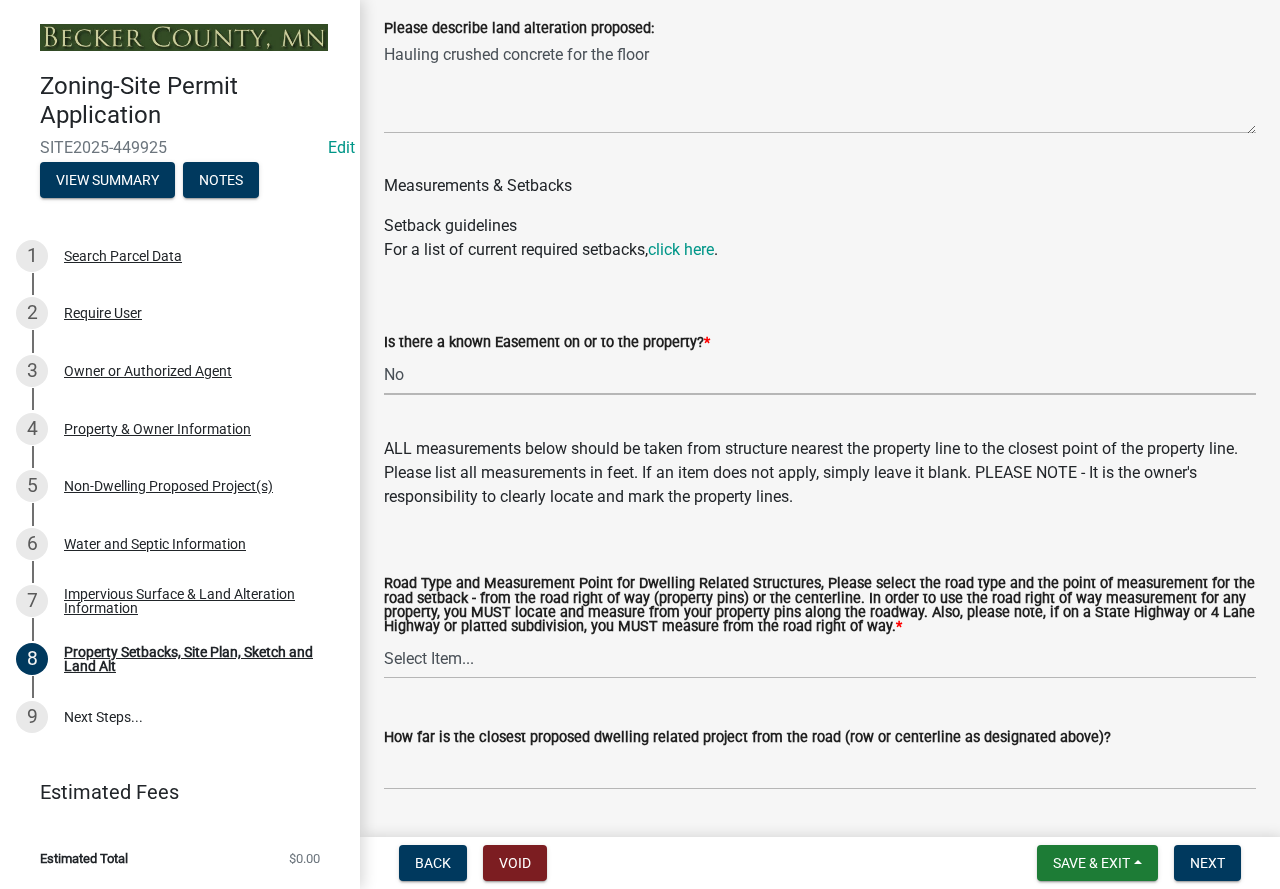 click on "Select Item...   Yes   No" at bounding box center (820, 374) 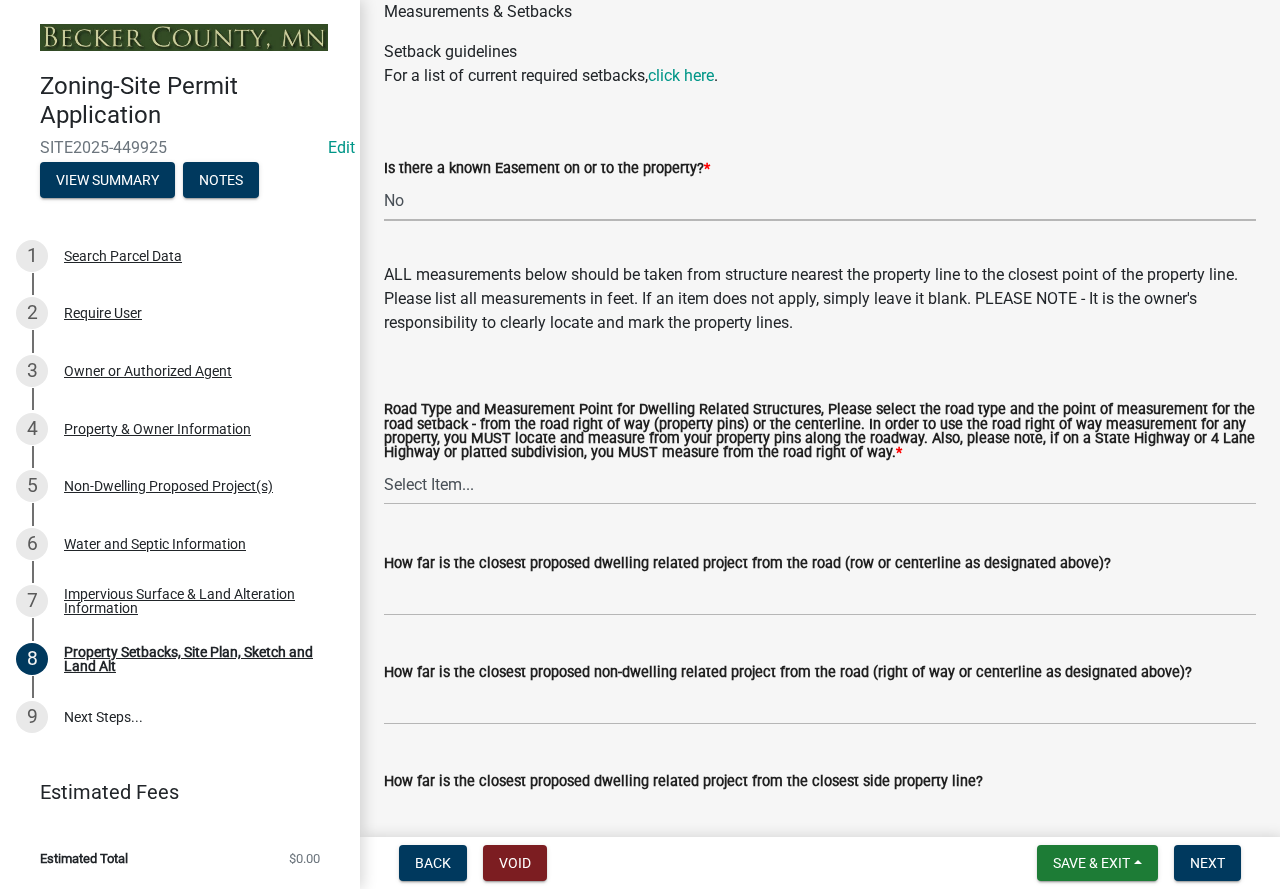 scroll, scrollTop: 3700, scrollLeft: 0, axis: vertical 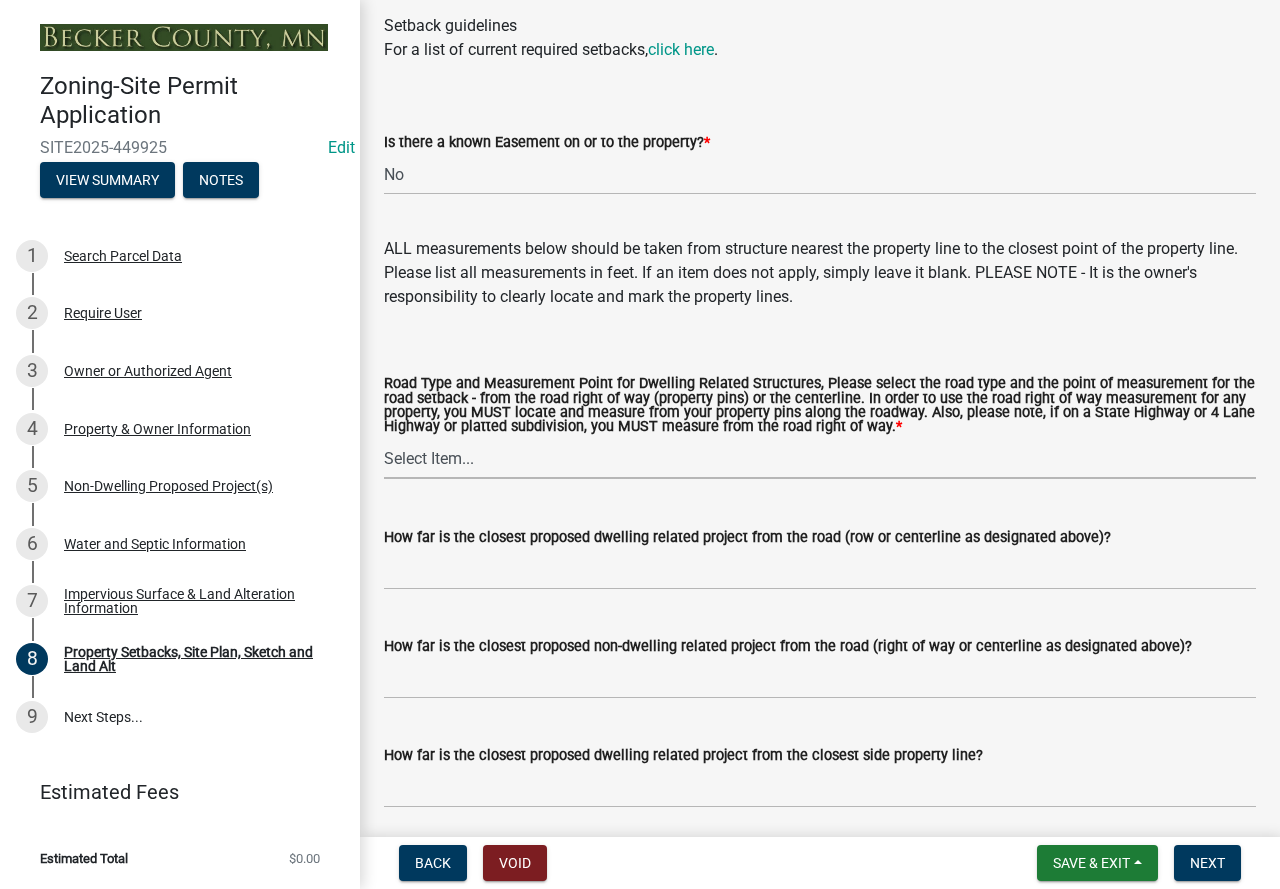 click on "Select Item...   Private Easement - Right of Way   Private Easement - Centerline   Public/Township Rd - Right of Way   Public/Township Rd - [GEOGRAPHIC_DATA] - Right of [GEOGRAPHIC_DATA] - Centerline   State Highway - Right of [GEOGRAPHIC_DATA] - Right of Way" at bounding box center [820, 458] 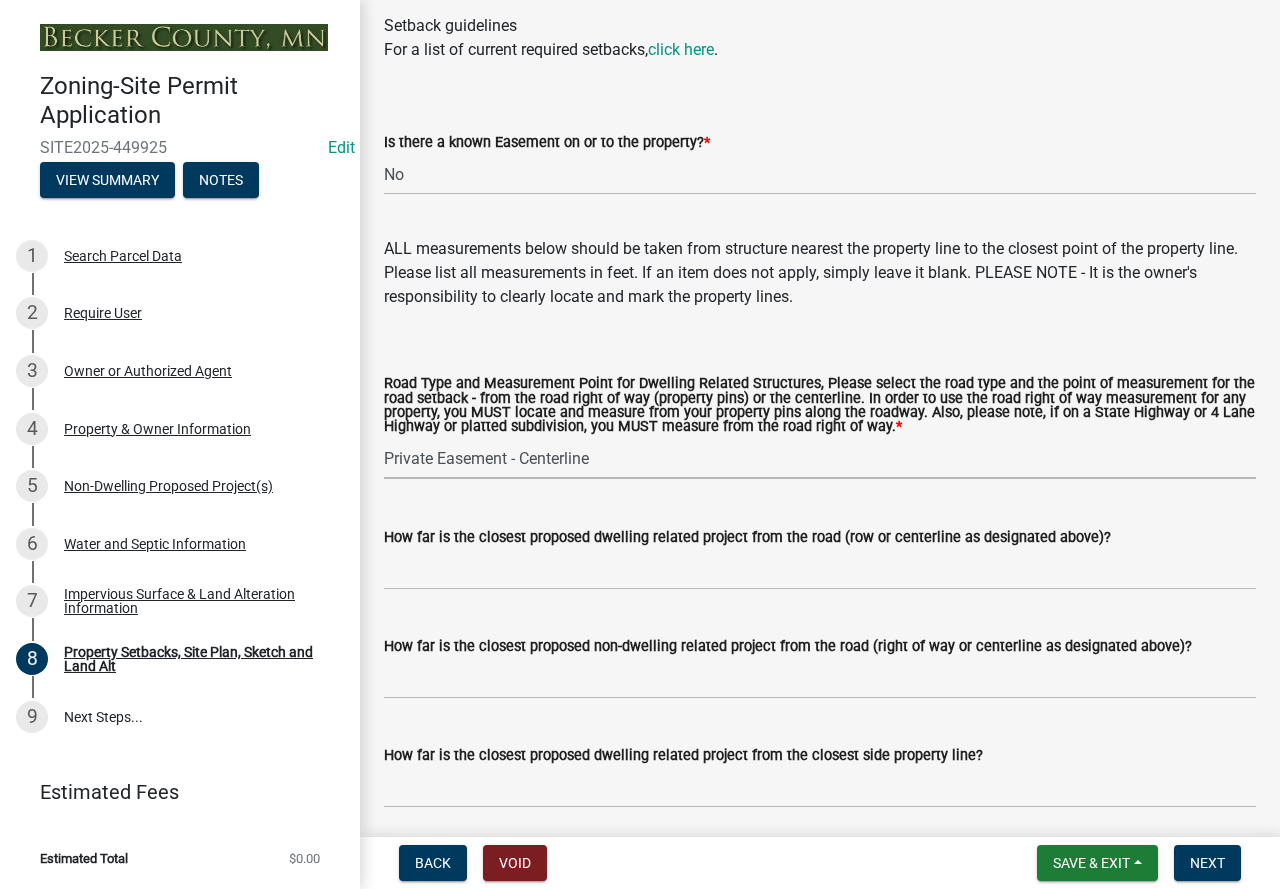 click on "Select Item...   Private Easement - Right of Way   Private Easement - Centerline   Public/Township Rd - Right of Way   Public/Township Rd - [GEOGRAPHIC_DATA] - Right of [GEOGRAPHIC_DATA] - Centerline   State Highway - Right of [GEOGRAPHIC_DATA] - Right of Way" at bounding box center (820, 458) 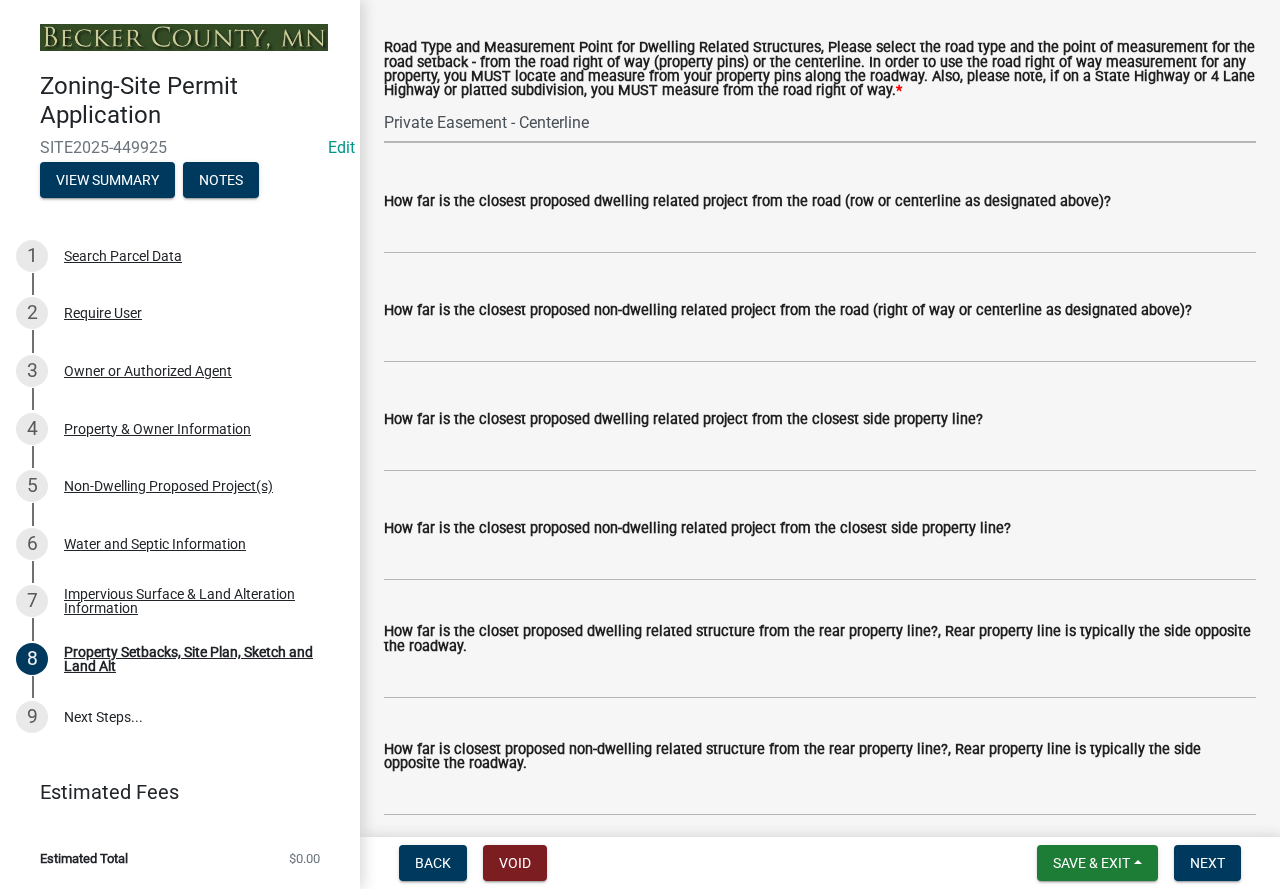 scroll, scrollTop: 4000, scrollLeft: 0, axis: vertical 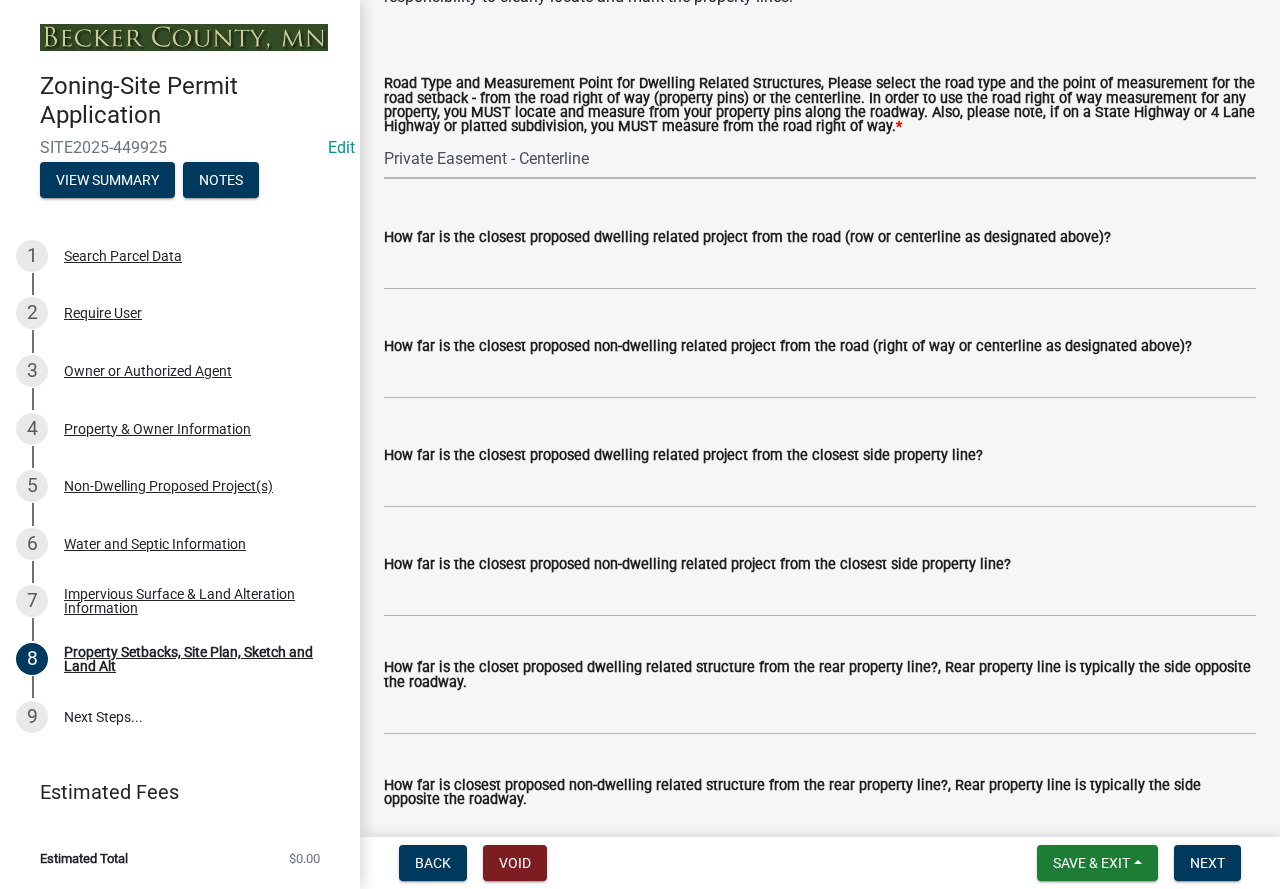 click on "Select Item...   Private Easement - Right of Way   Private Easement - Centerline   Public/Township Rd - Right of Way   Public/Township Rd - [GEOGRAPHIC_DATA] - Right of [GEOGRAPHIC_DATA] - Centerline   State Highway - Right of [GEOGRAPHIC_DATA] - Right of Way" at bounding box center (820, 158) 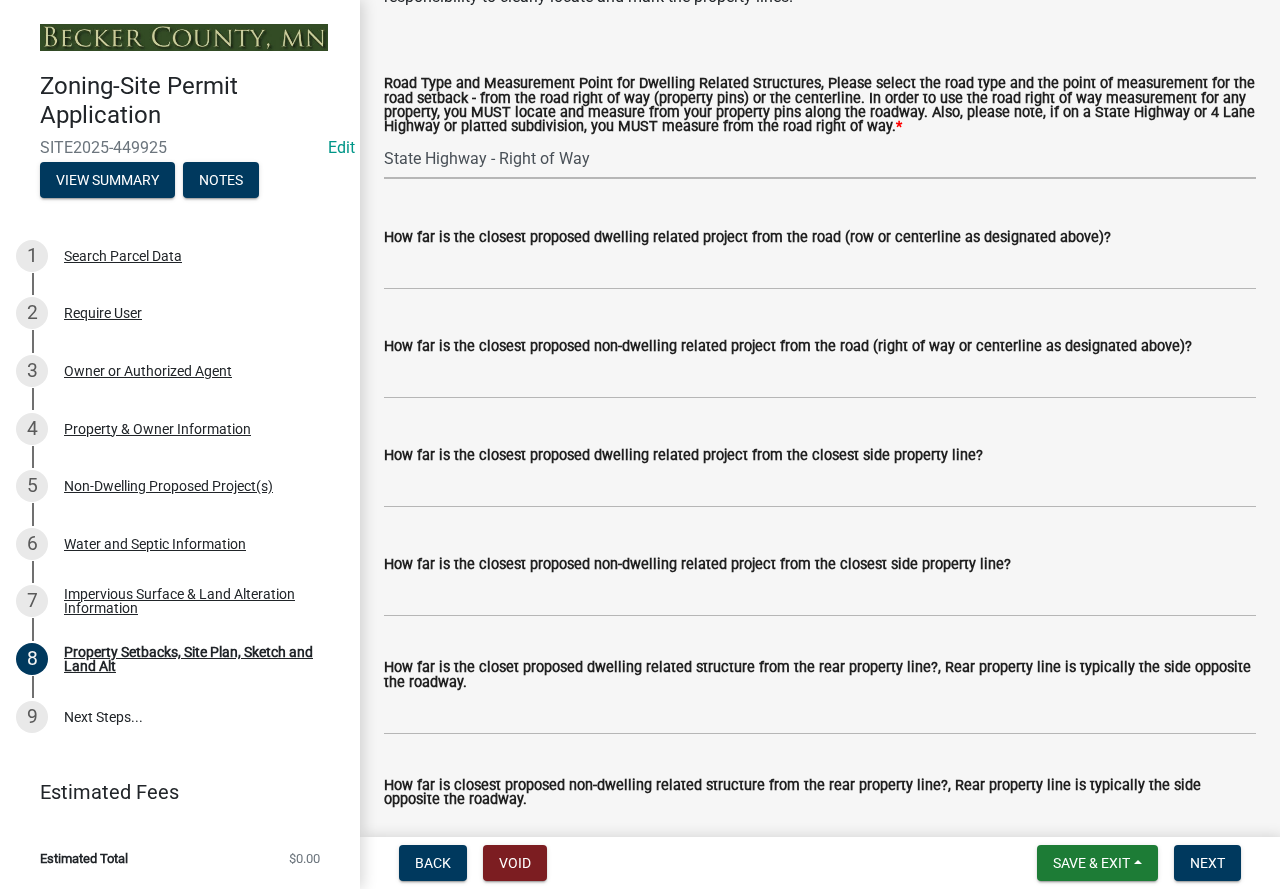 click on "Select Item...   Private Easement - Right of Way   Private Easement - Centerline   Public/Township Rd - Right of Way   Public/Township Rd - [GEOGRAPHIC_DATA] - Right of [GEOGRAPHIC_DATA] - Centerline   State Highway - Right of [GEOGRAPHIC_DATA] - Right of Way" at bounding box center (820, 158) 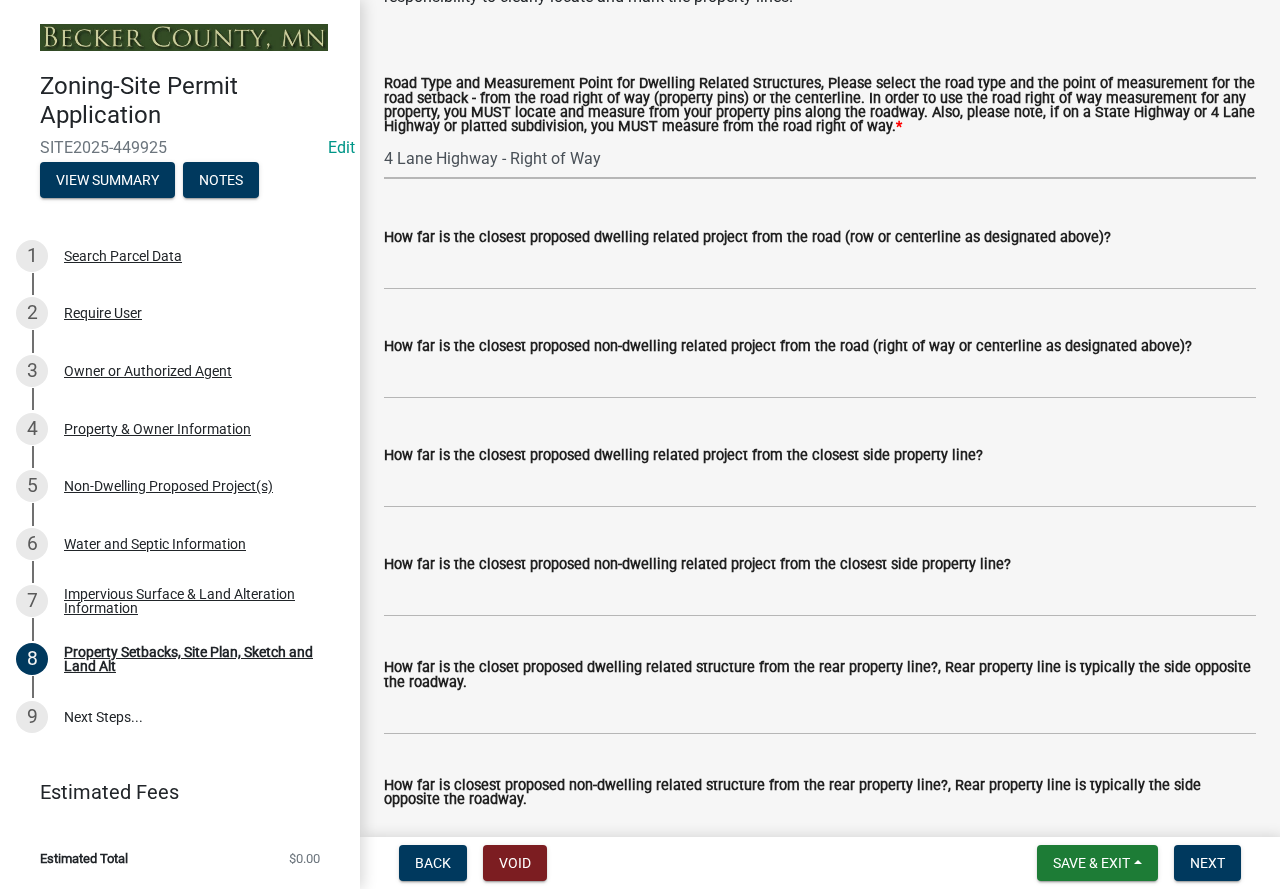 click on "Select Item...   Private Easement - Right of Way   Private Easement - Centerline   Public/Township Rd - Right of Way   Public/Township Rd - [GEOGRAPHIC_DATA] - Right of [GEOGRAPHIC_DATA] - Centerline   State Highway - Right of [GEOGRAPHIC_DATA] - Right of Way" at bounding box center (820, 158) 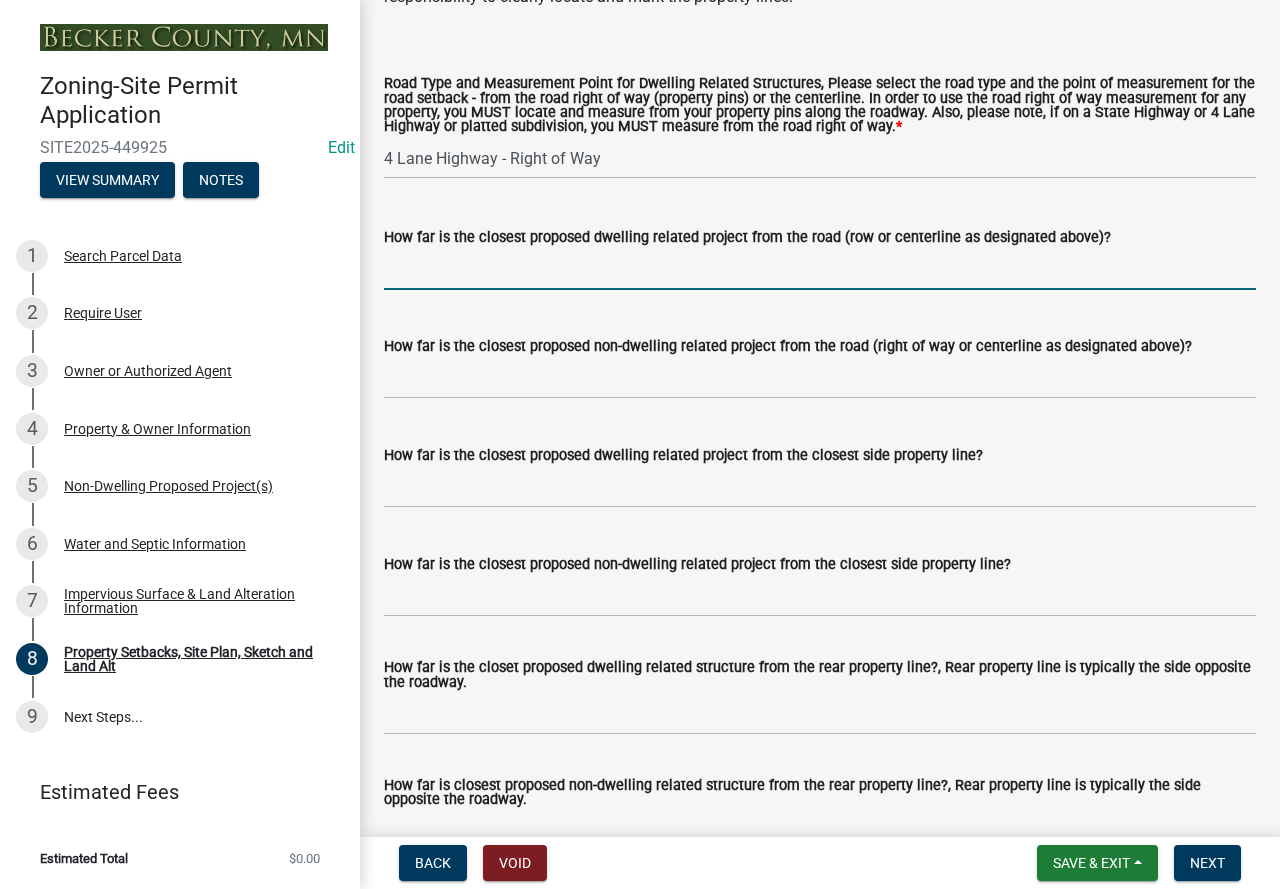 click on "How far is the closest proposed dwelling related project from the road (row or centerline as designated above)?" at bounding box center [820, 269] 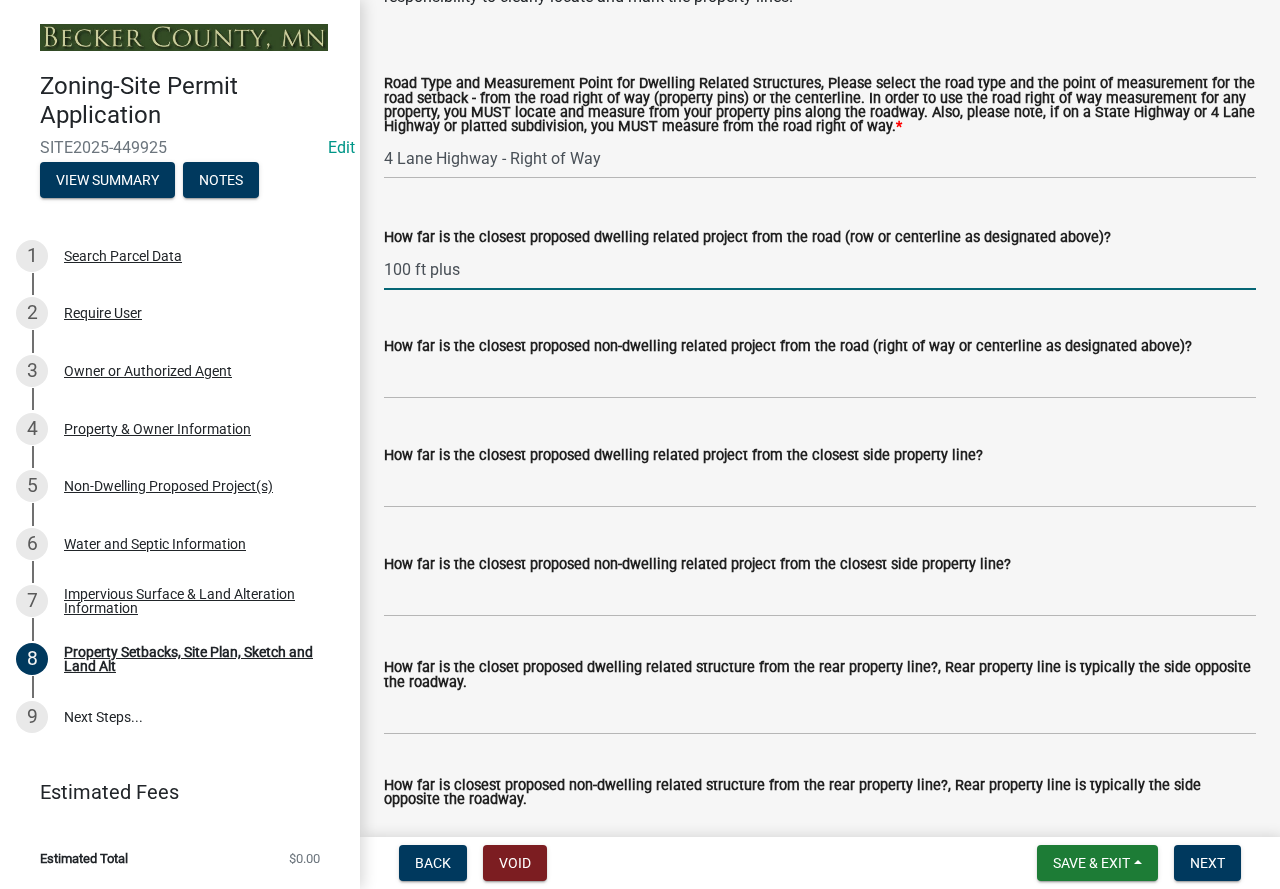 click on "100 ft plus" at bounding box center (820, 269) 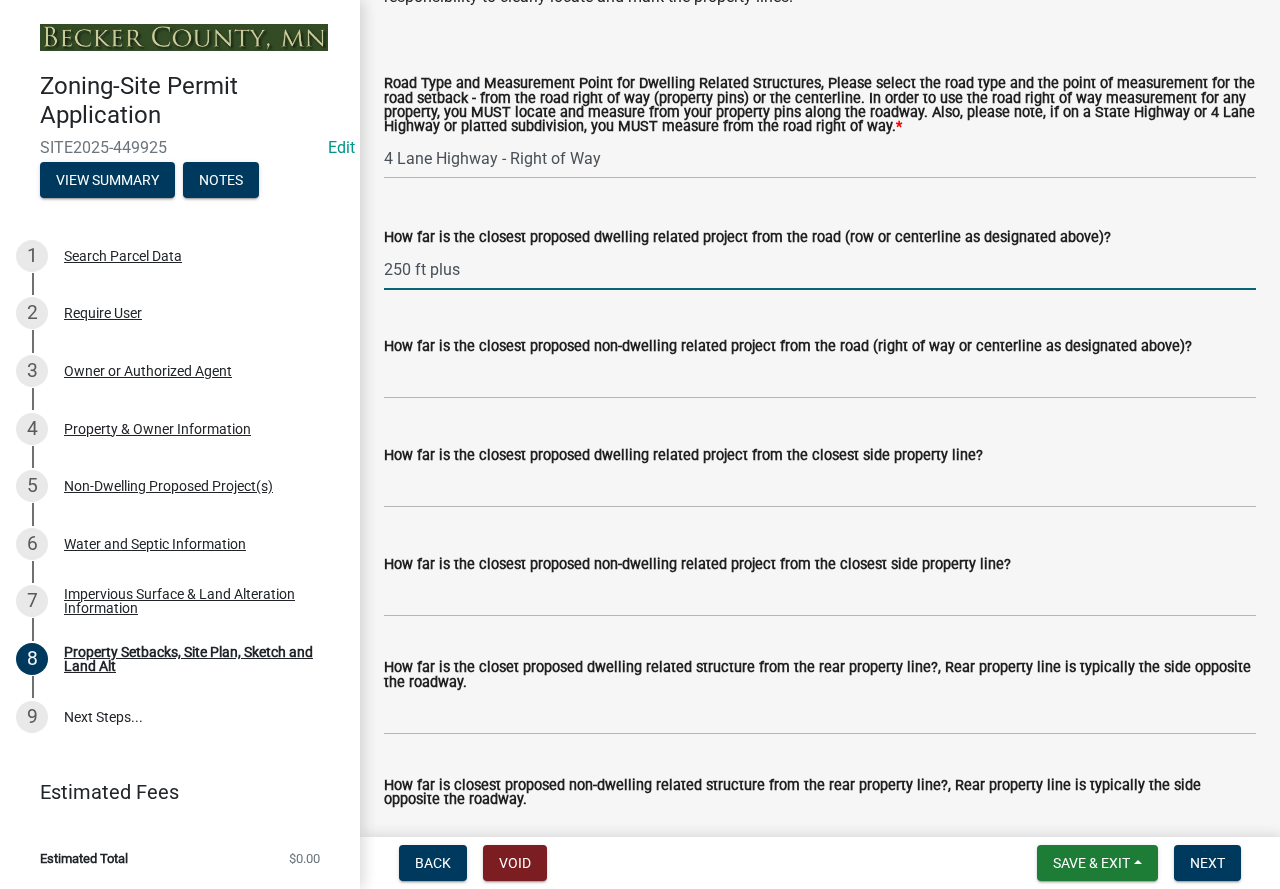 type on "250 ft plus" 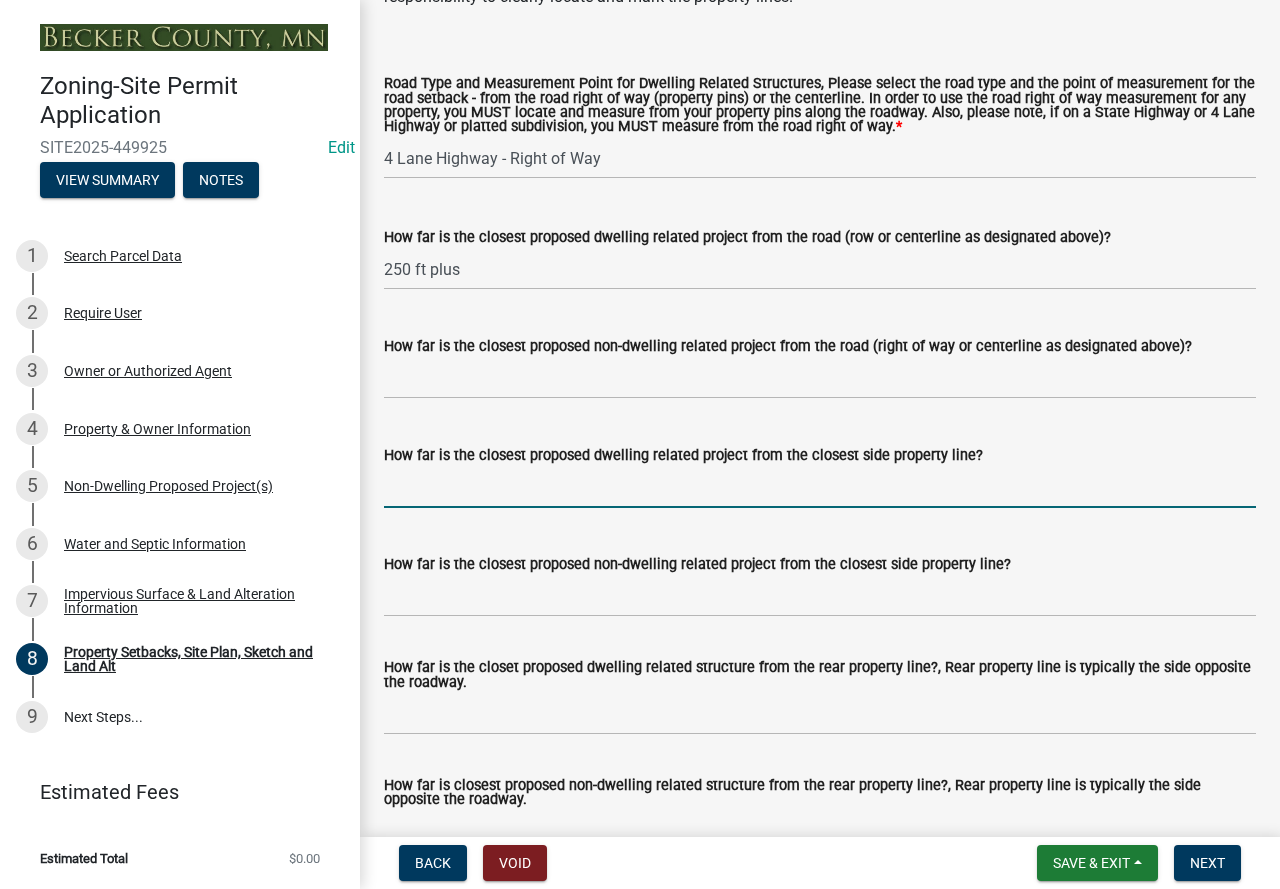 click on "How far is the closest proposed dwelling related project from the closest side property line?" at bounding box center (820, 487) 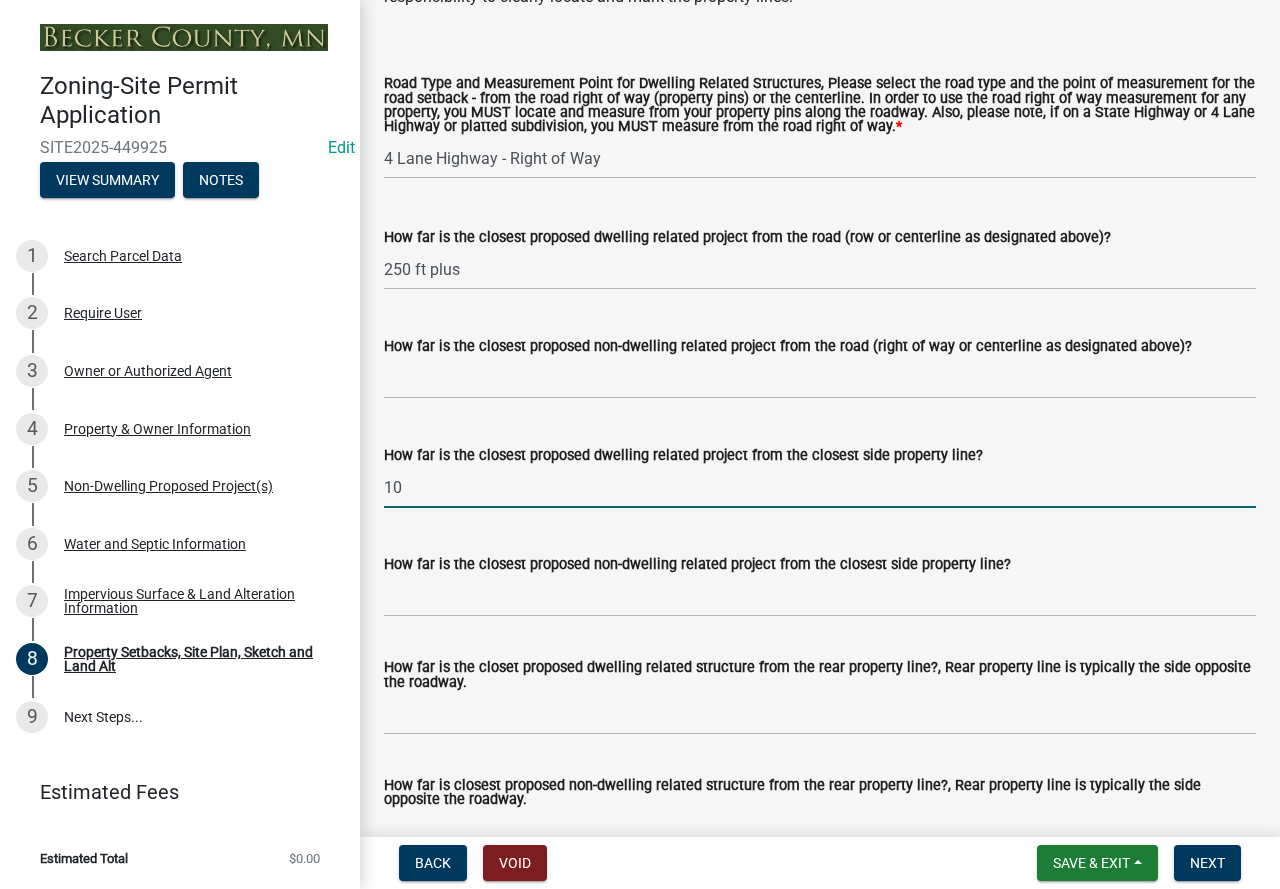 type on "1" 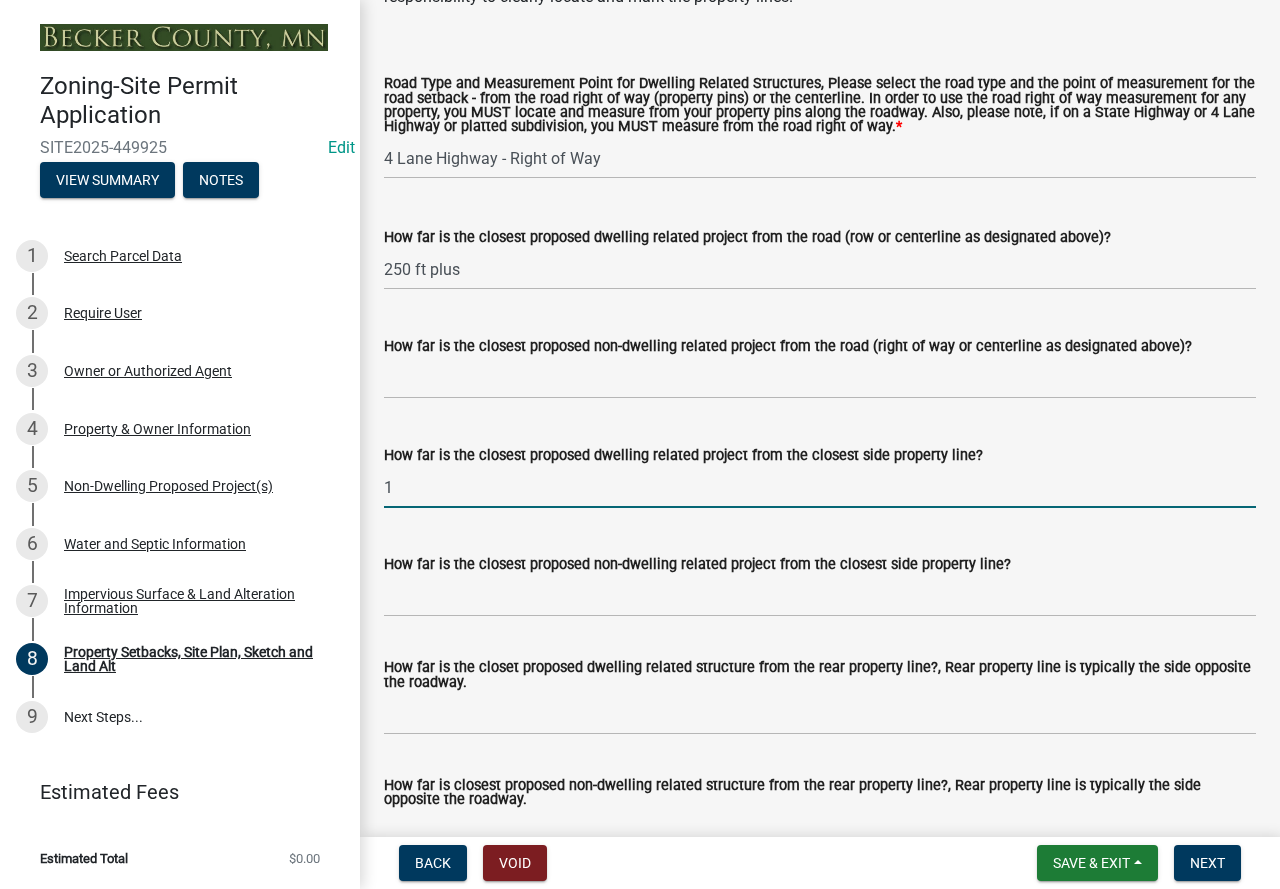 type 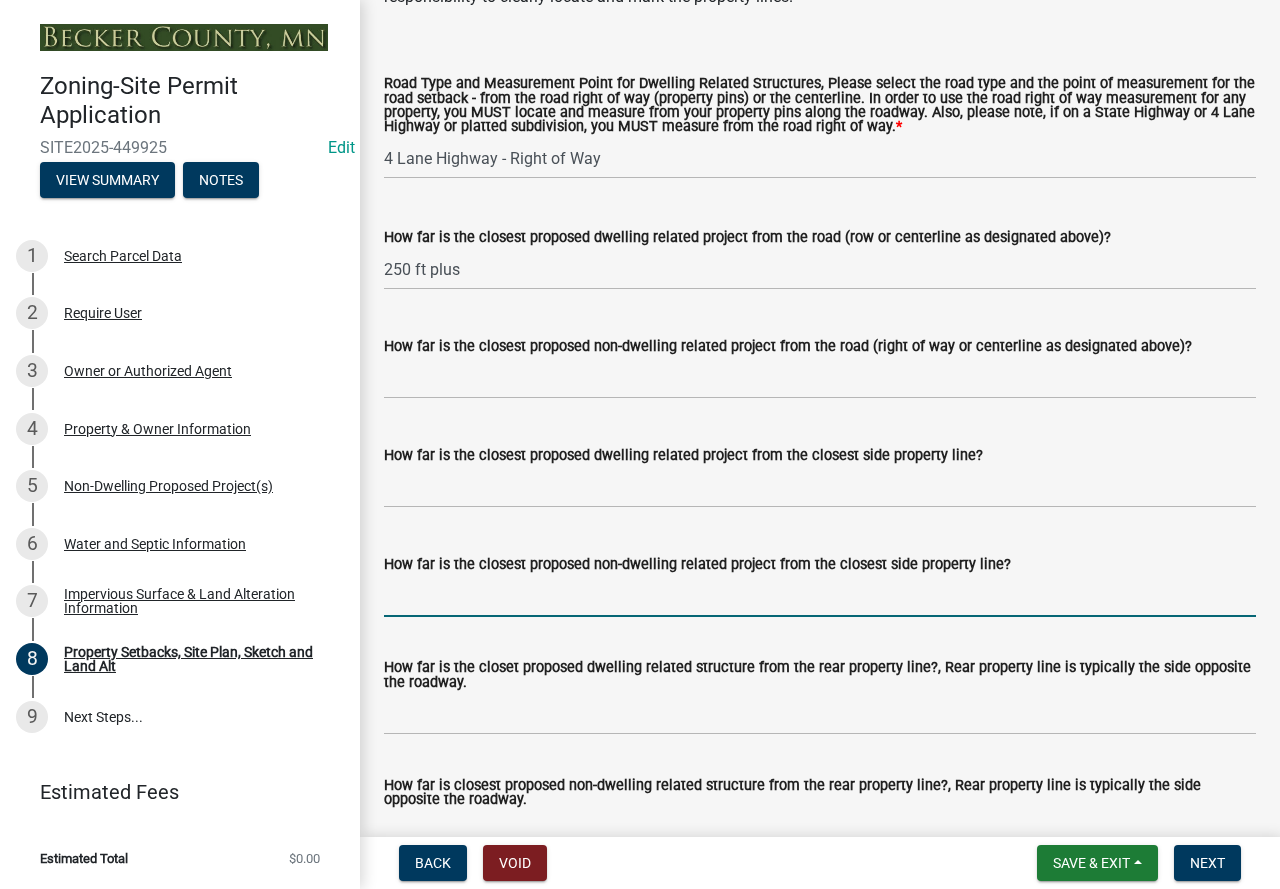 click on "How far is the closest proposed non-dwelling related project from the closest side property line?" at bounding box center (820, 596) 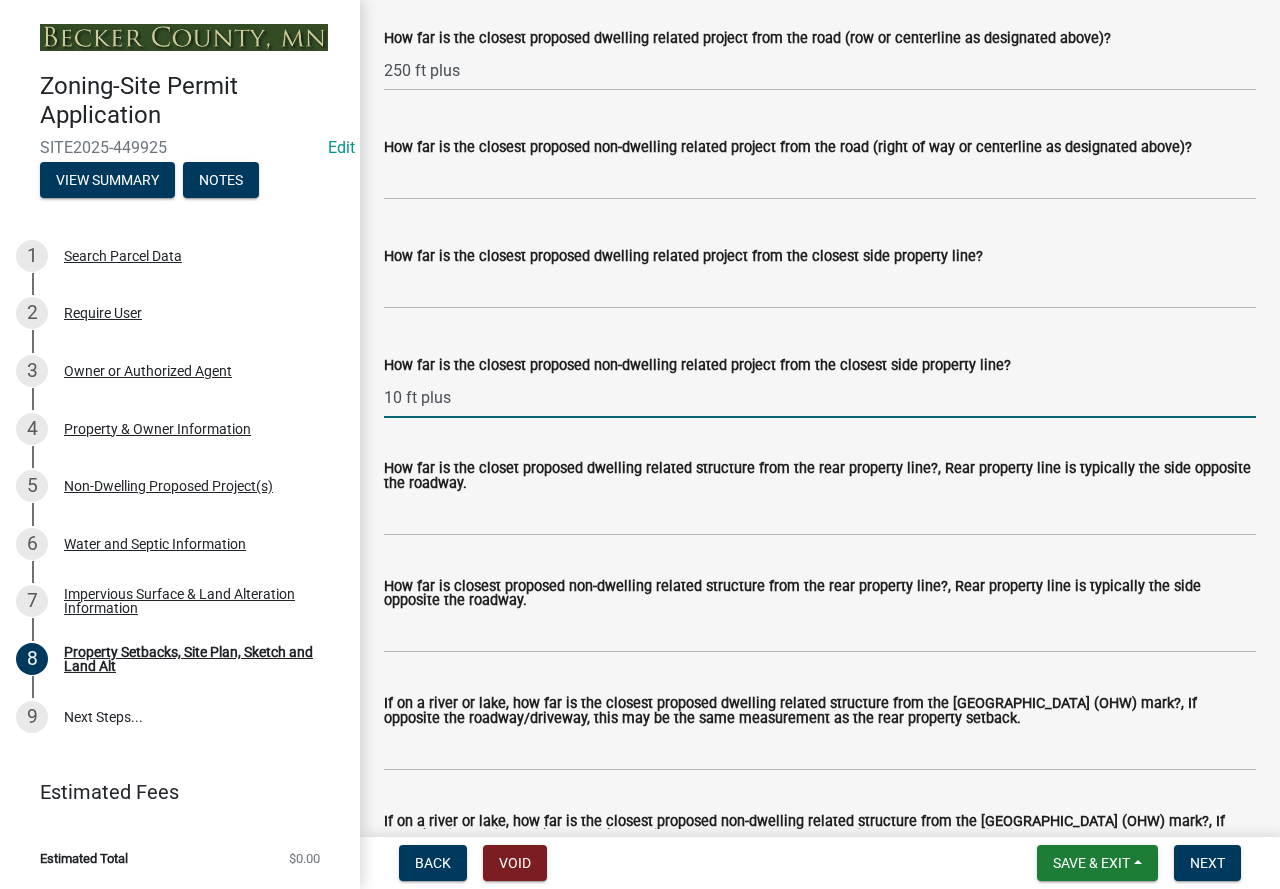 scroll, scrollTop: 4200, scrollLeft: 0, axis: vertical 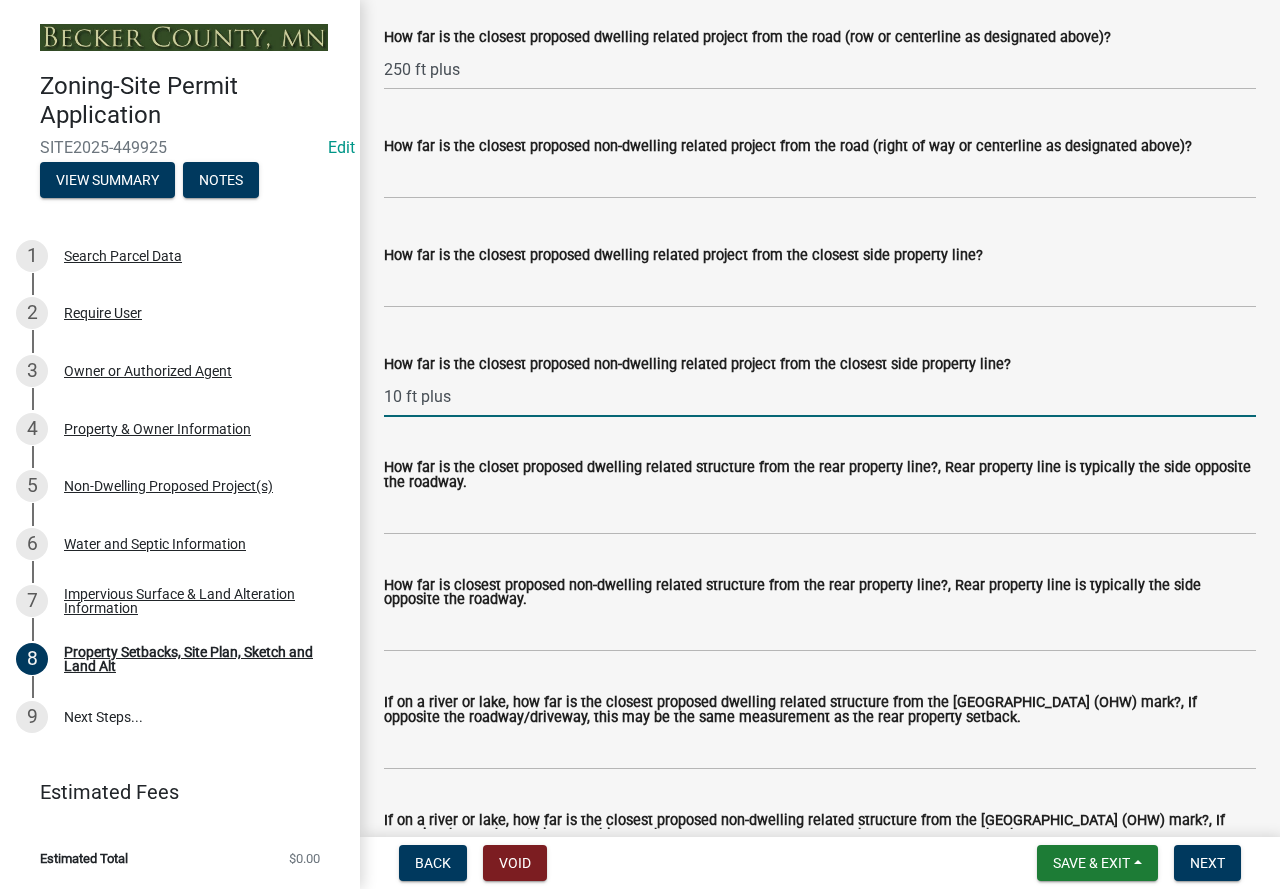 type on "10 ft plus" 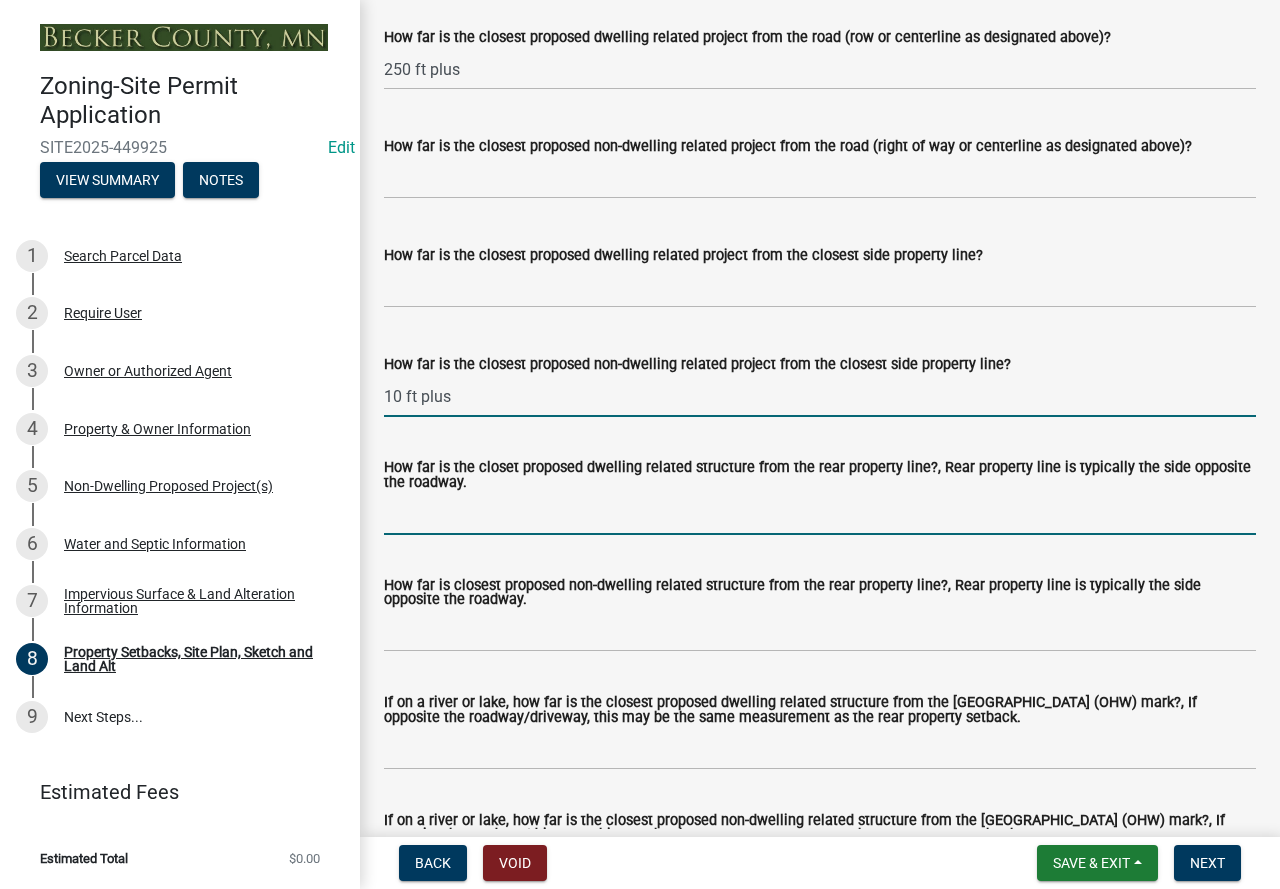 drag, startPoint x: 398, startPoint y: 548, endPoint x: 402, endPoint y: 516, distance: 32.24903 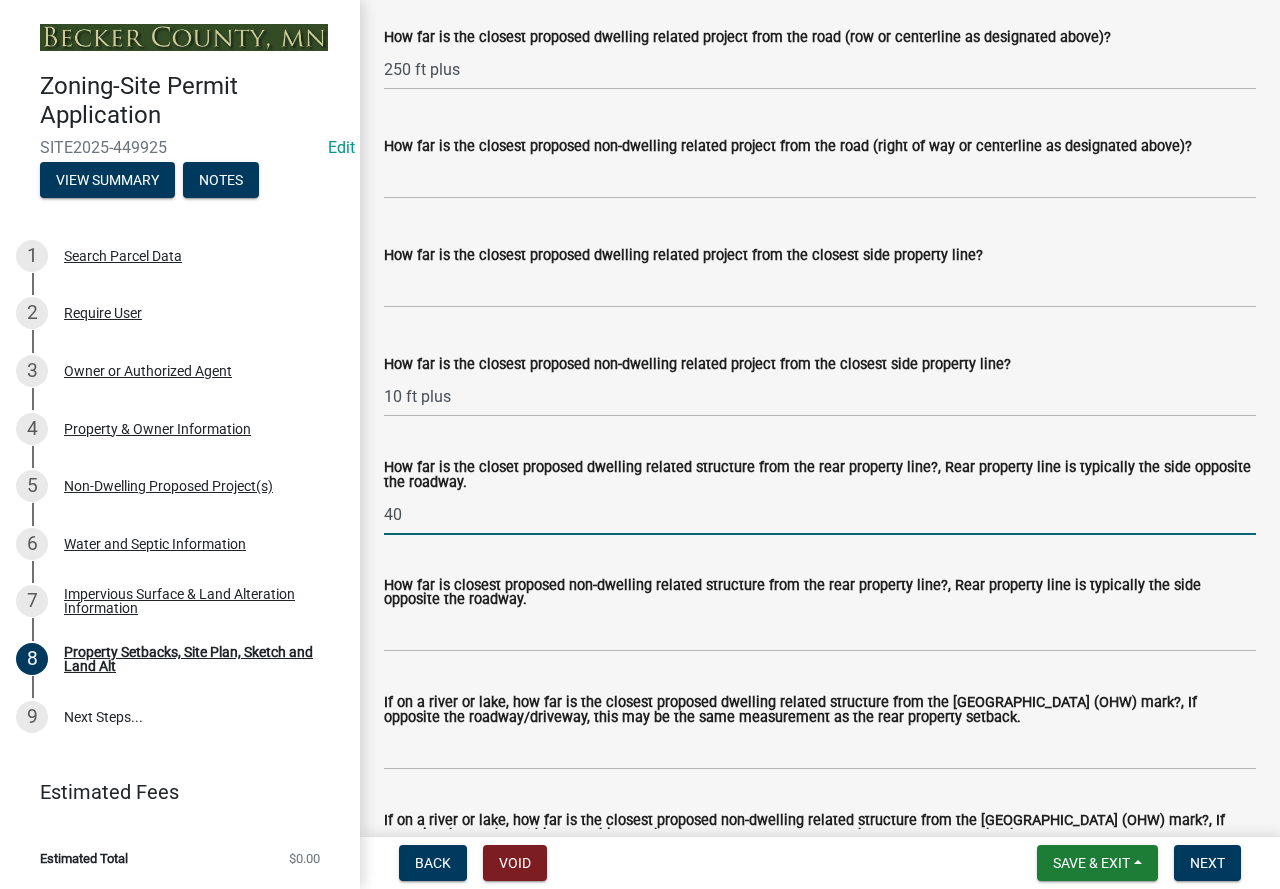 type on "4" 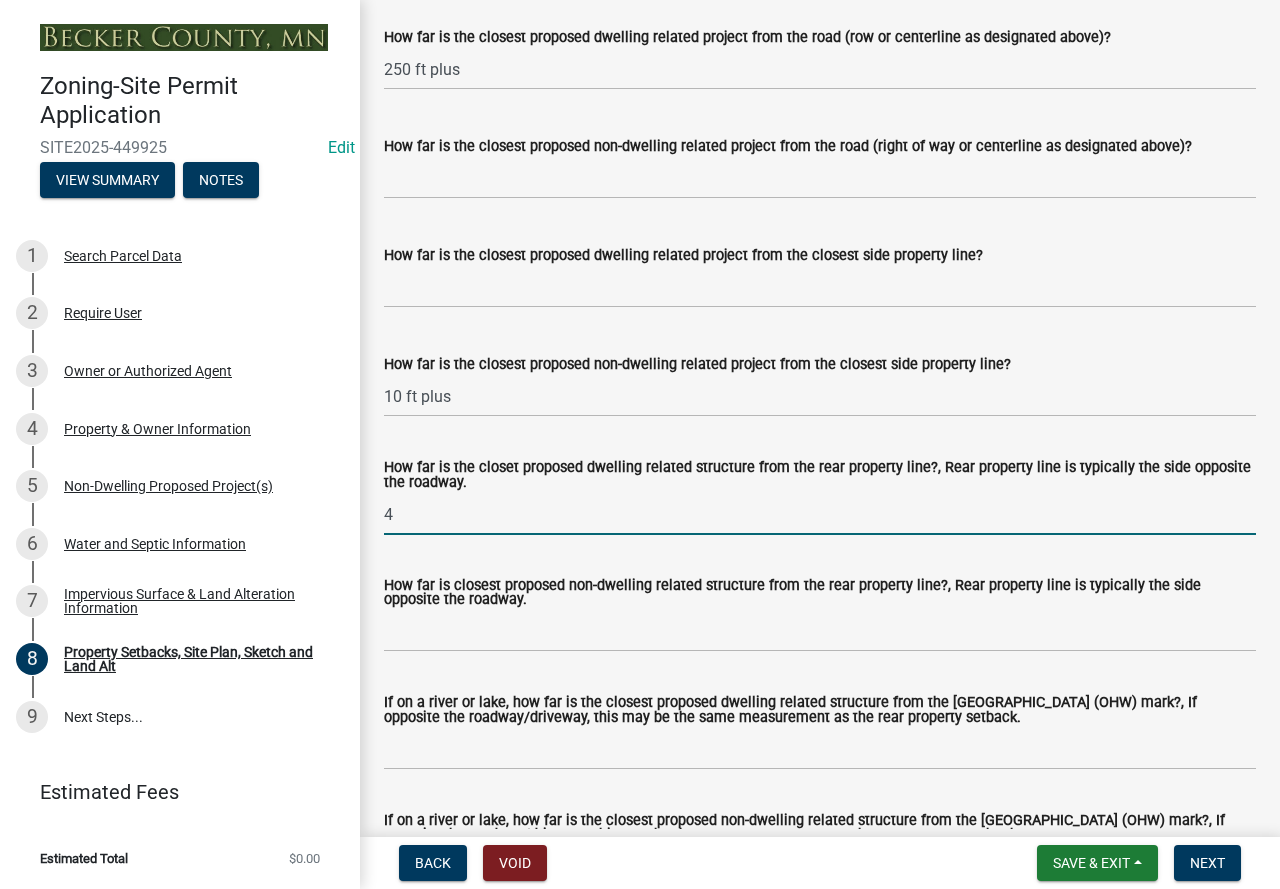 type 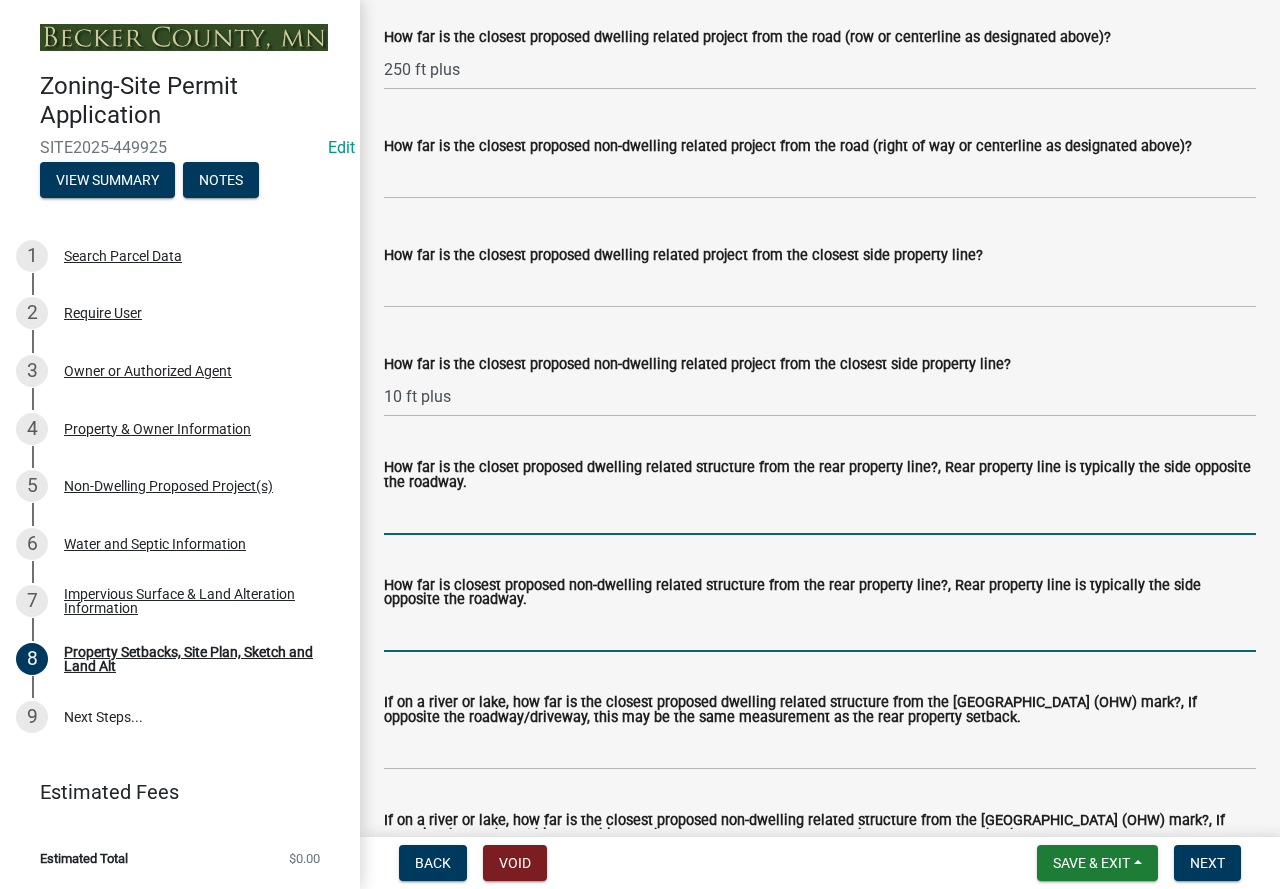 click on "How far is closest proposed non-dwelling related structure from the rear property line?, Rear property line is typically the side opposite the roadway." at bounding box center [820, 631] 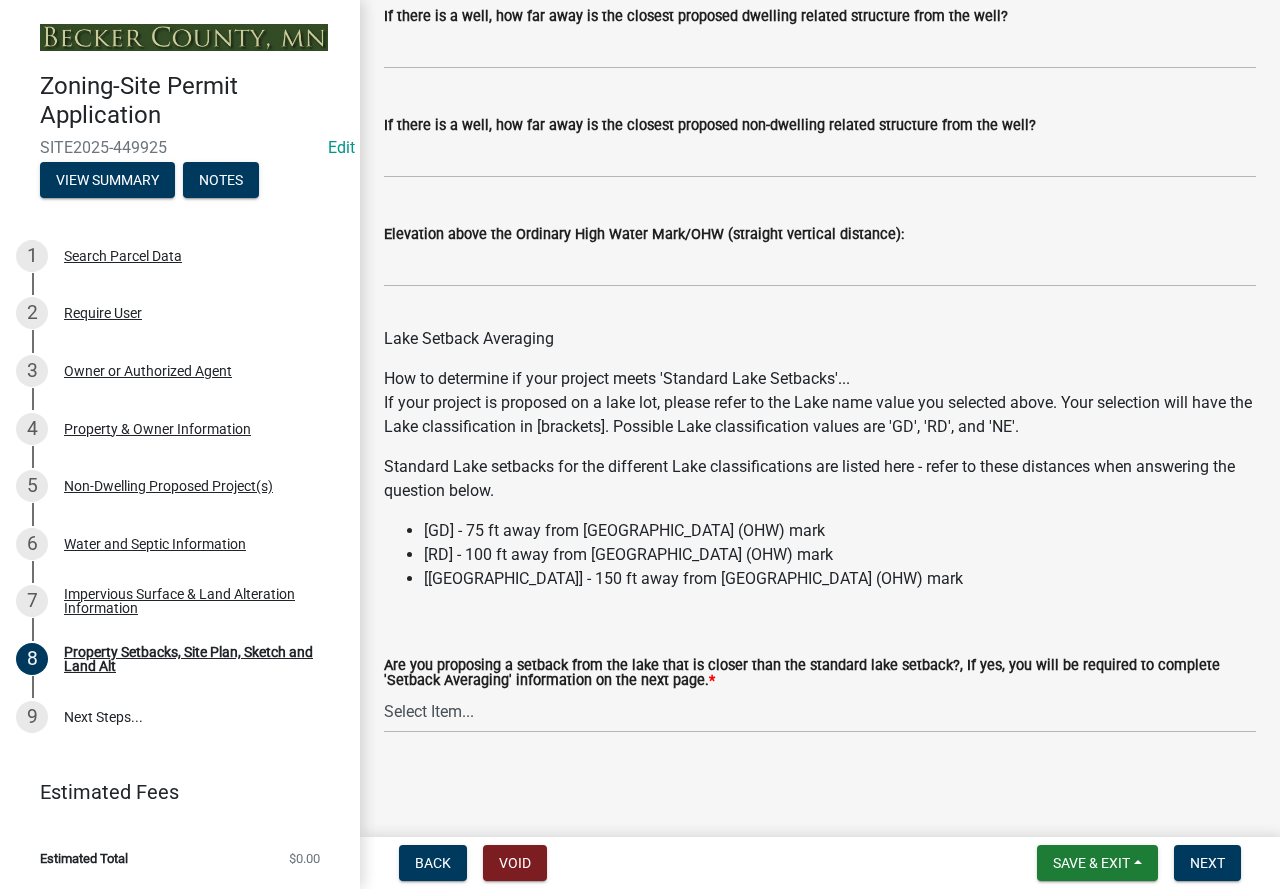 scroll, scrollTop: 6024, scrollLeft: 0, axis: vertical 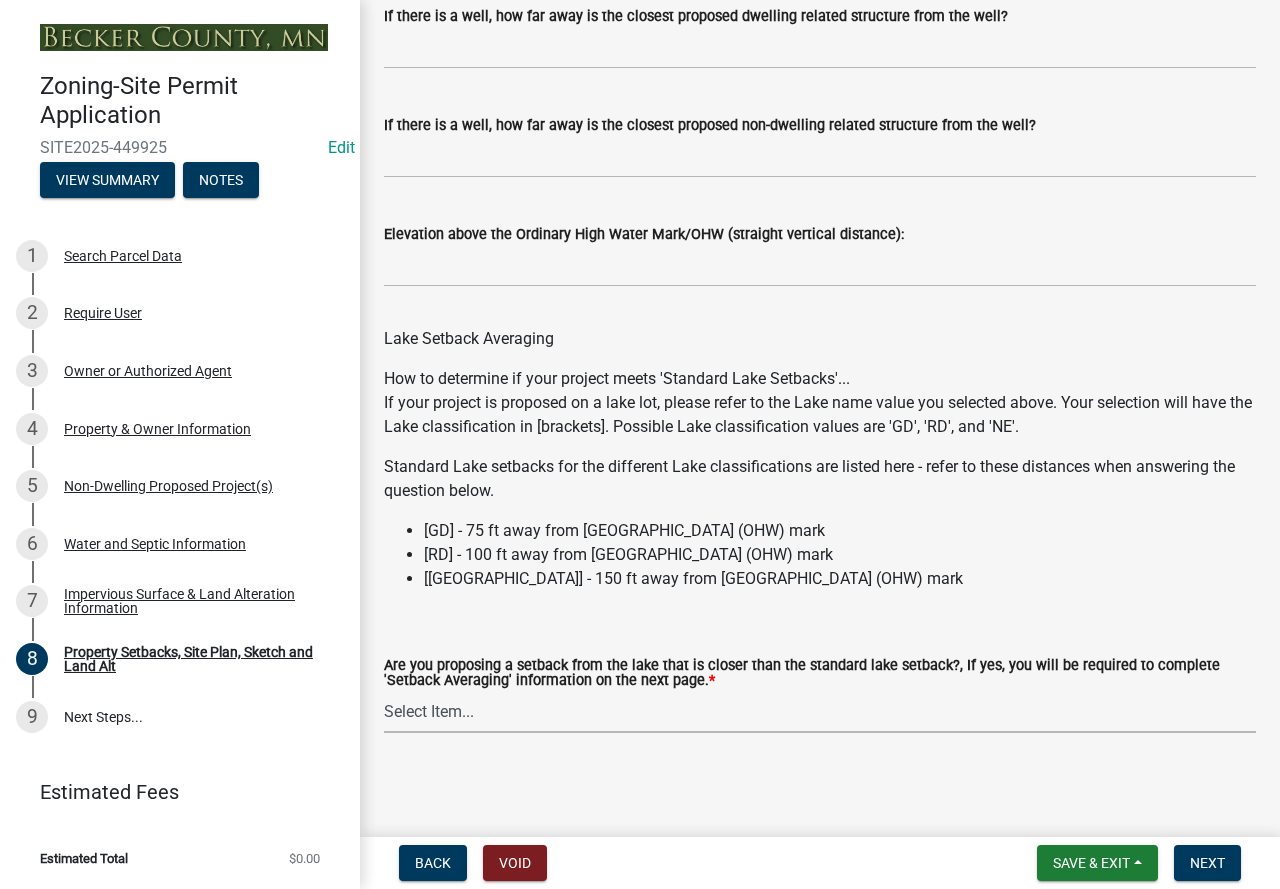 click on "Select Item...   Yes   No   N/A" at bounding box center [820, 712] 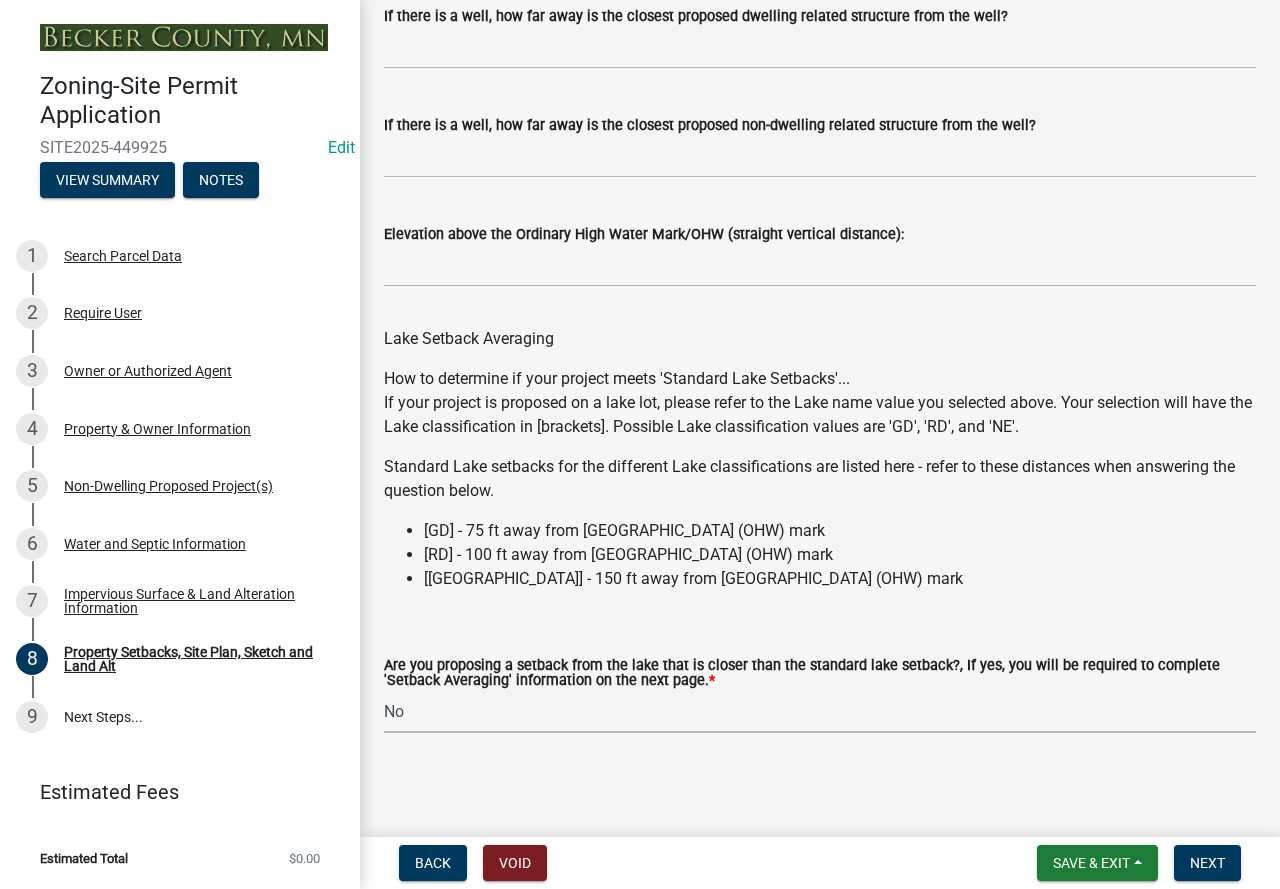 click on "Select Item...   Yes   No   N/A" at bounding box center [820, 712] 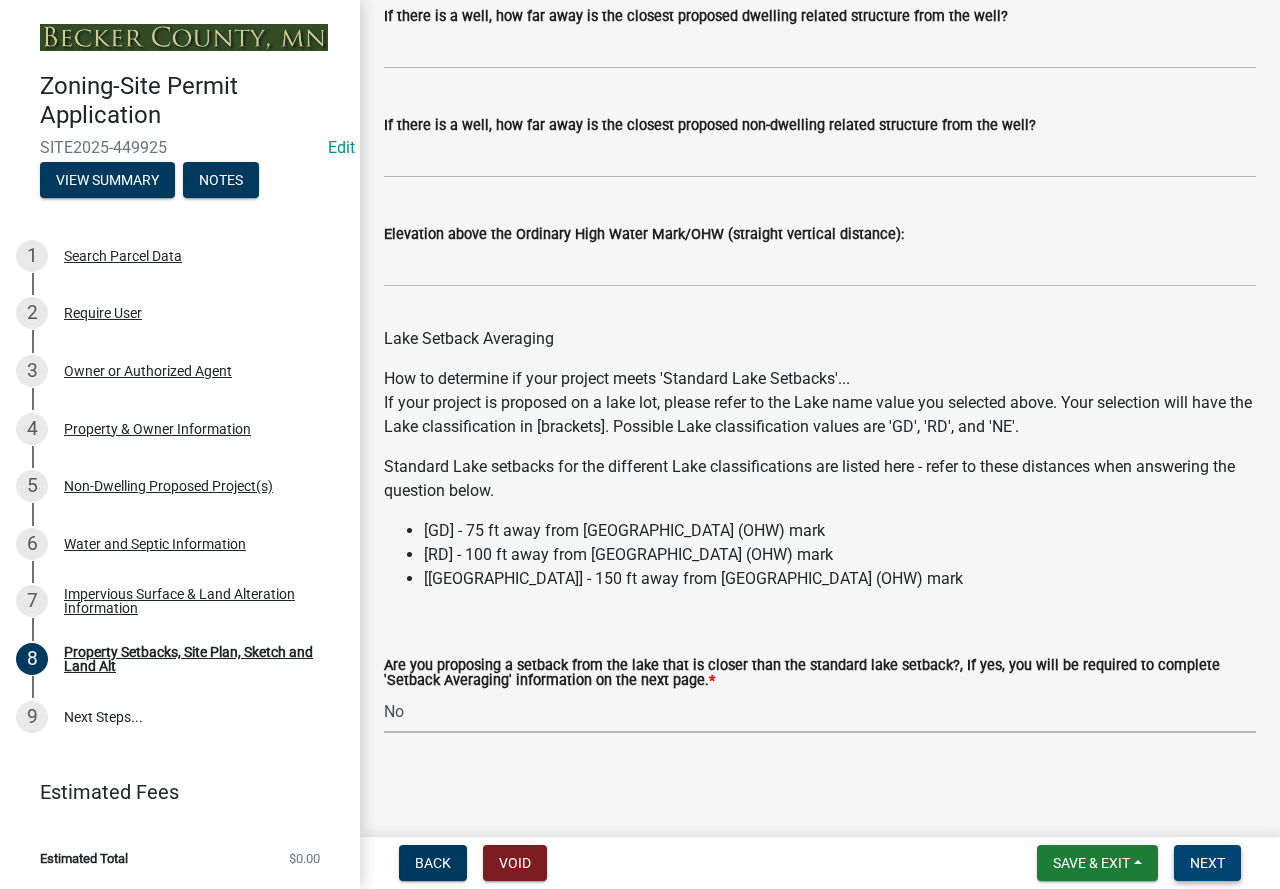 click on "Next" at bounding box center (1207, 863) 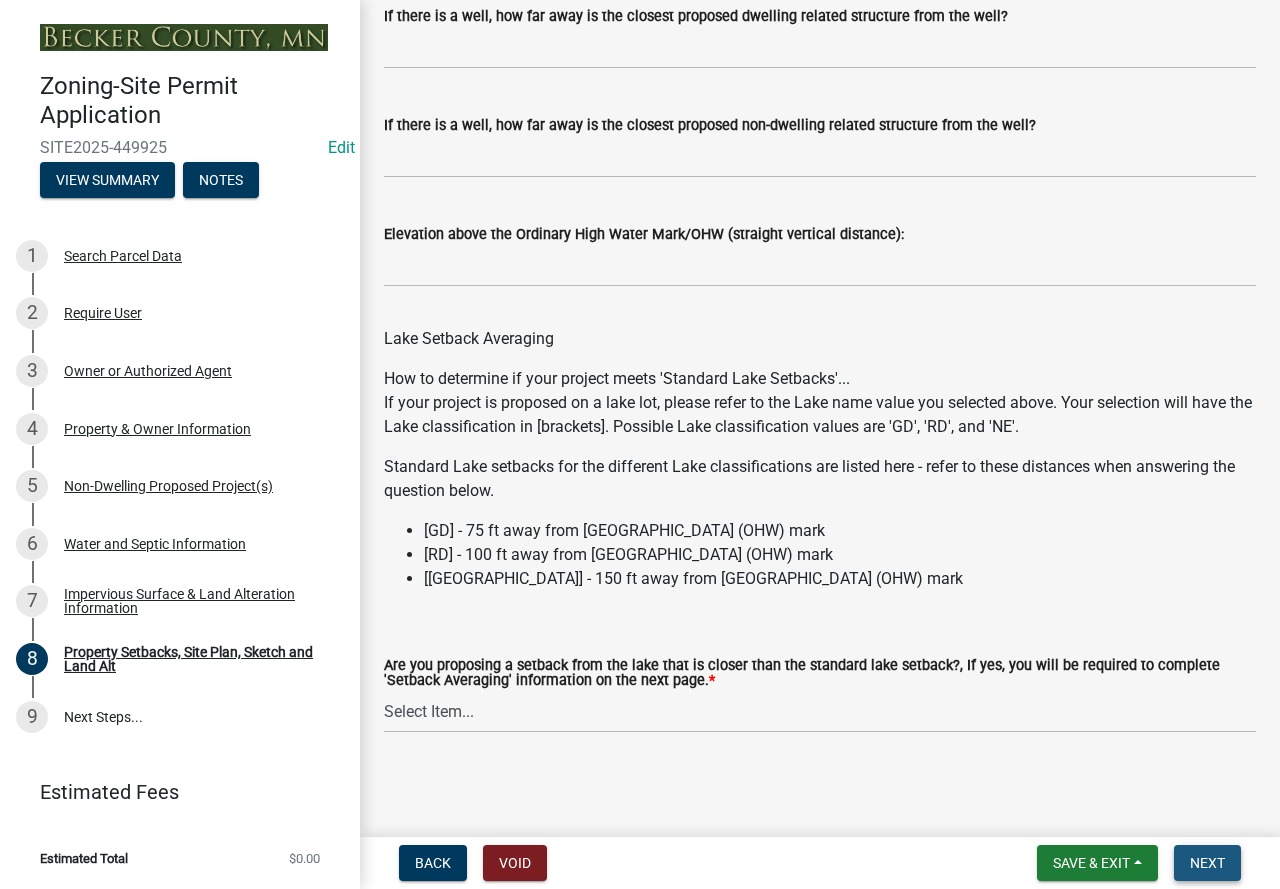 scroll, scrollTop: 0, scrollLeft: 0, axis: both 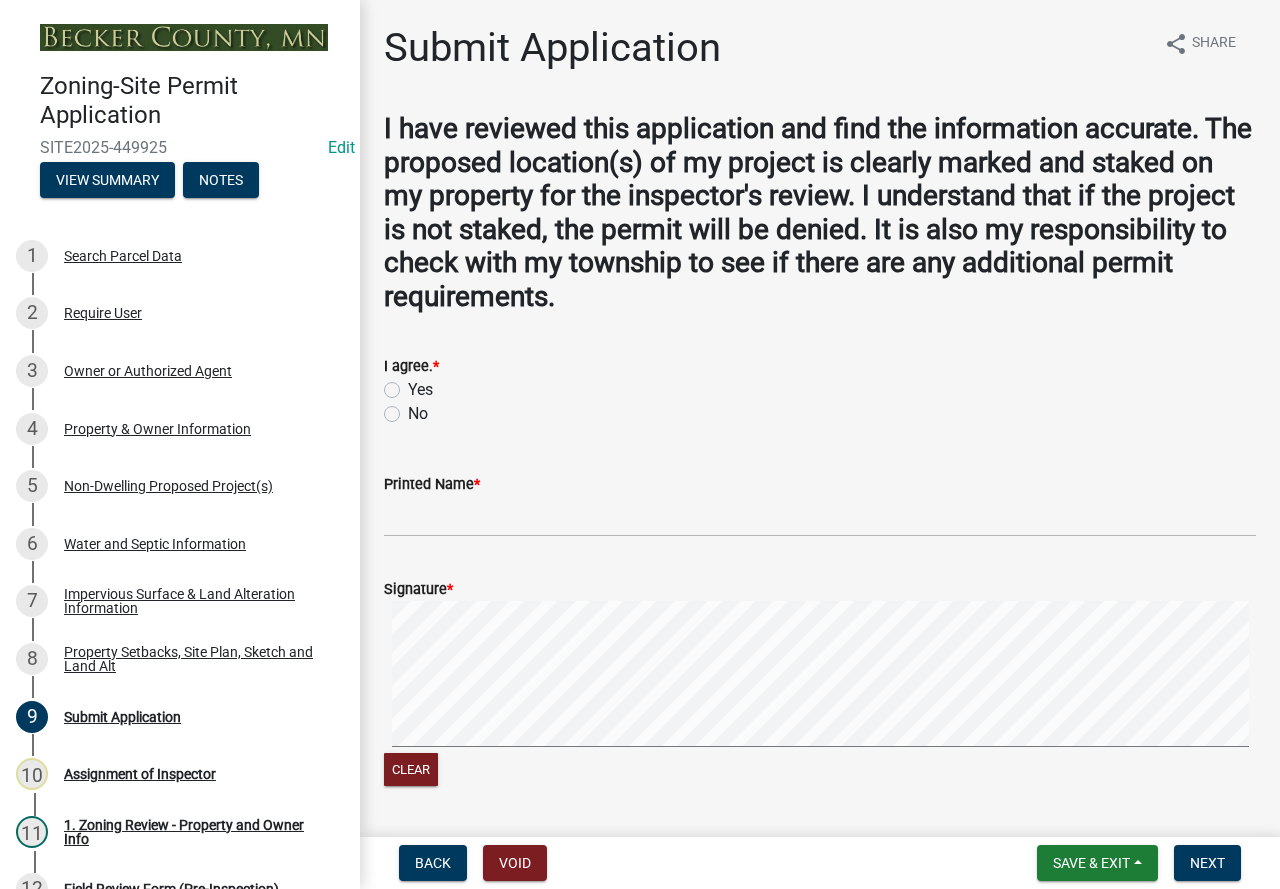 click on "Yes" 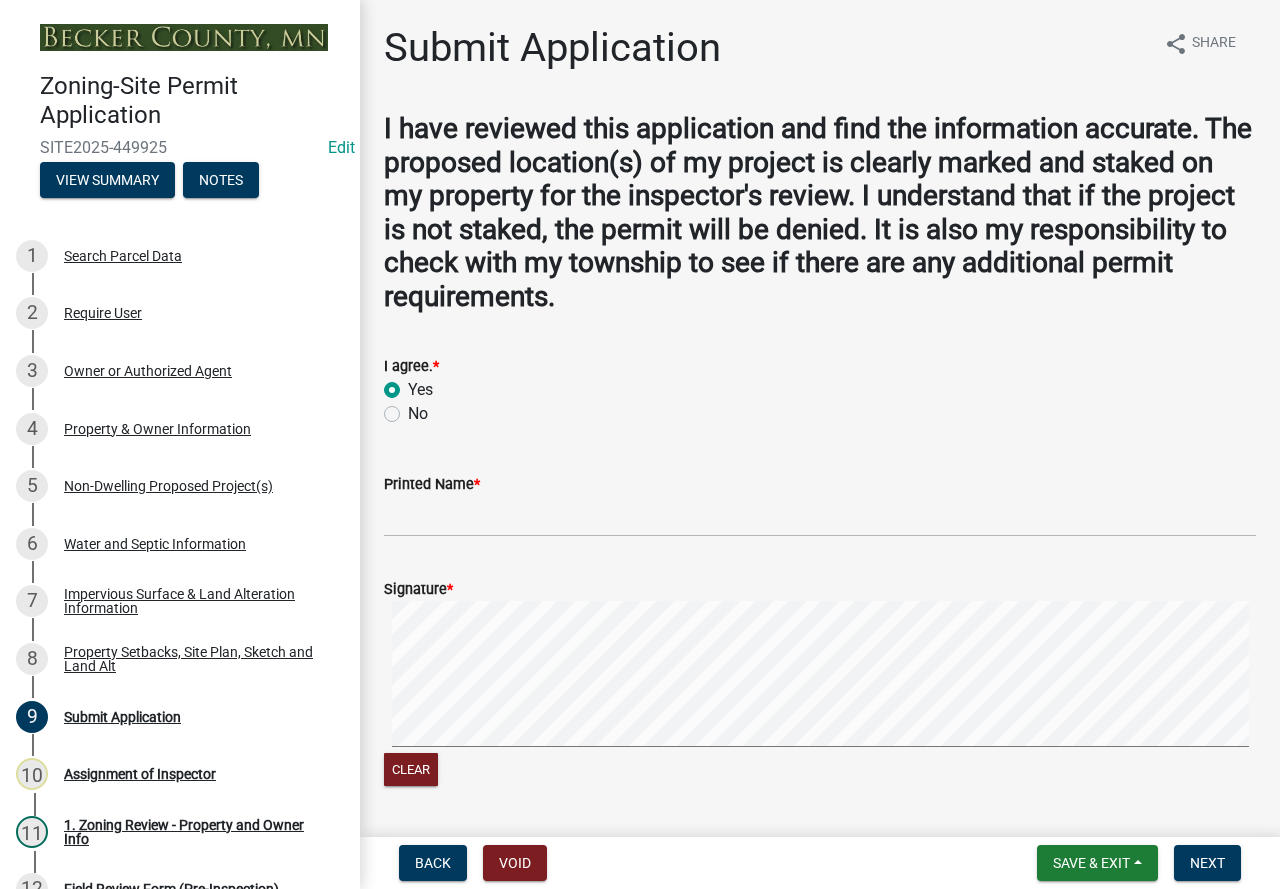 radio on "true" 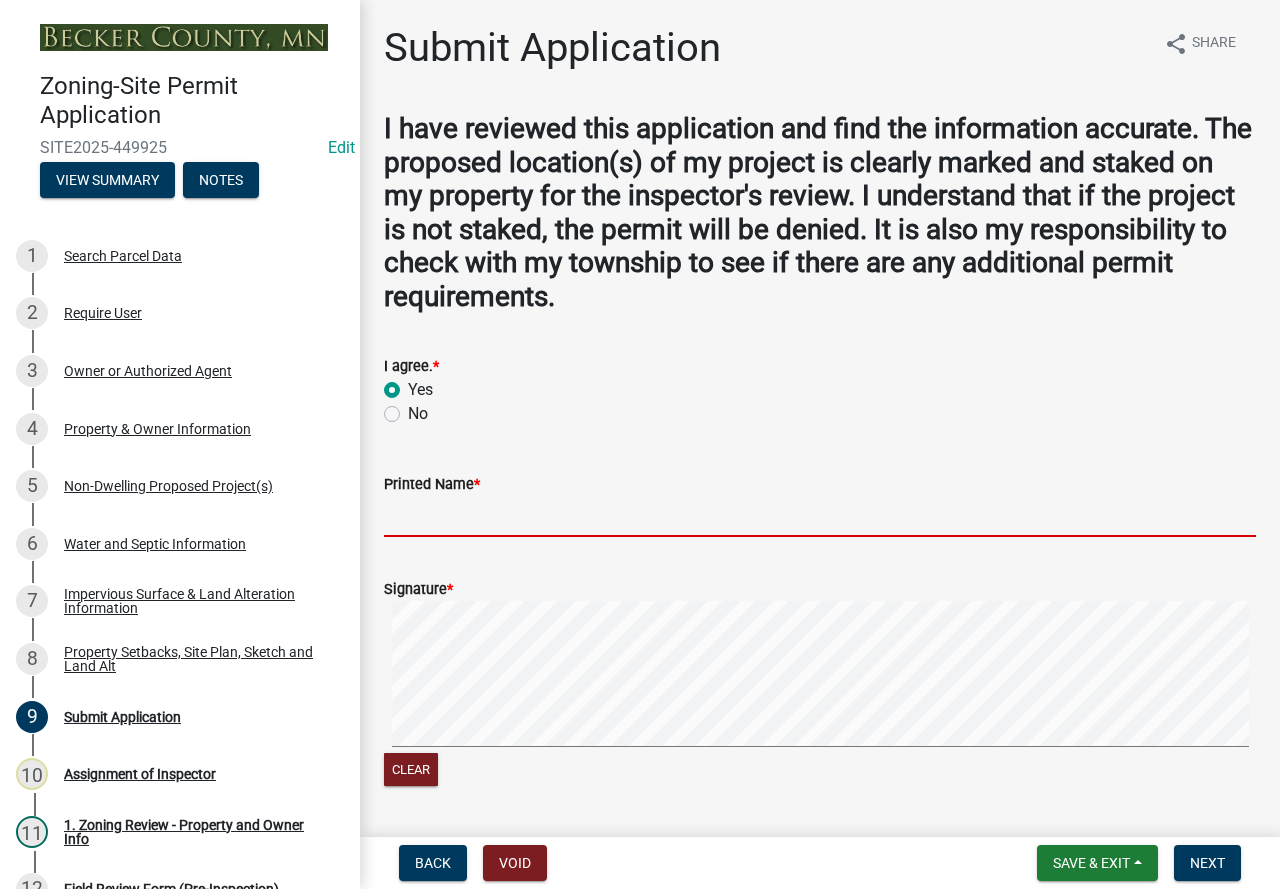 click on "Printed Name  *" at bounding box center (820, 516) 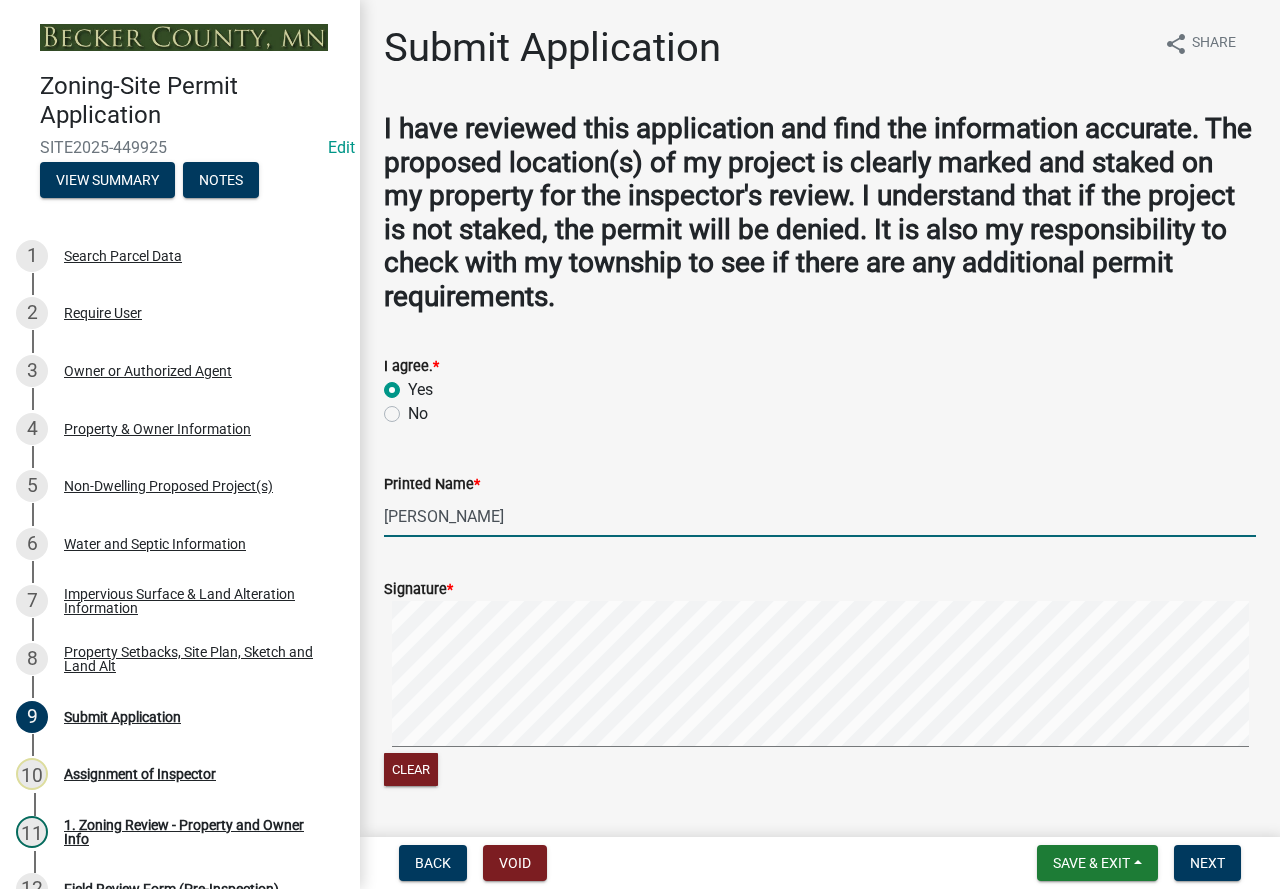 type on "[PERSON_NAME]" 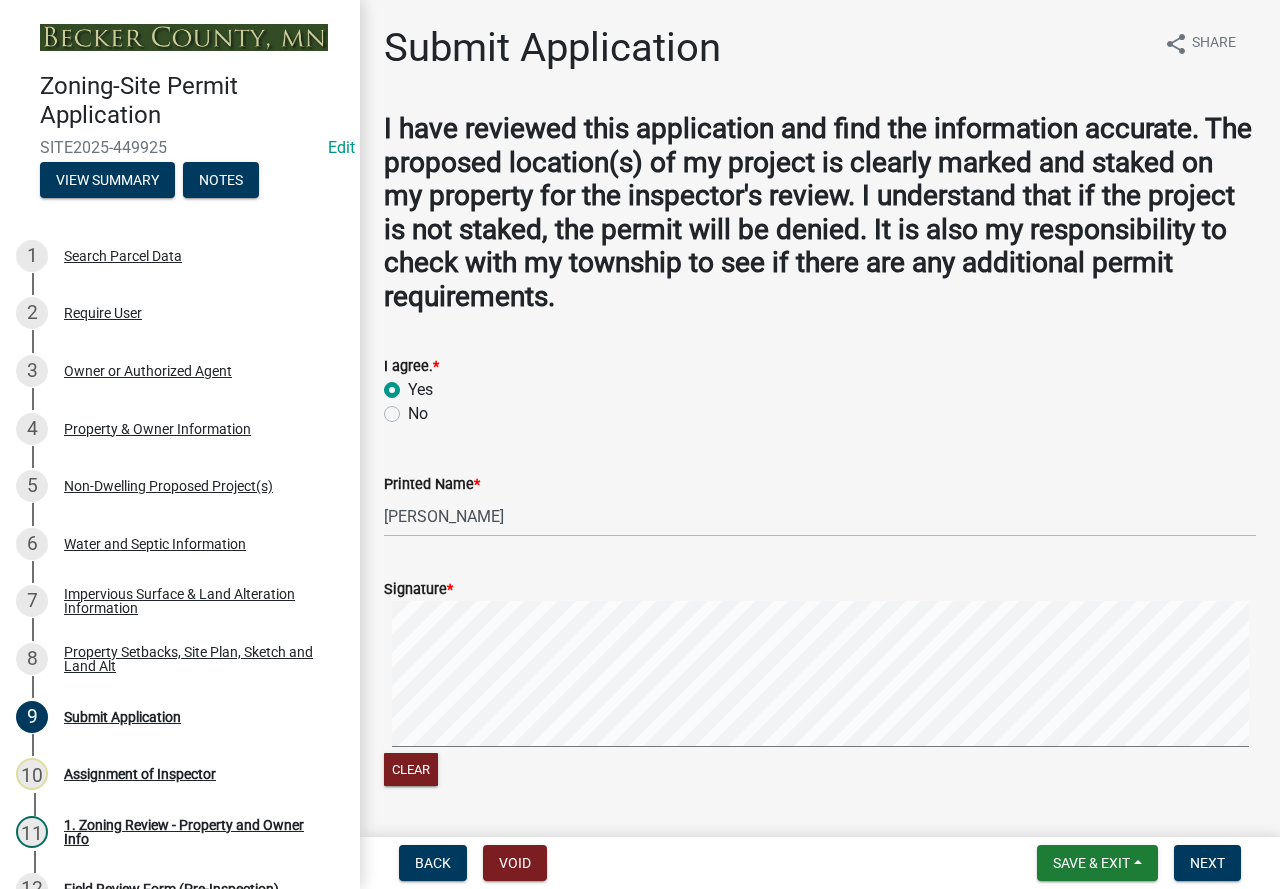 click on "Signature  *  Clear" 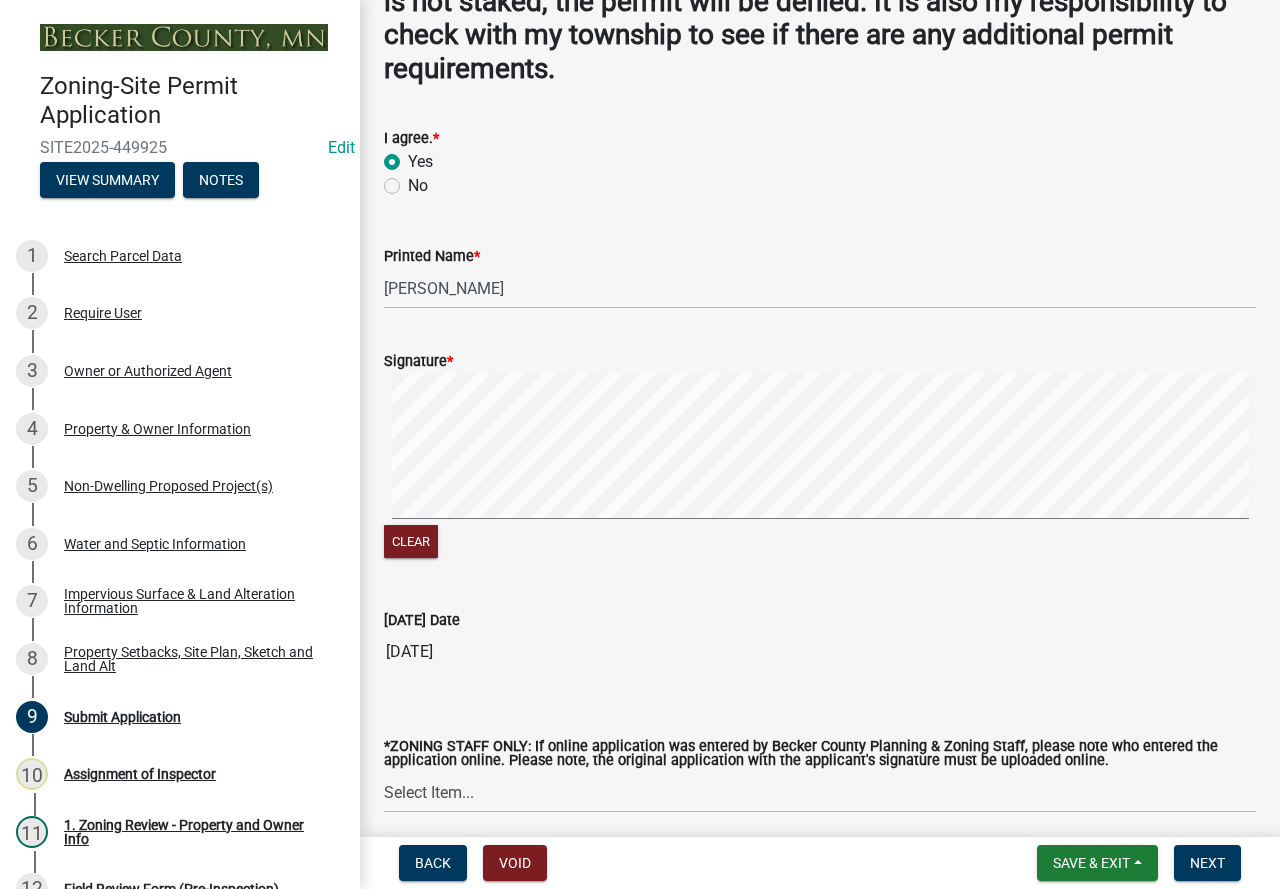 scroll, scrollTop: 300, scrollLeft: 0, axis: vertical 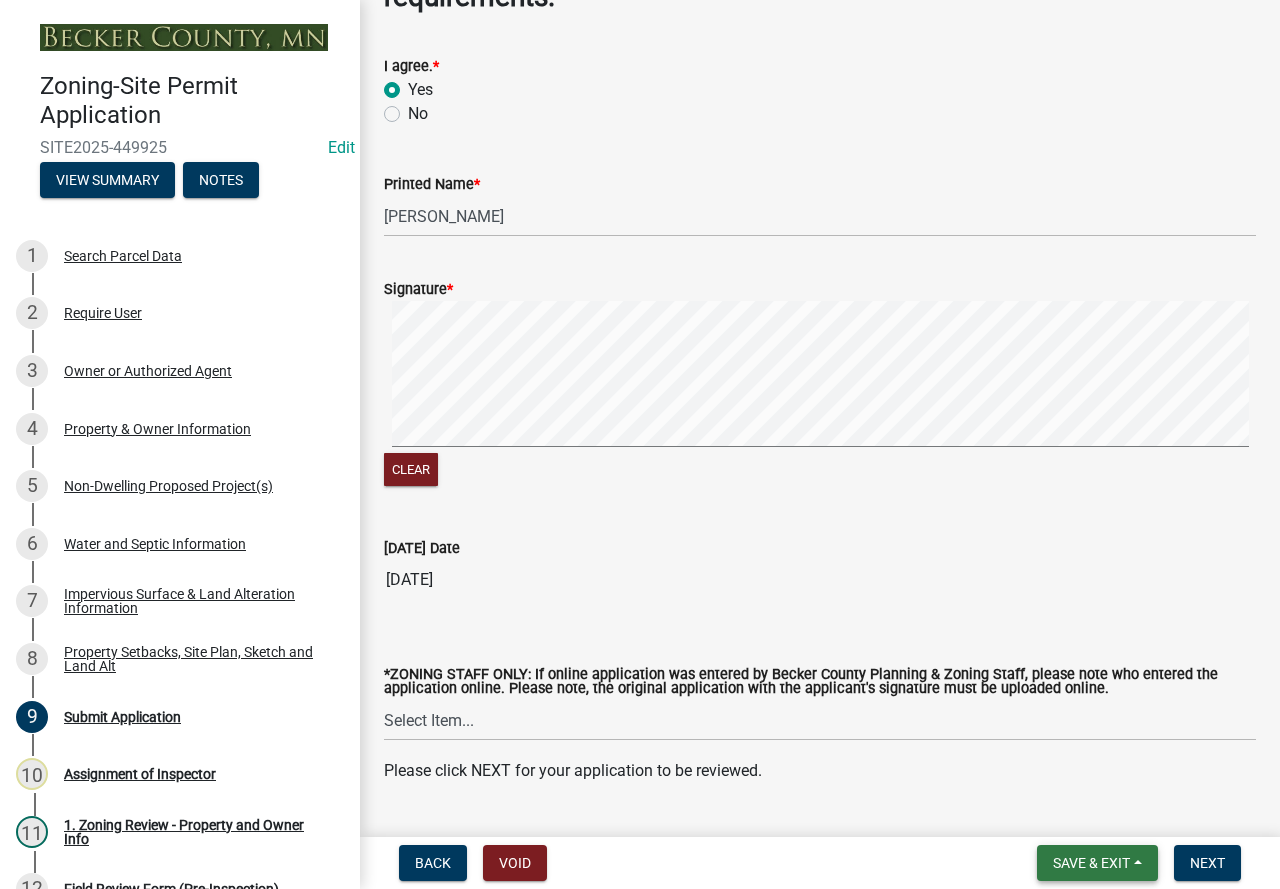 click on "Save & Exit" at bounding box center (1091, 863) 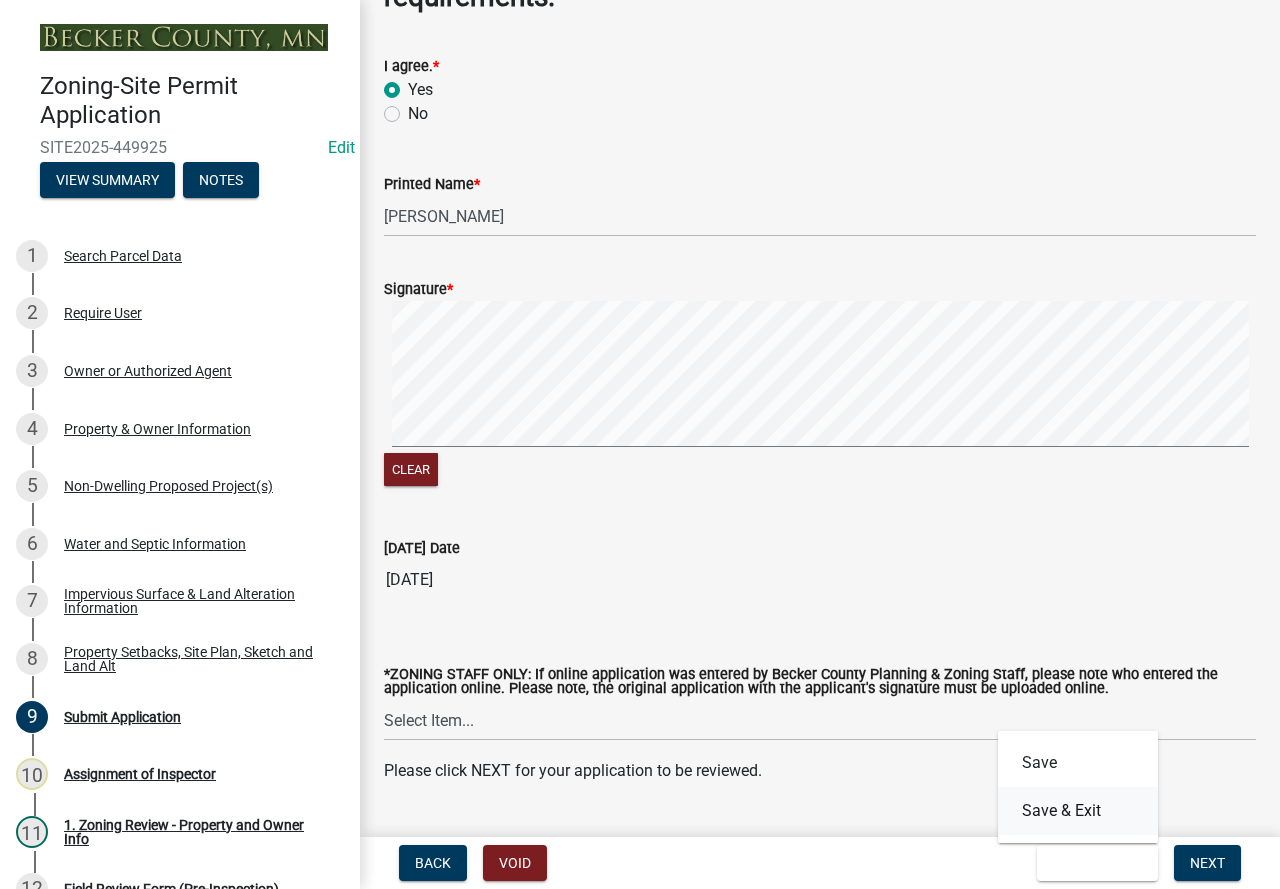 click on "Save & Exit" at bounding box center (1078, 811) 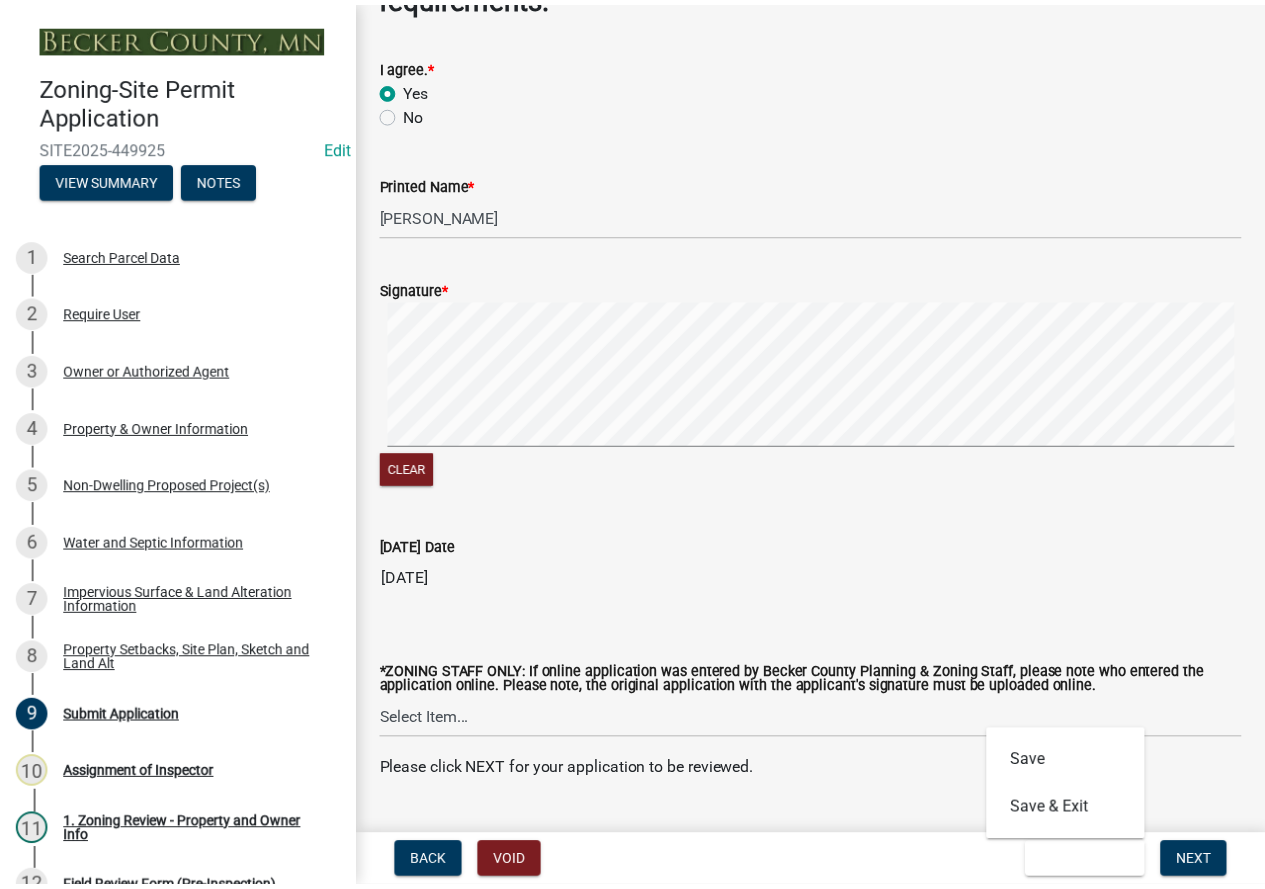 scroll, scrollTop: 0, scrollLeft: 0, axis: both 